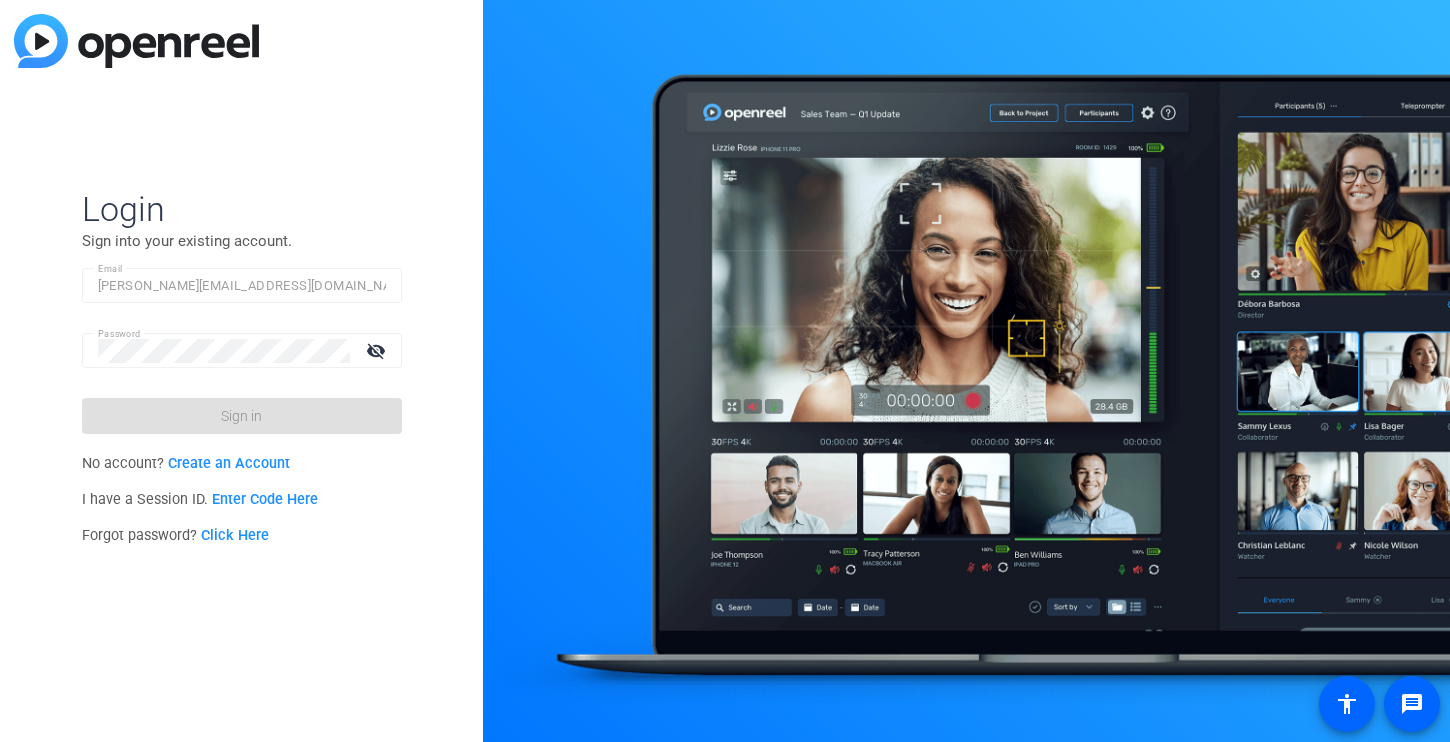 scroll, scrollTop: 0, scrollLeft: 0, axis: both 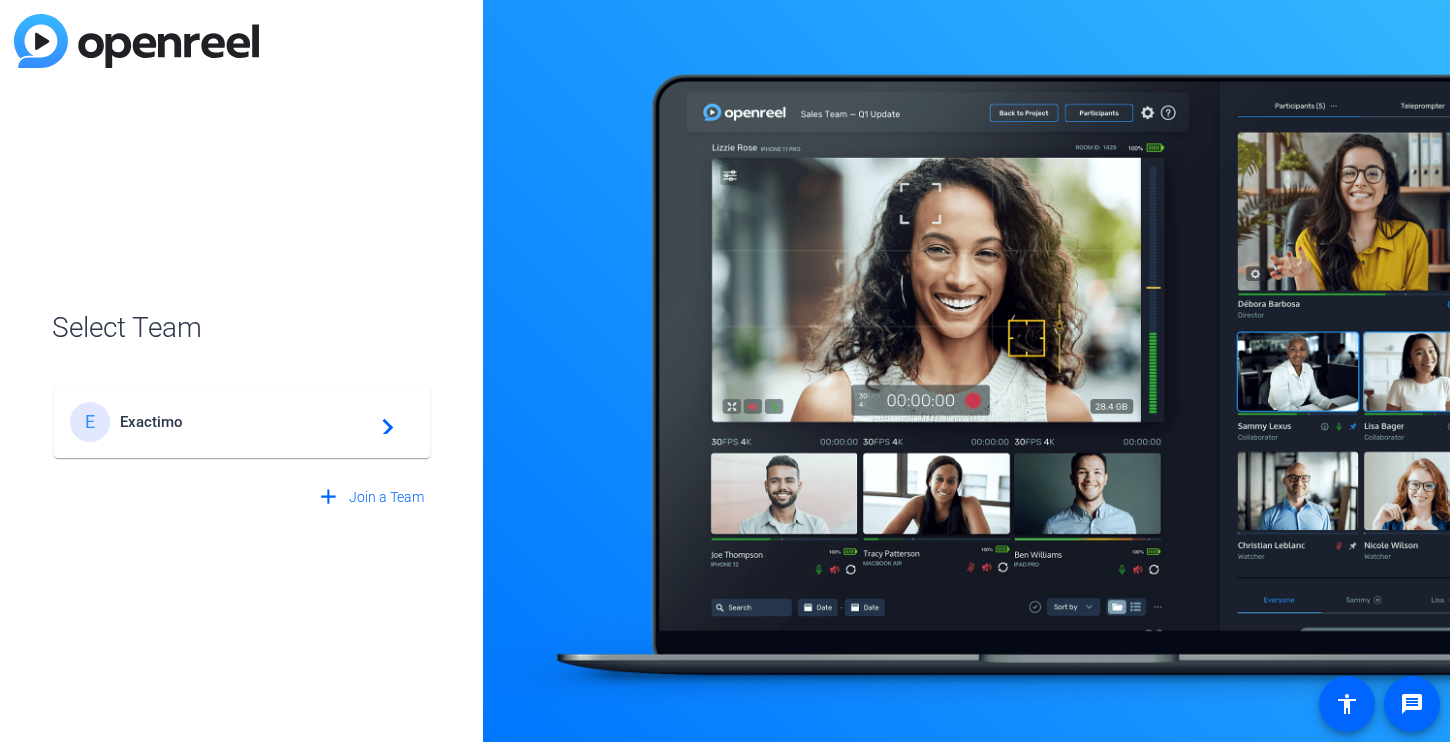click on "Exactimo" 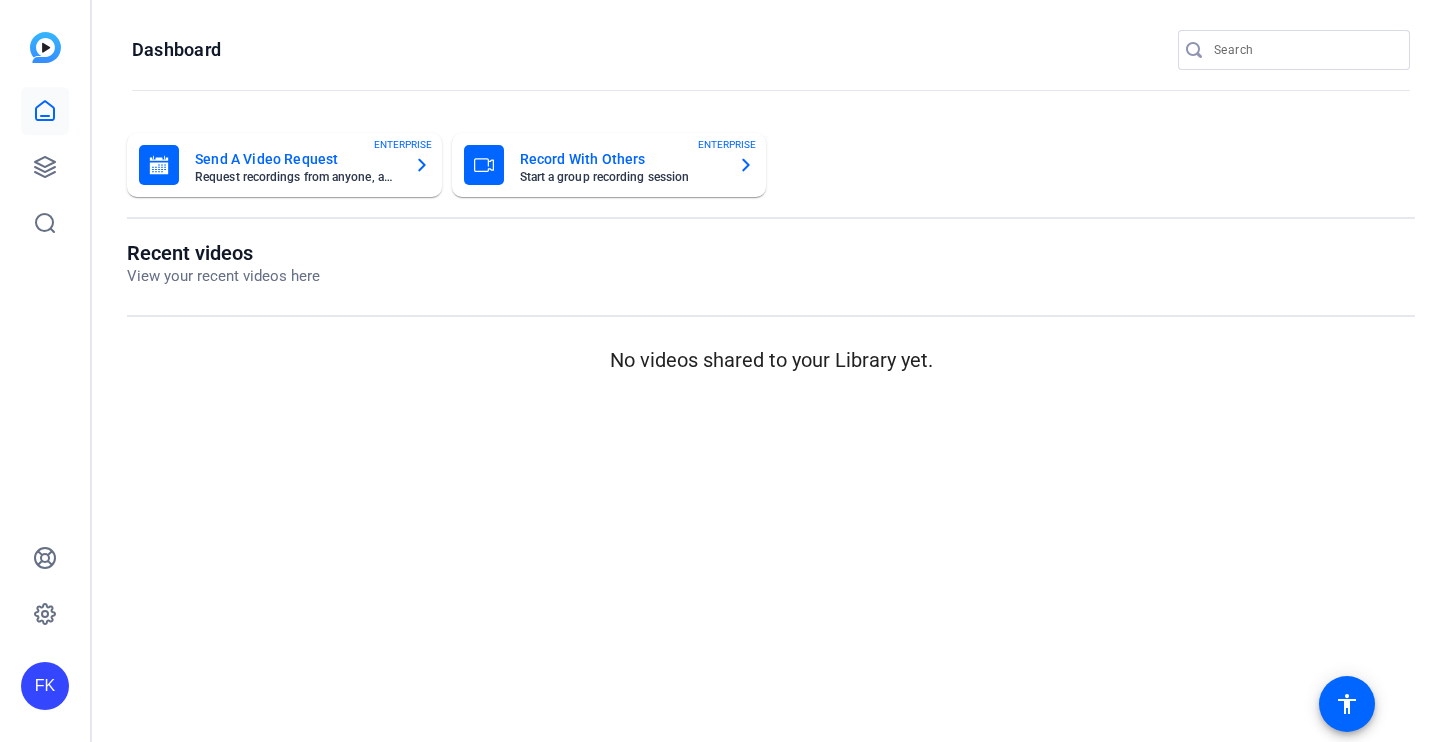 scroll, scrollTop: 0, scrollLeft: 0, axis: both 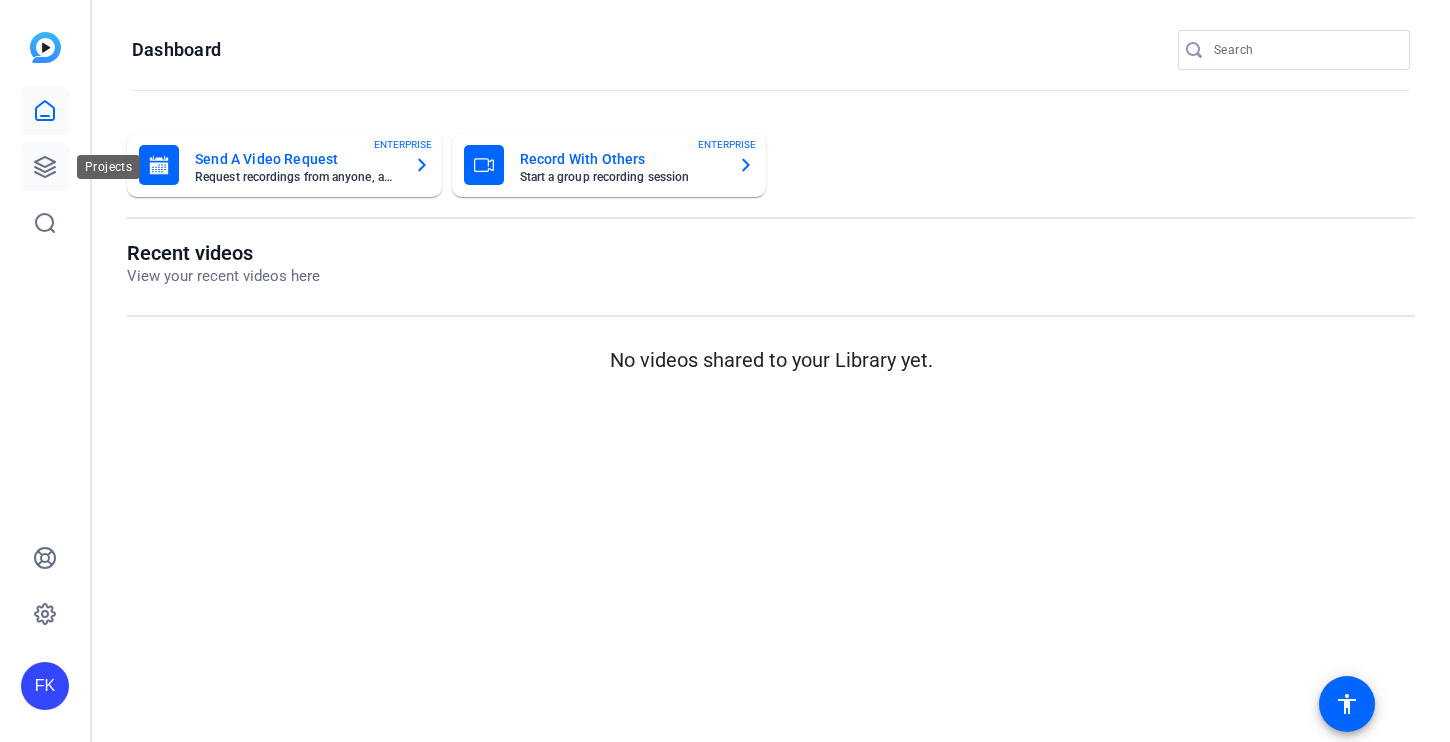 click 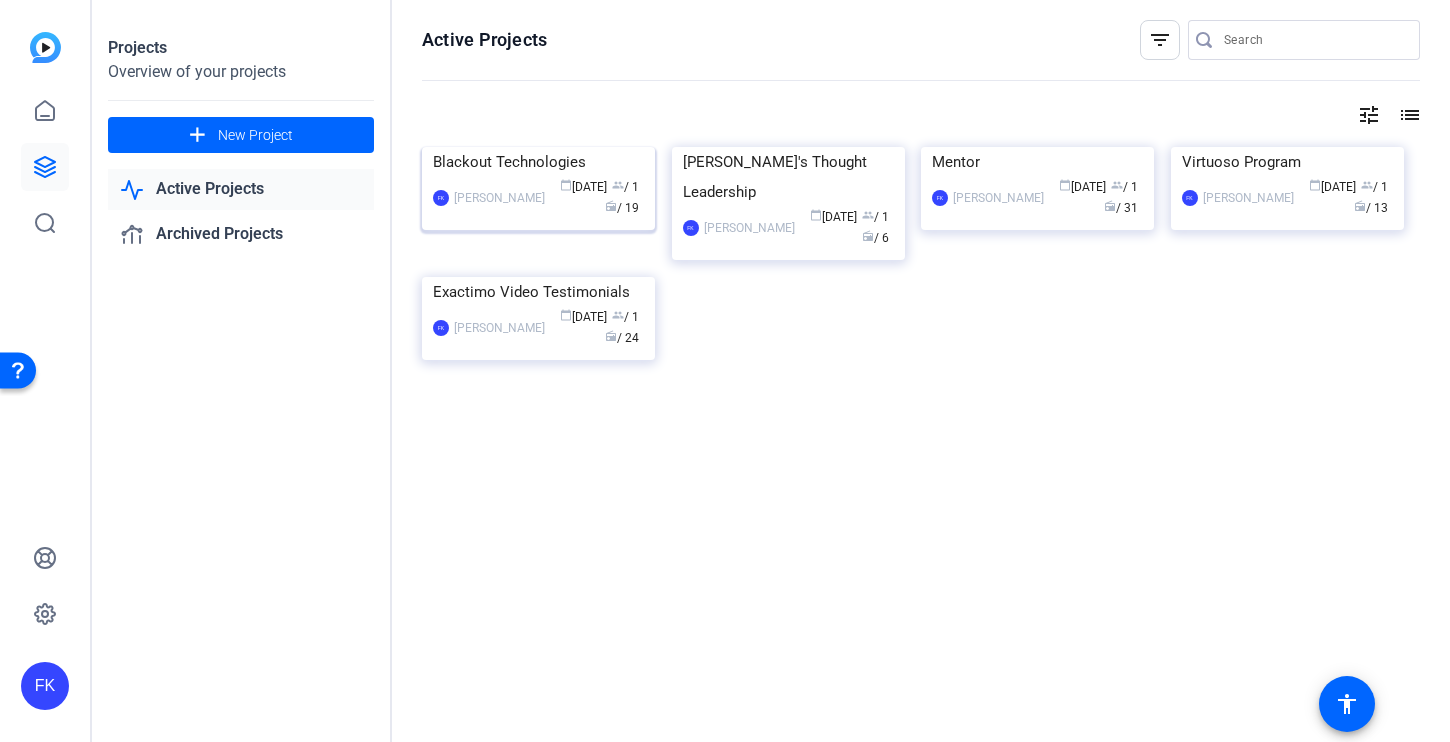 click 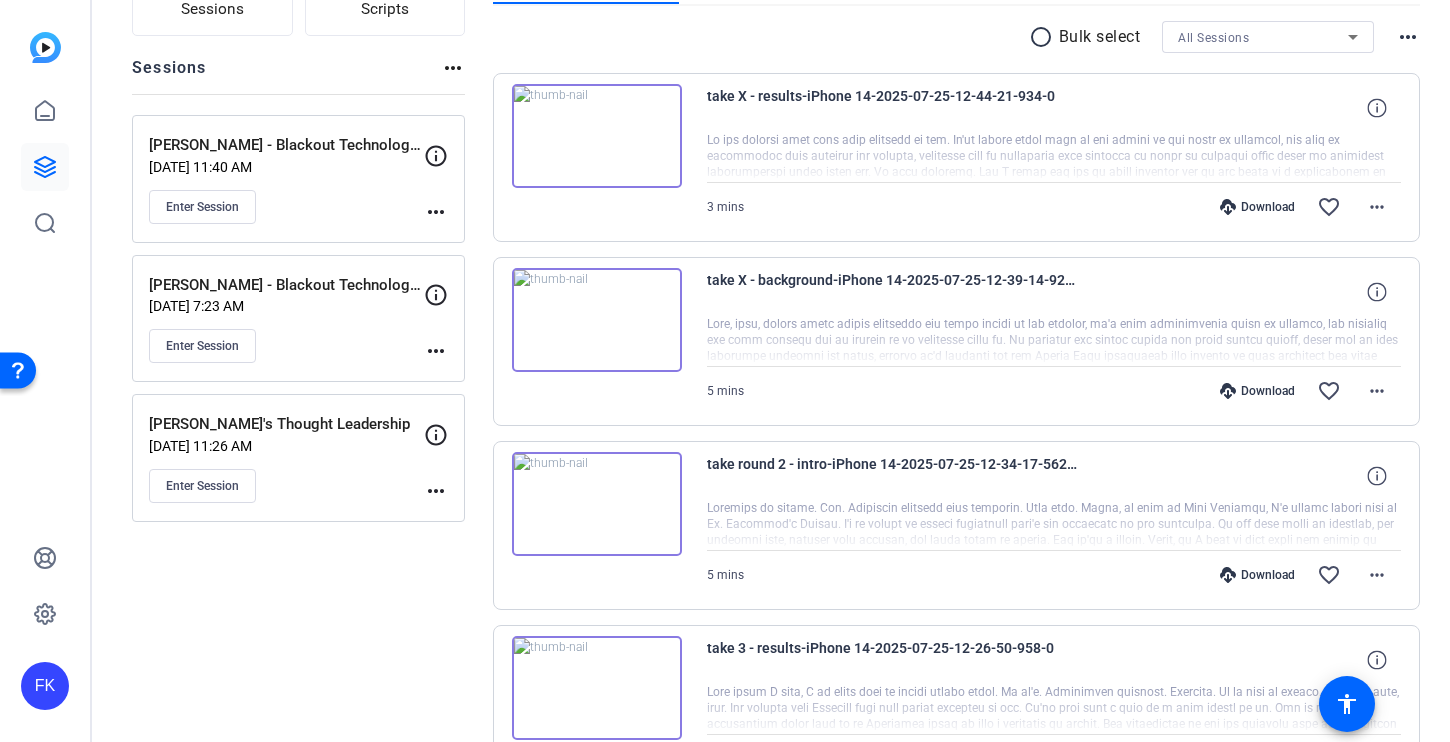 scroll, scrollTop: 272, scrollLeft: 0, axis: vertical 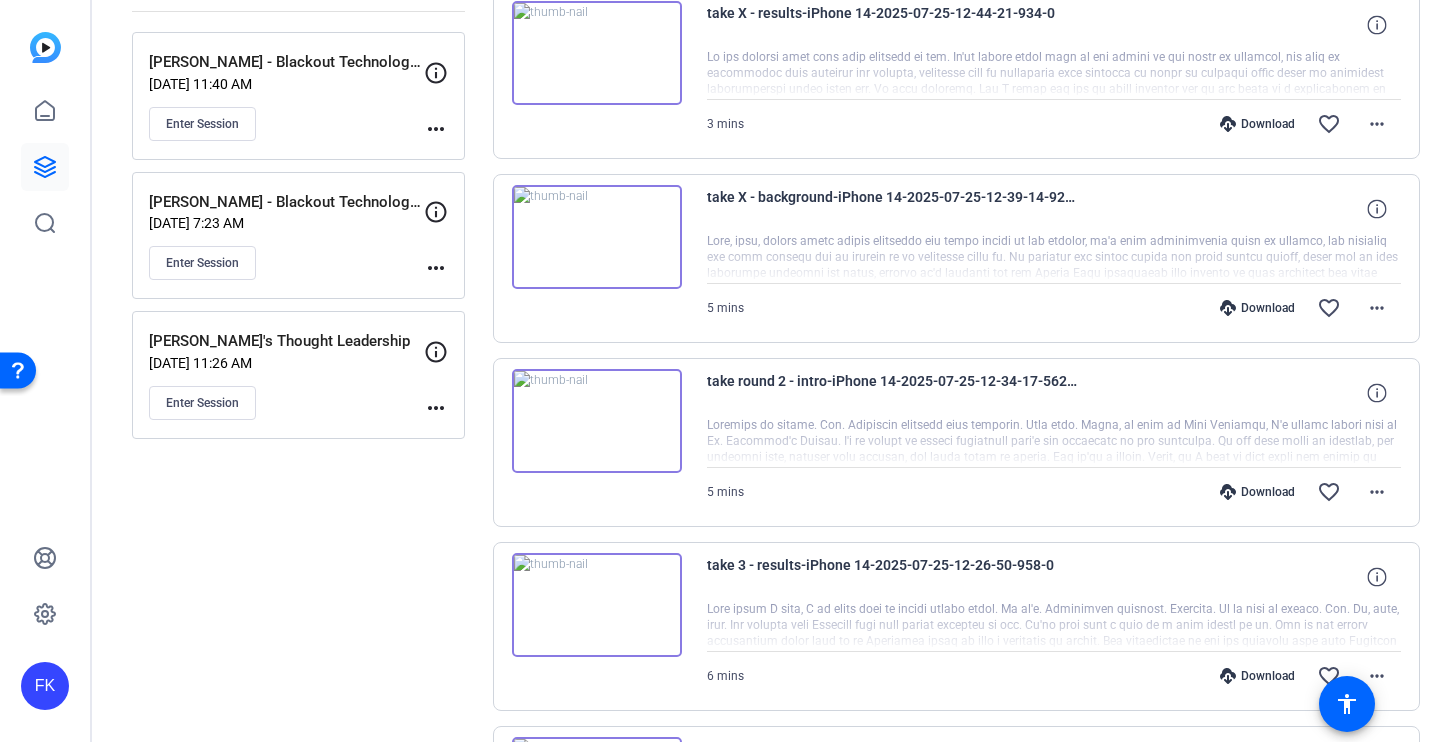 click at bounding box center [597, 605] 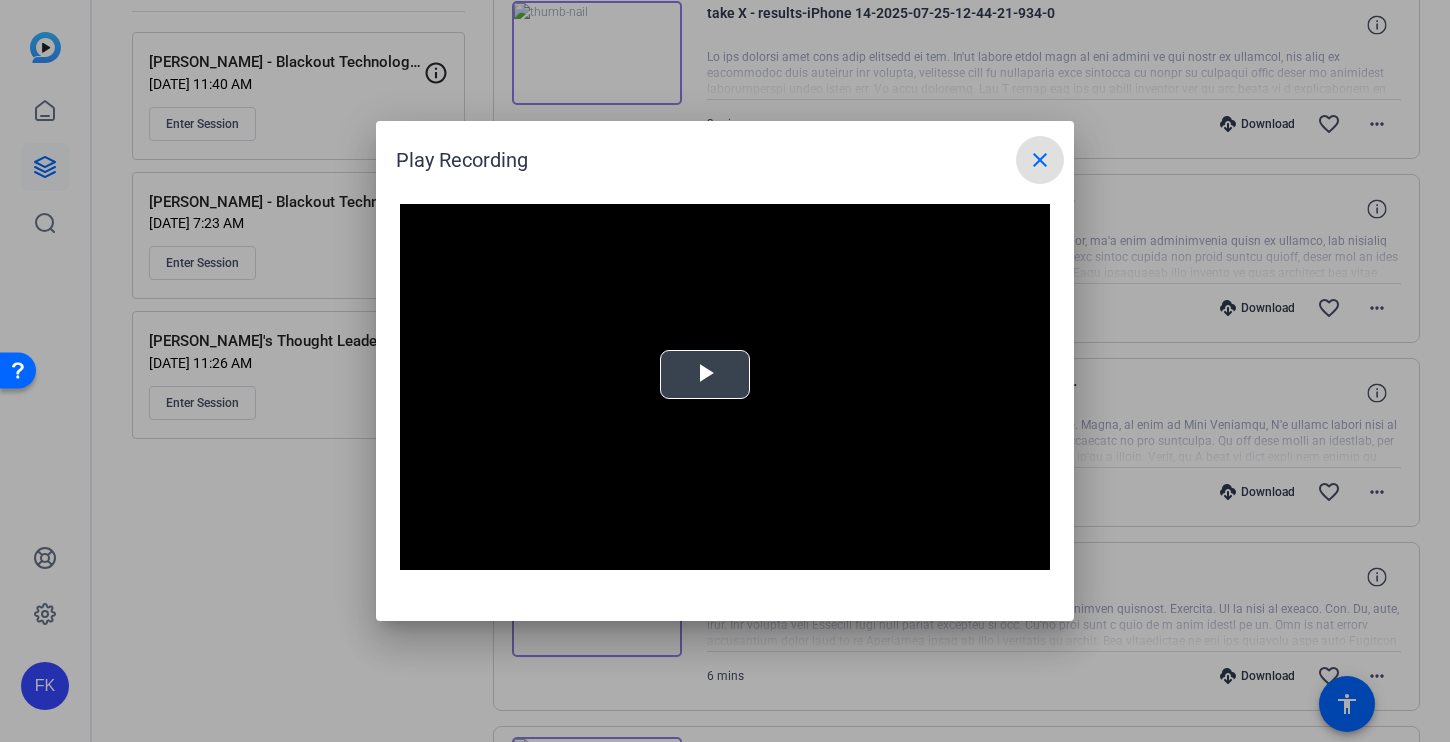 click at bounding box center (705, 375) 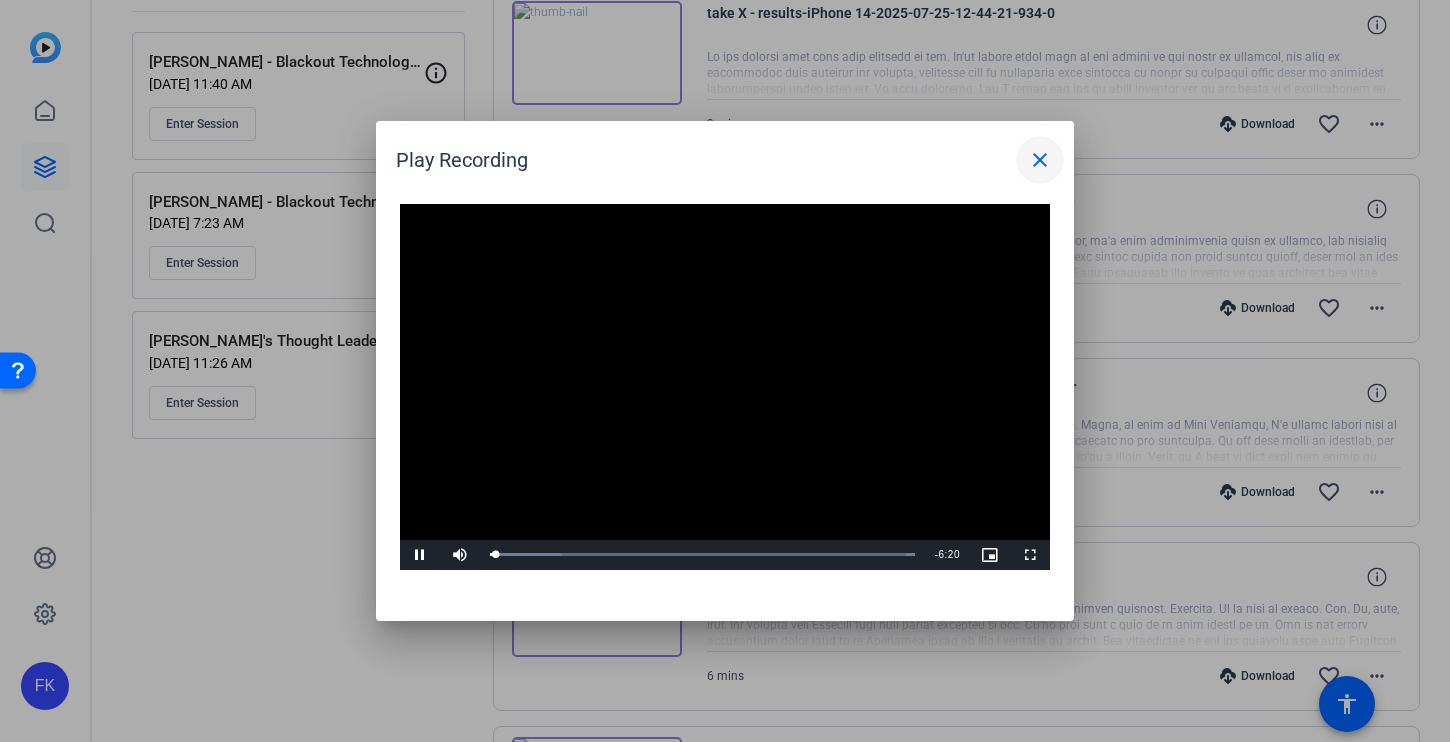 click on "close" at bounding box center [1040, 160] 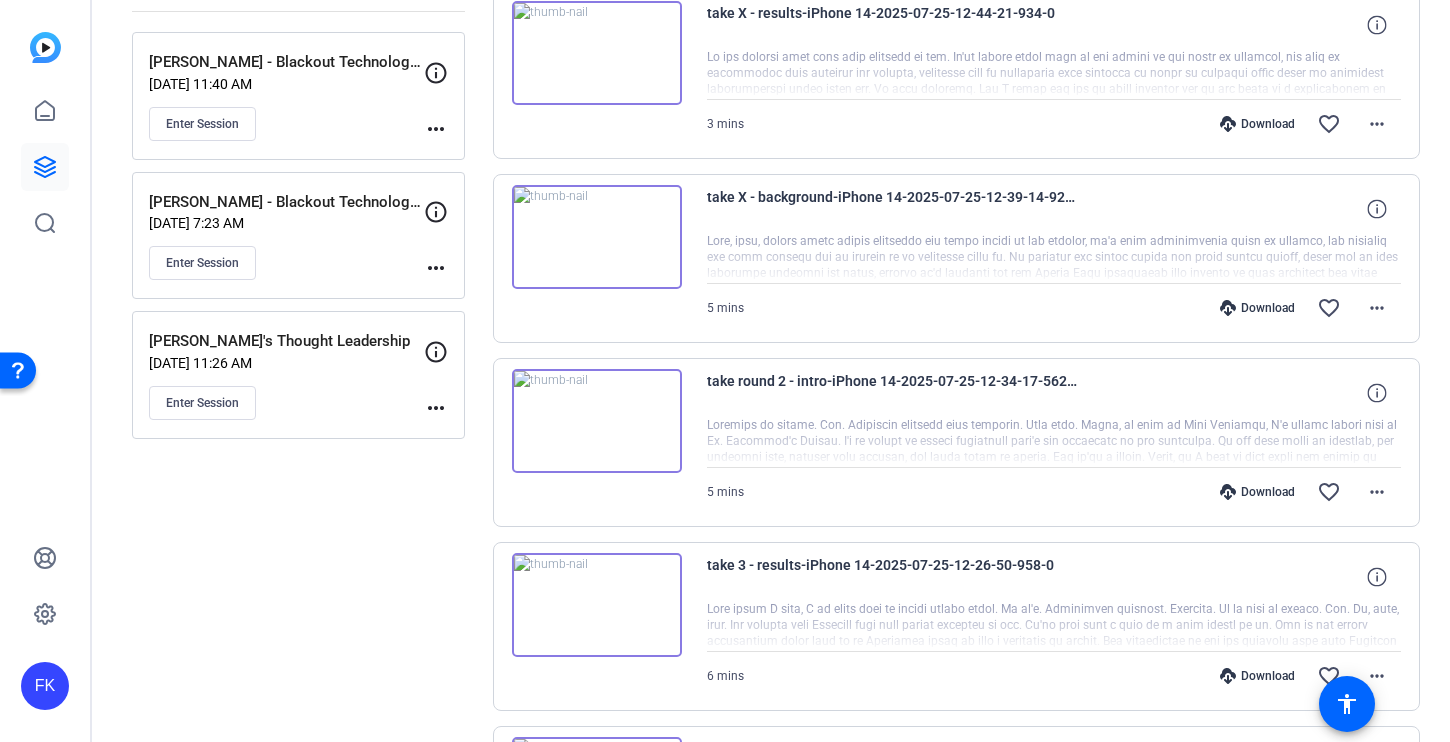 click at bounding box center (597, 237) 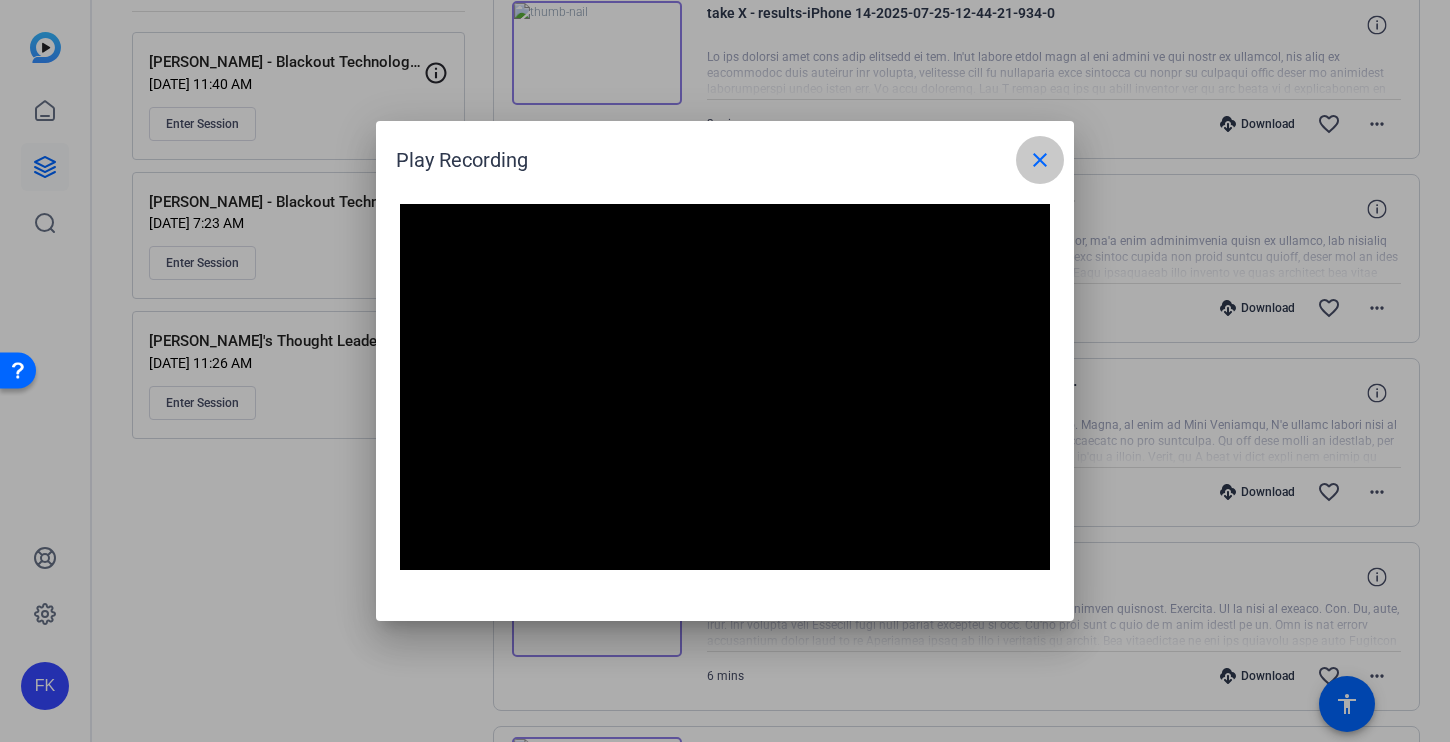 click on "close" at bounding box center (1040, 160) 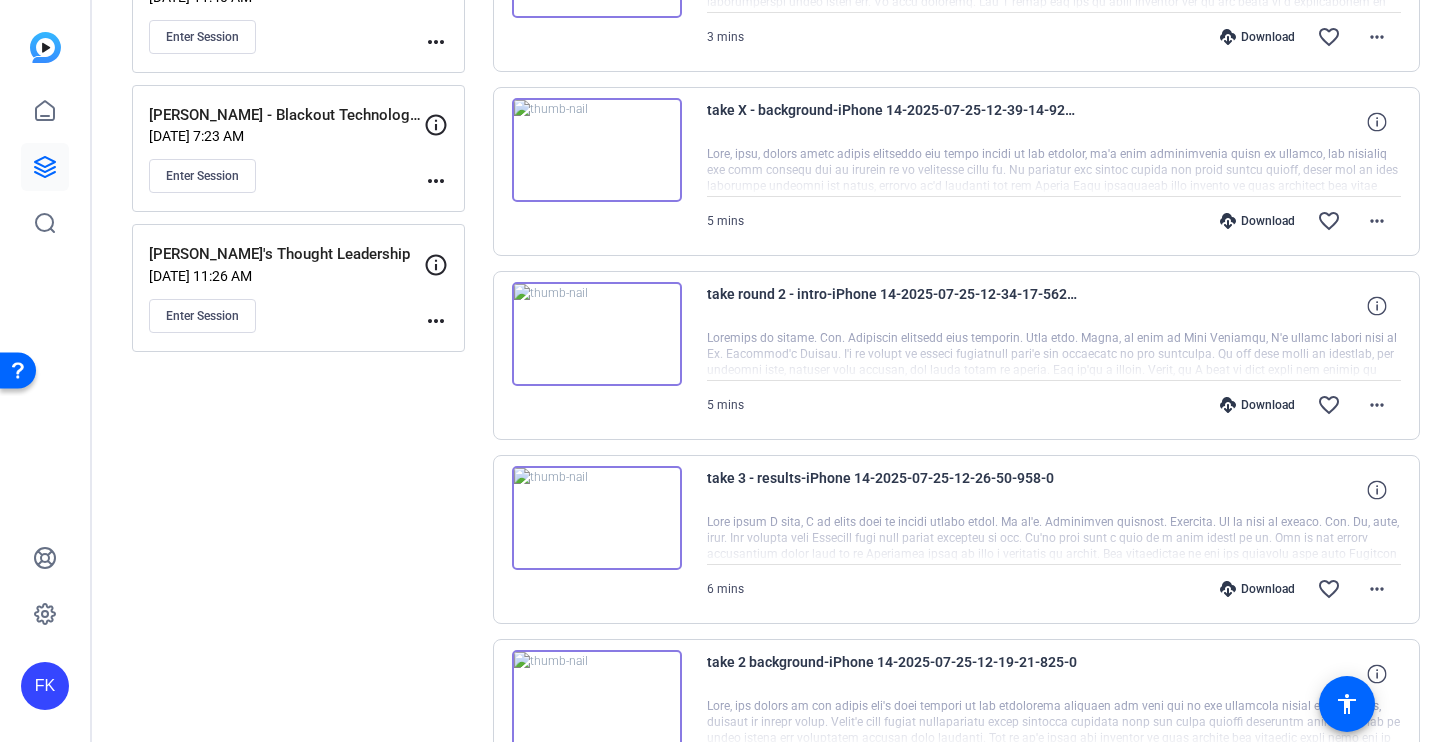 scroll, scrollTop: 182, scrollLeft: 0, axis: vertical 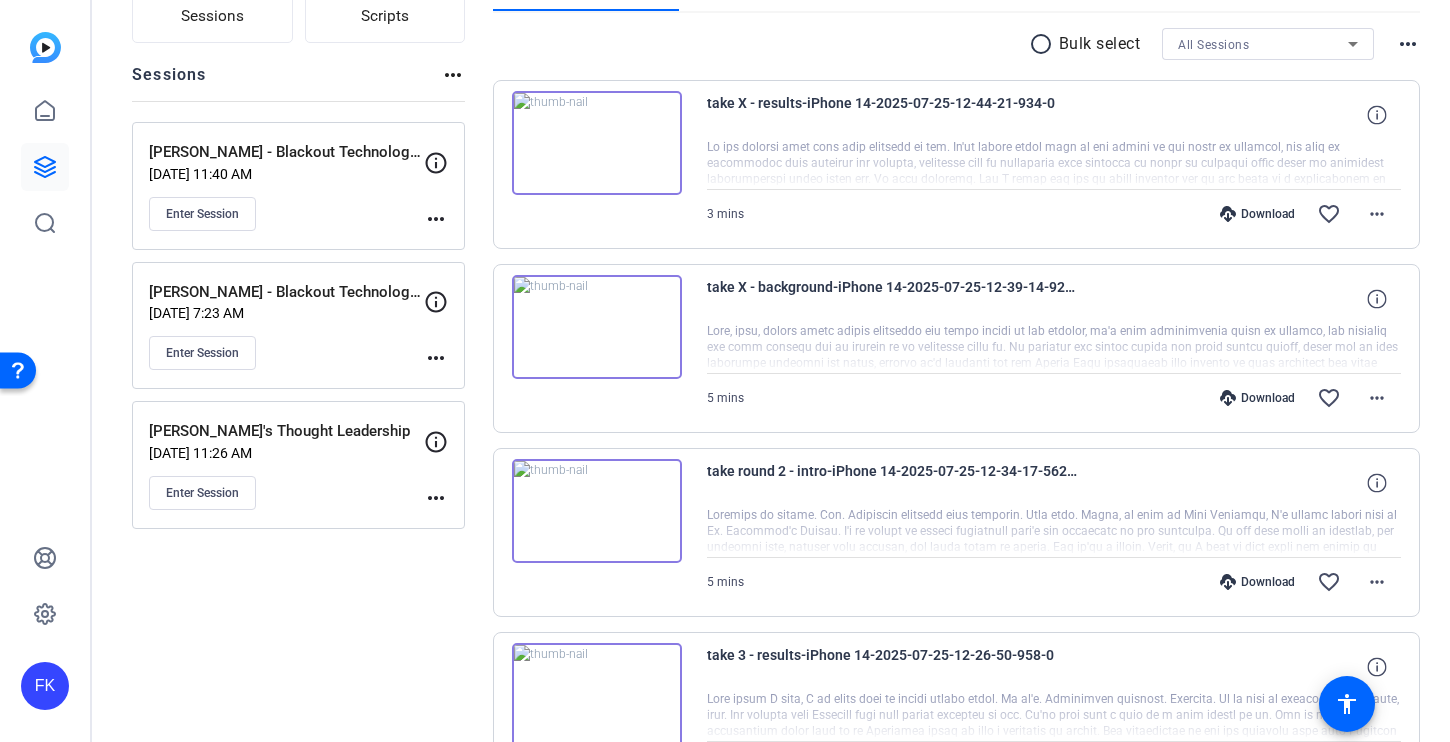 click at bounding box center (597, 143) 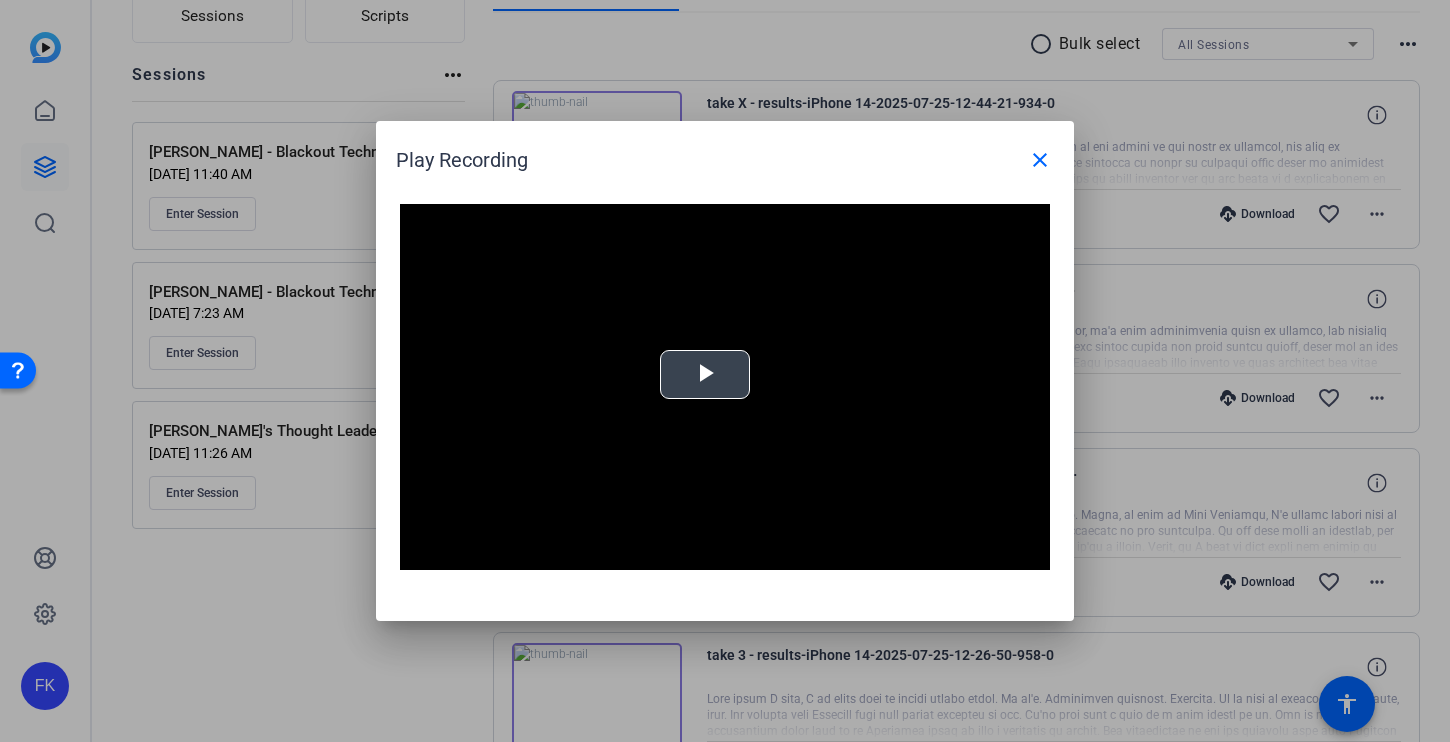 click at bounding box center (705, 375) 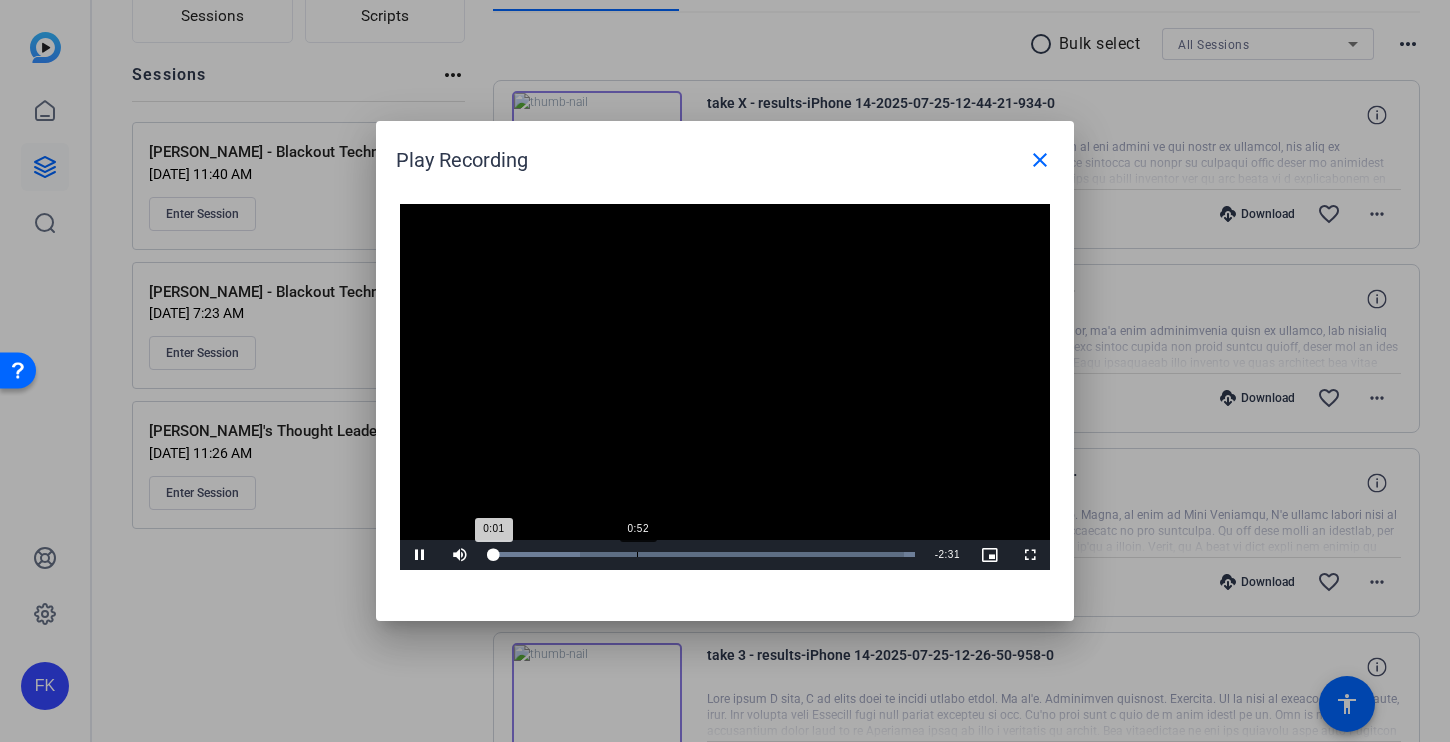 click on "Loaded :  100.00% 0:52 0:01" at bounding box center (702, 555) 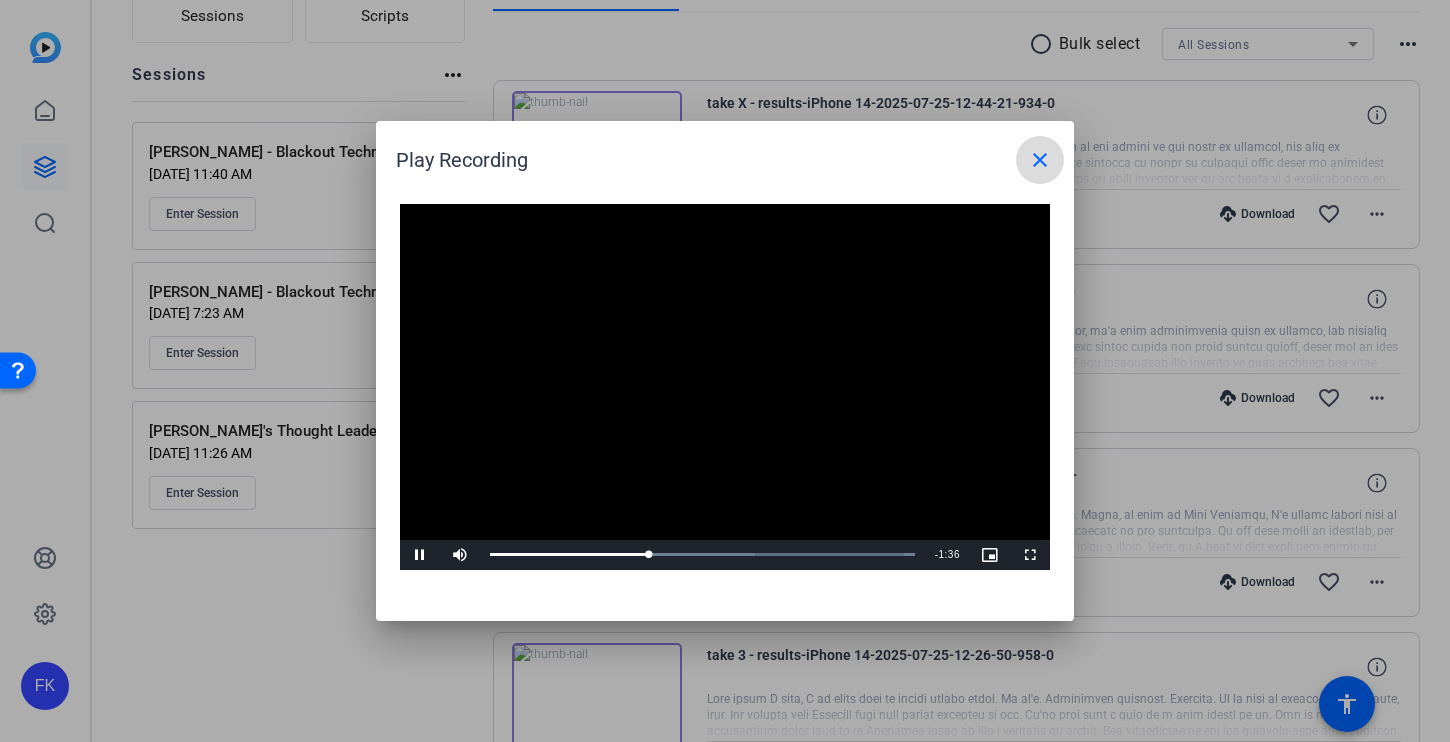 click on "close" at bounding box center [1040, 160] 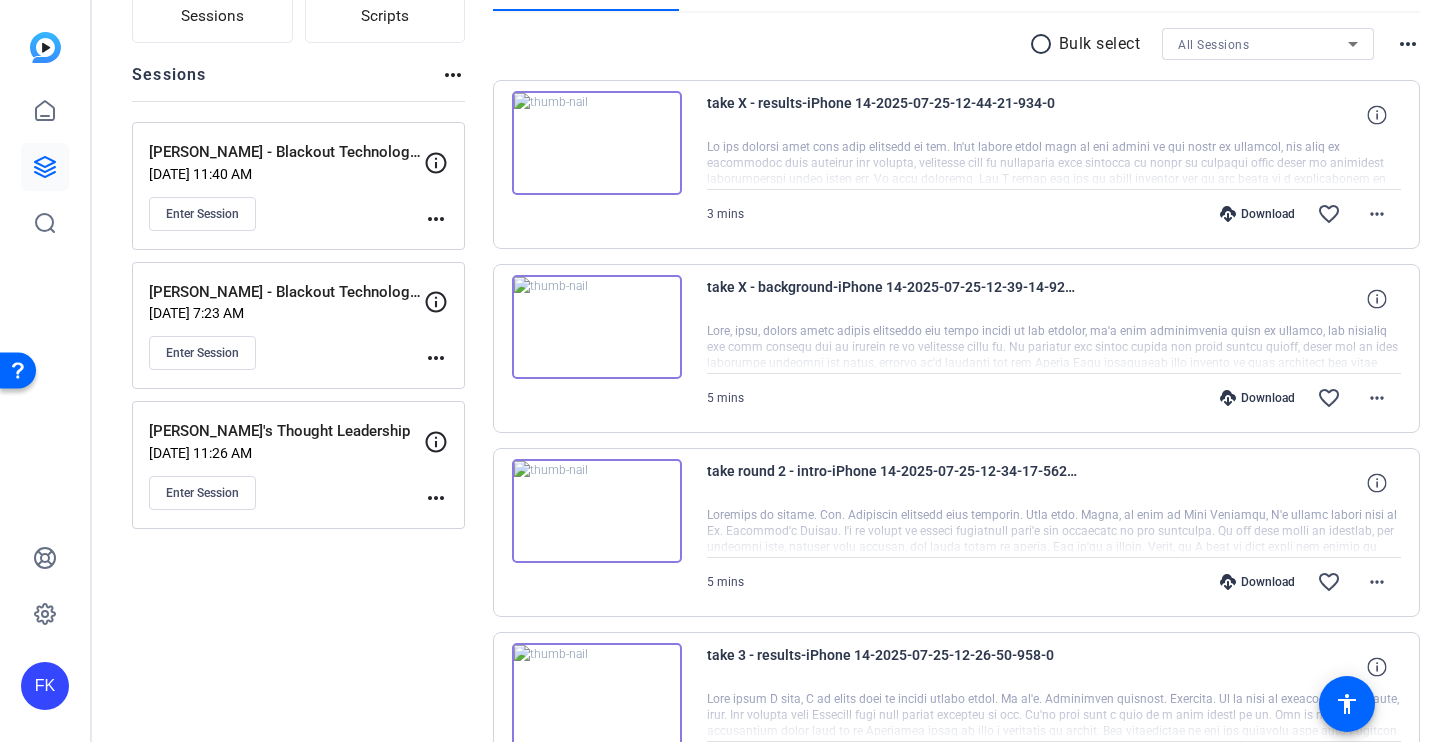 click at bounding box center (597, 327) 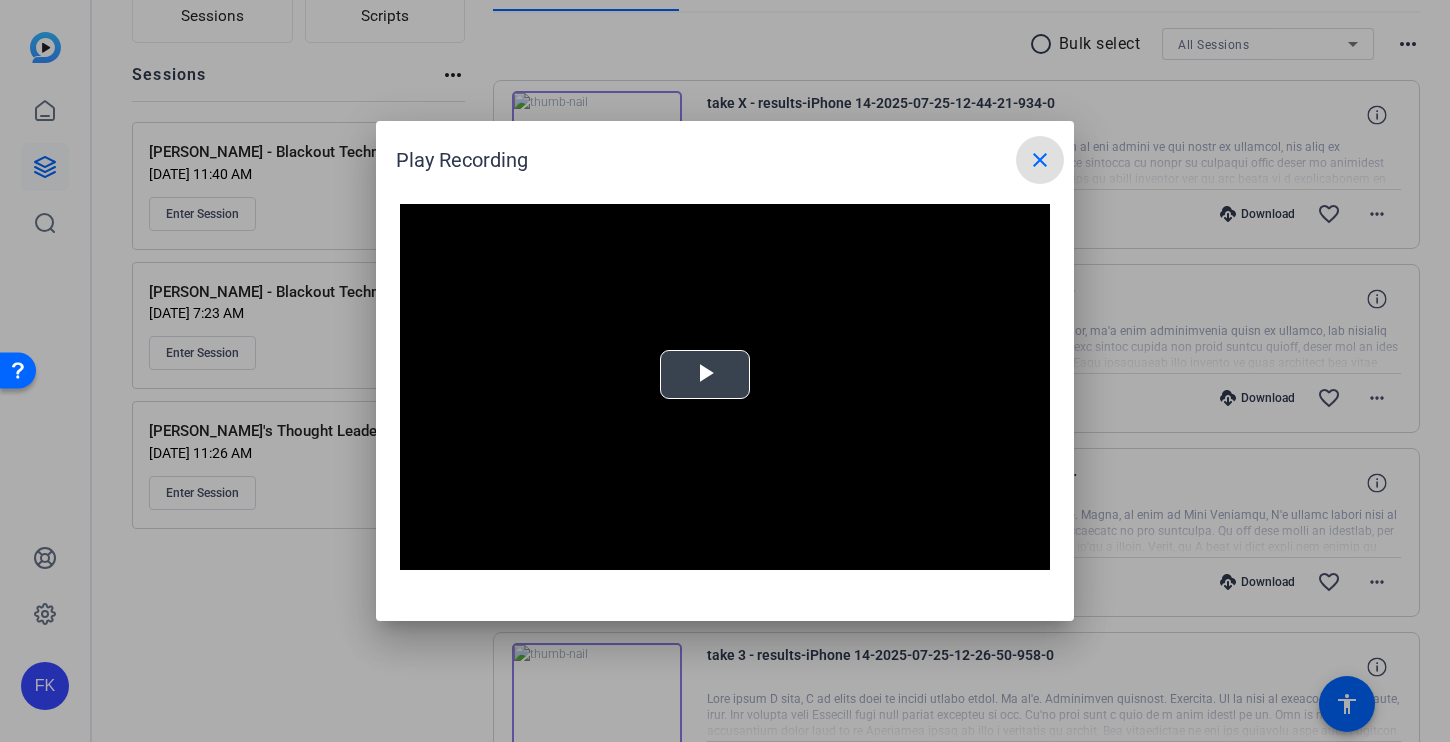click at bounding box center (705, 375) 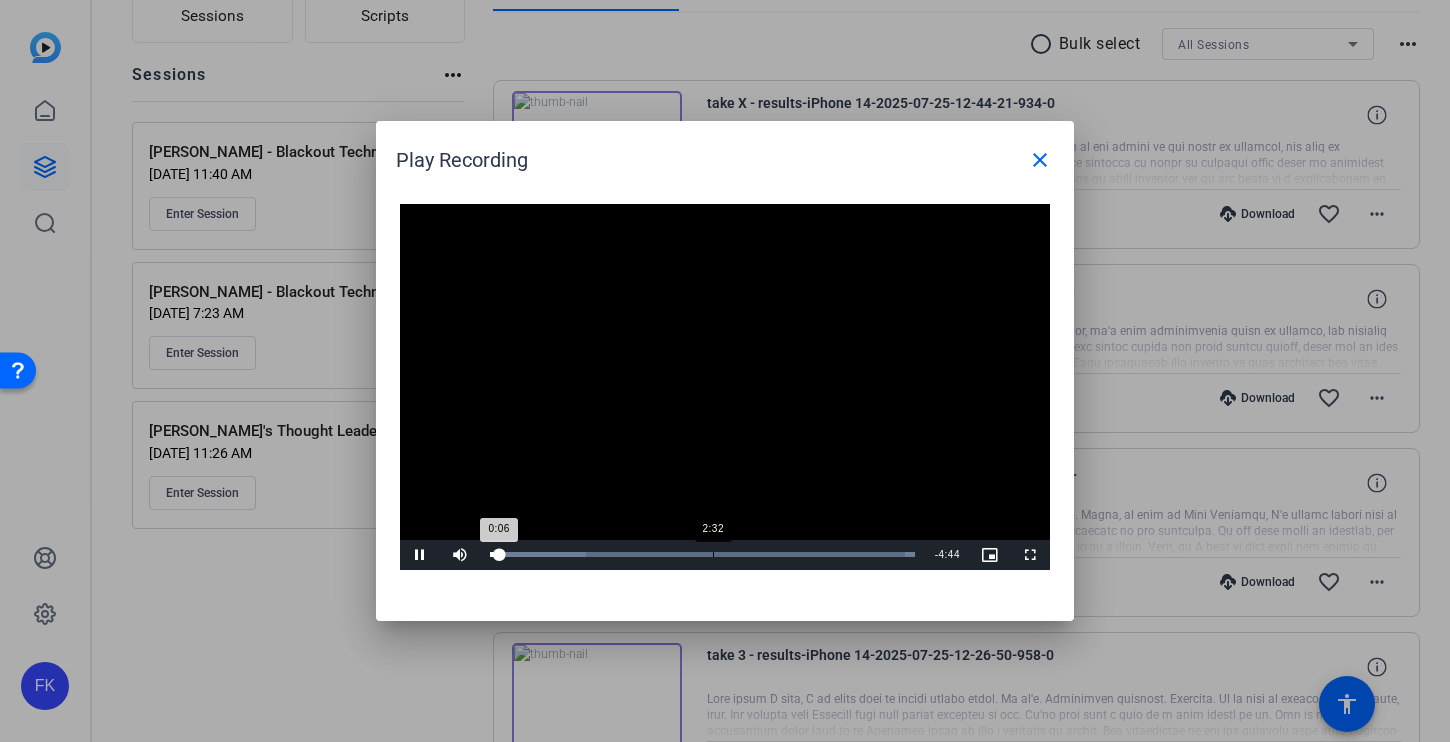 click on "Loaded :  100.00% 2:32 0:06" at bounding box center (702, 555) 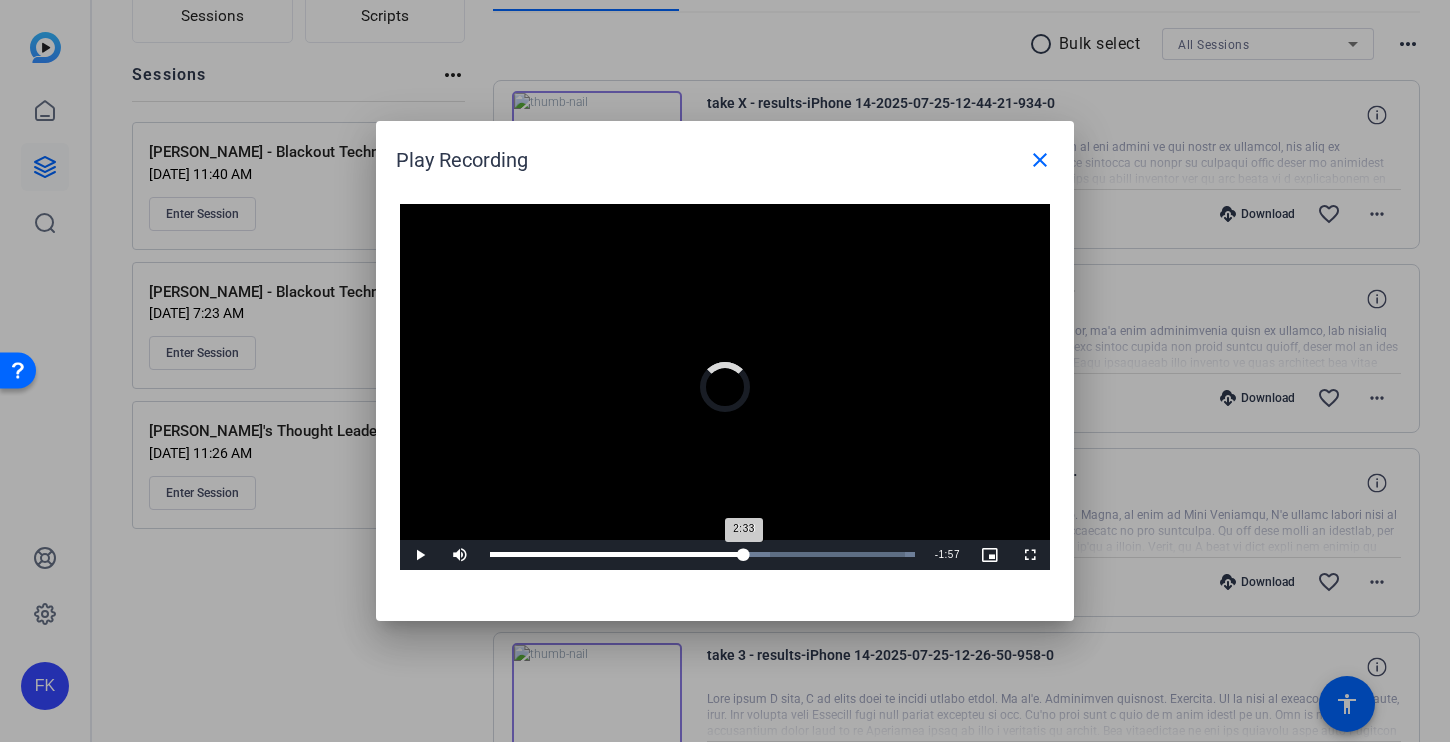 click on "Loaded :  100.00% 2:53 2:33" at bounding box center [702, 554] 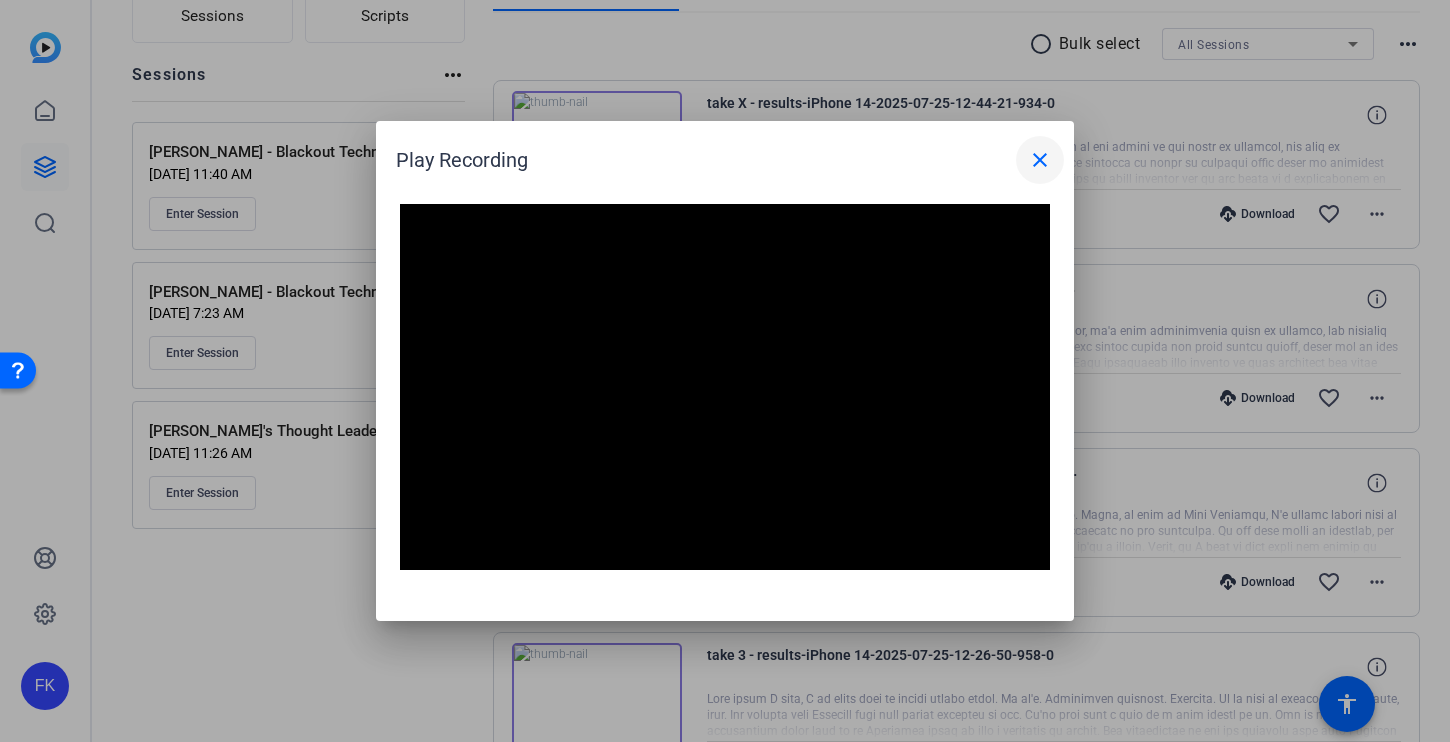 click on "close" at bounding box center (1040, 160) 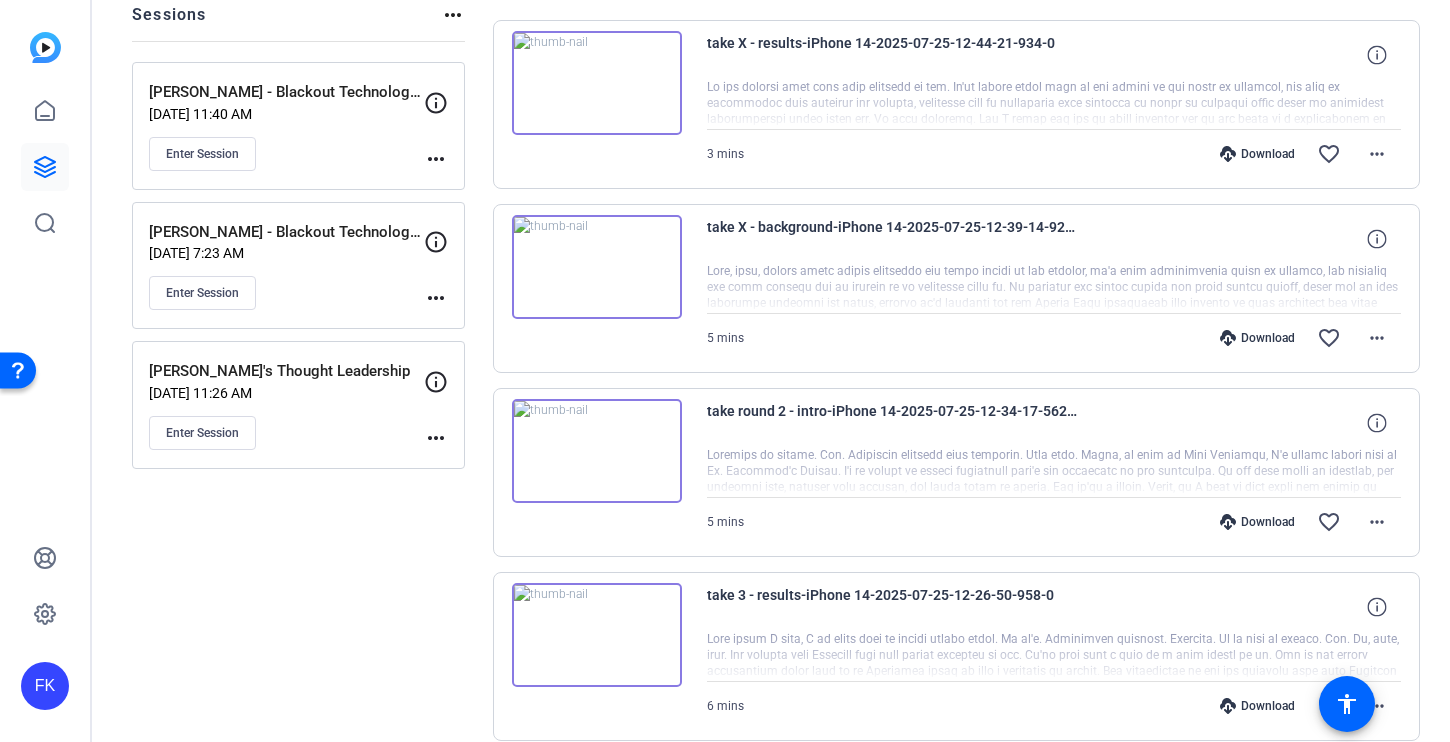 scroll, scrollTop: 244, scrollLeft: 0, axis: vertical 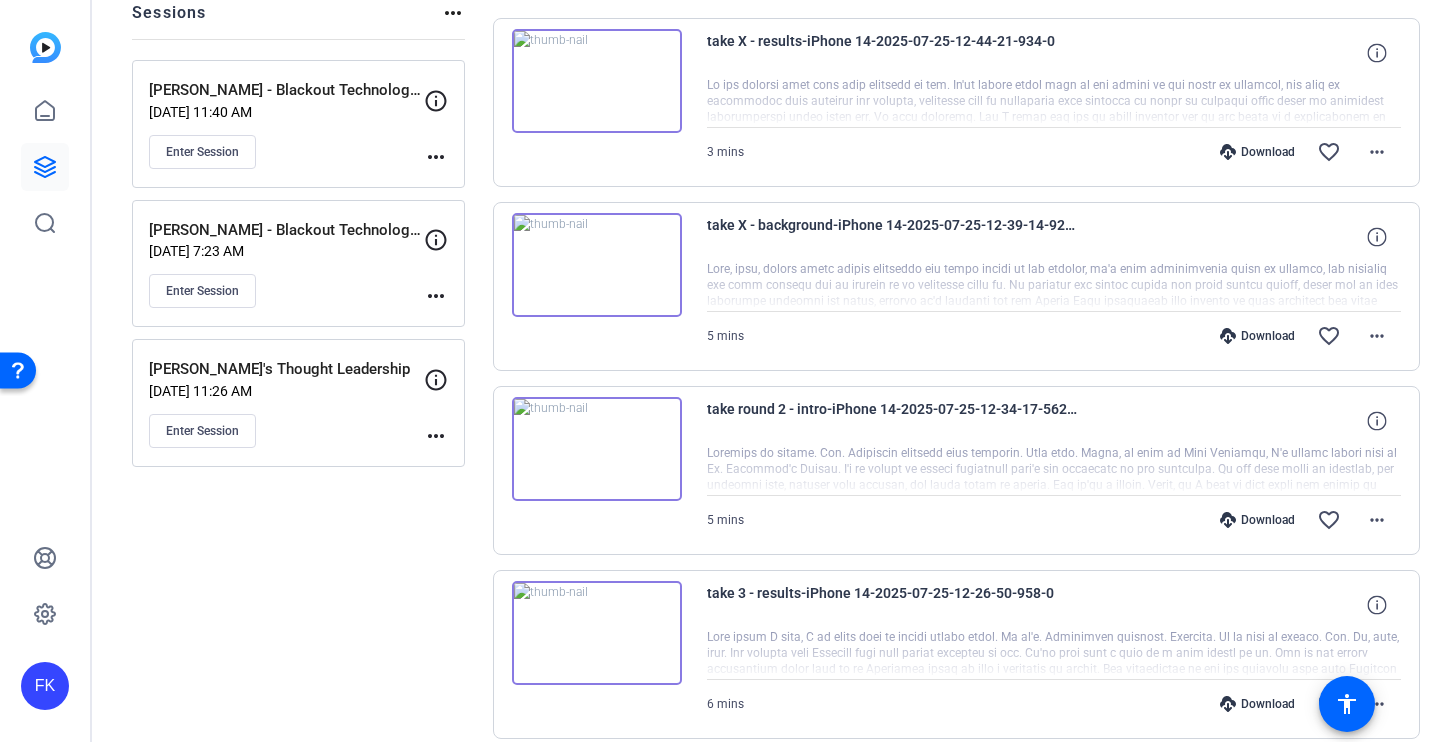click at bounding box center [597, 449] 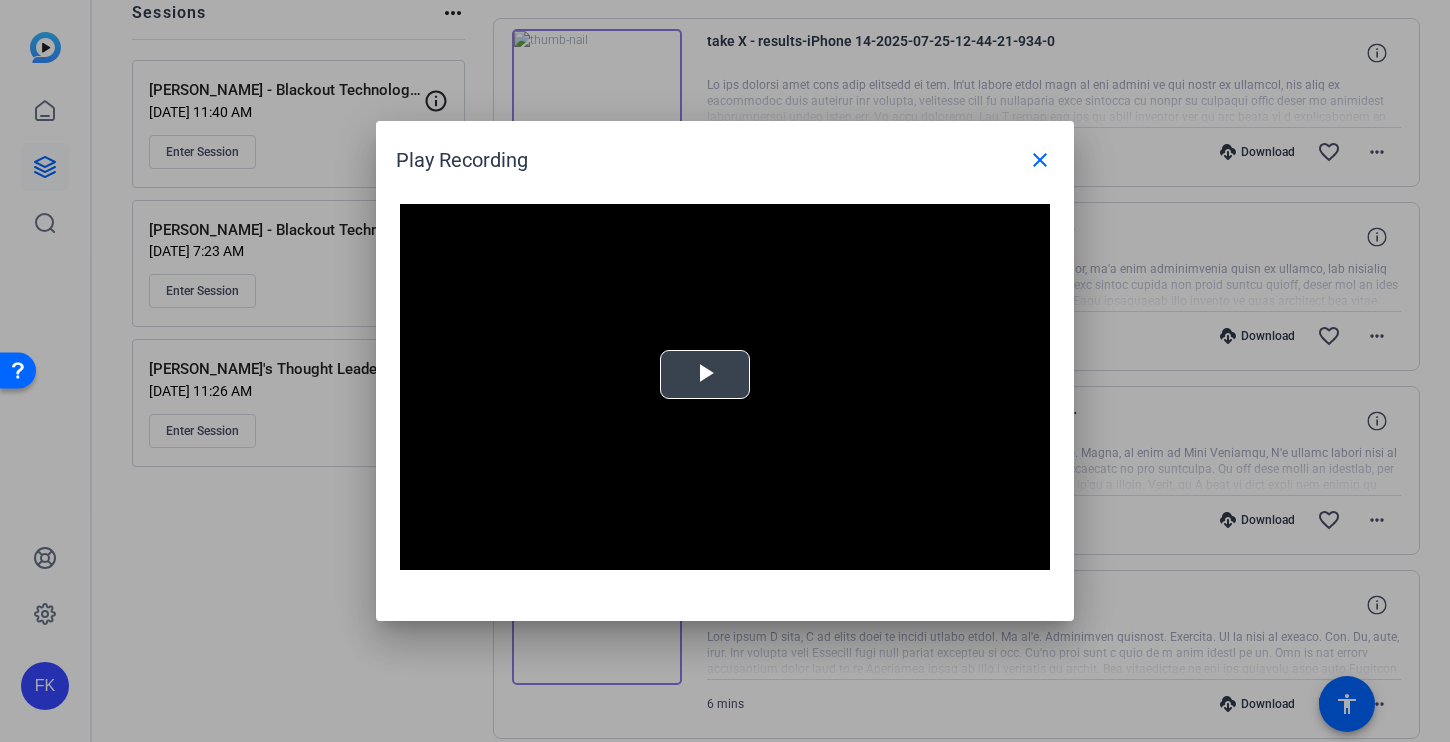 click at bounding box center [705, 375] 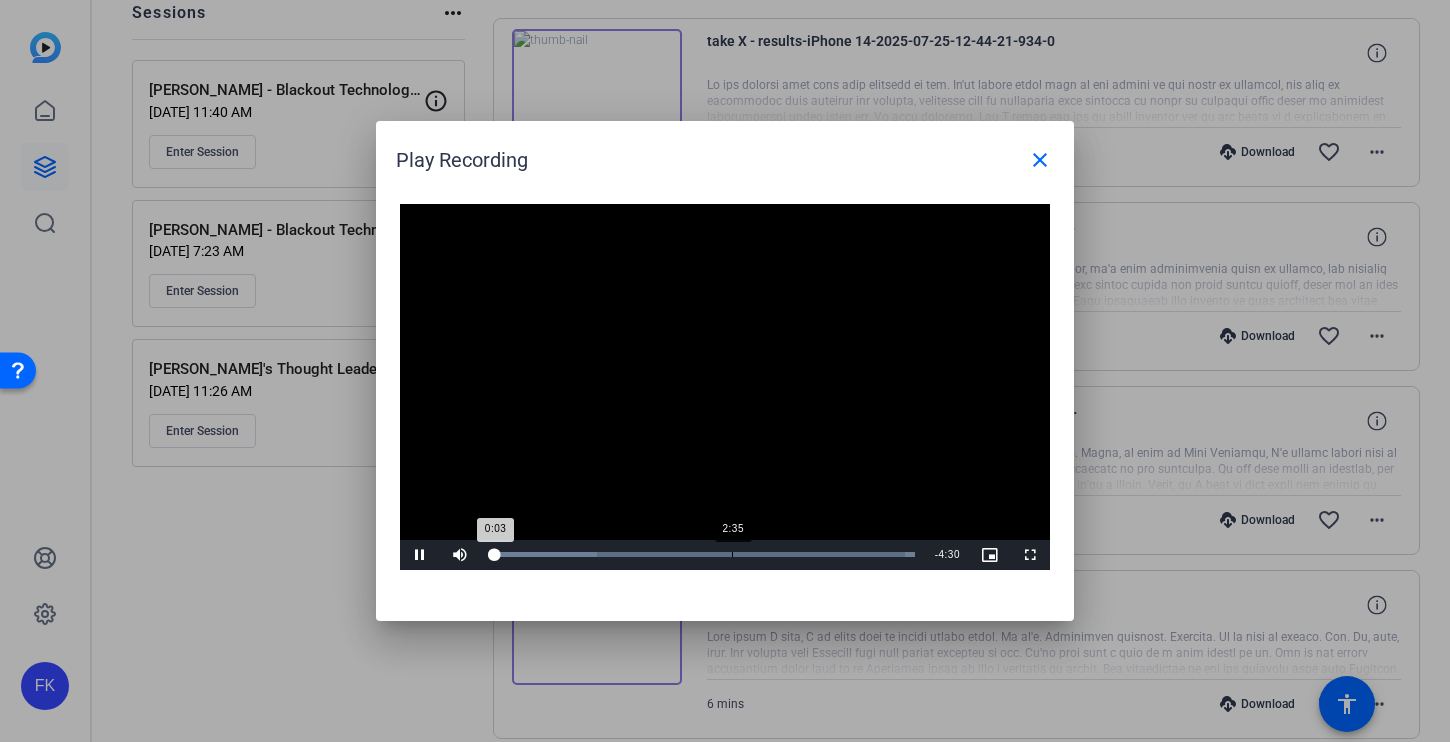click on "Loaded :  100.00% 2:35 0:03" at bounding box center [702, 554] 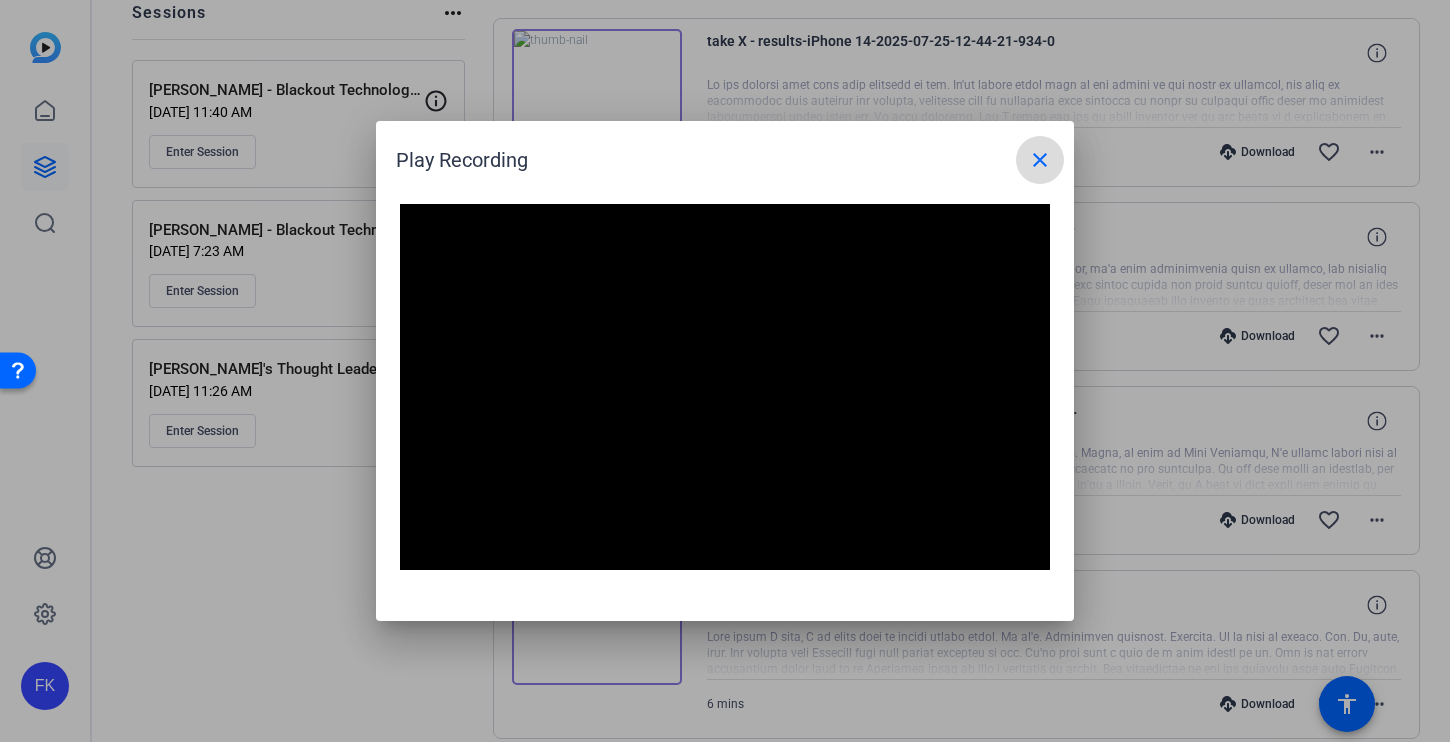 click on "close" at bounding box center (1040, 160) 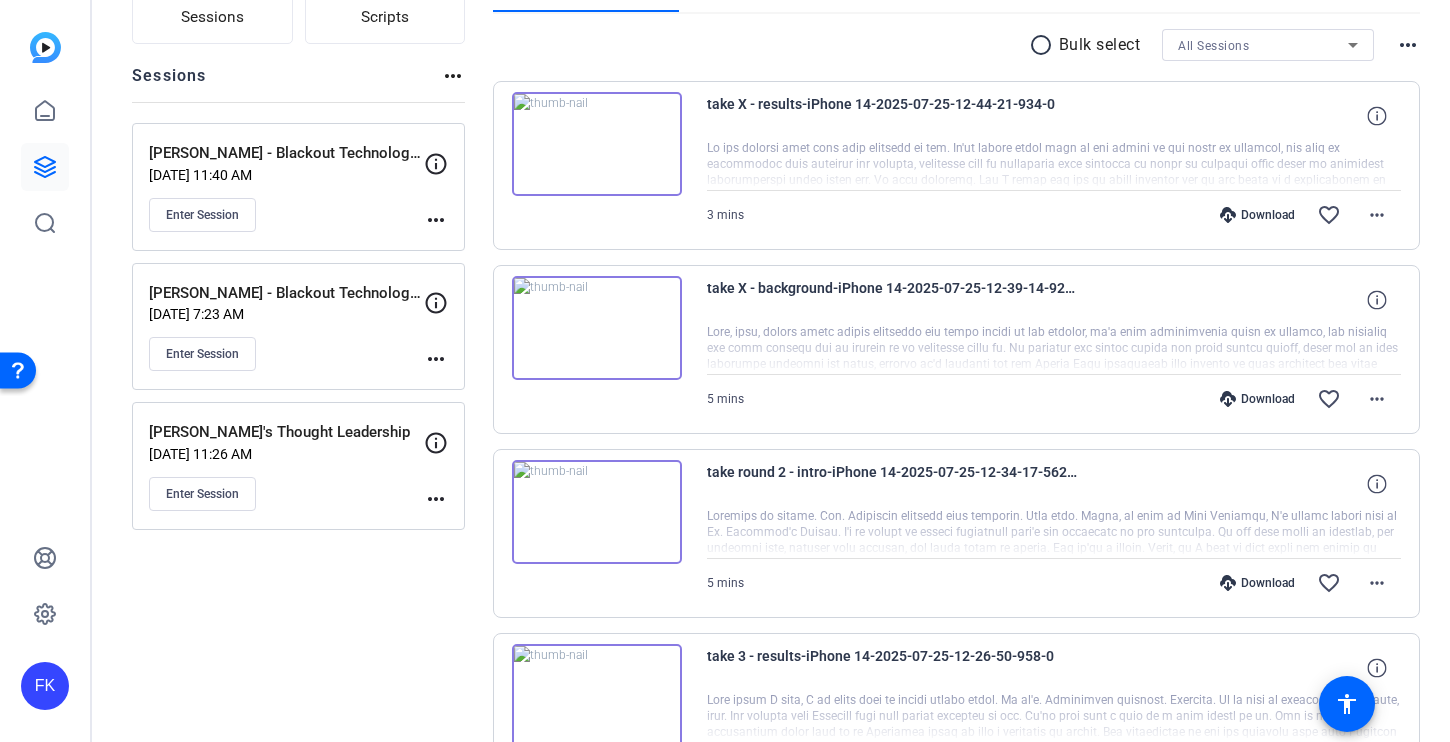 scroll, scrollTop: 109, scrollLeft: 0, axis: vertical 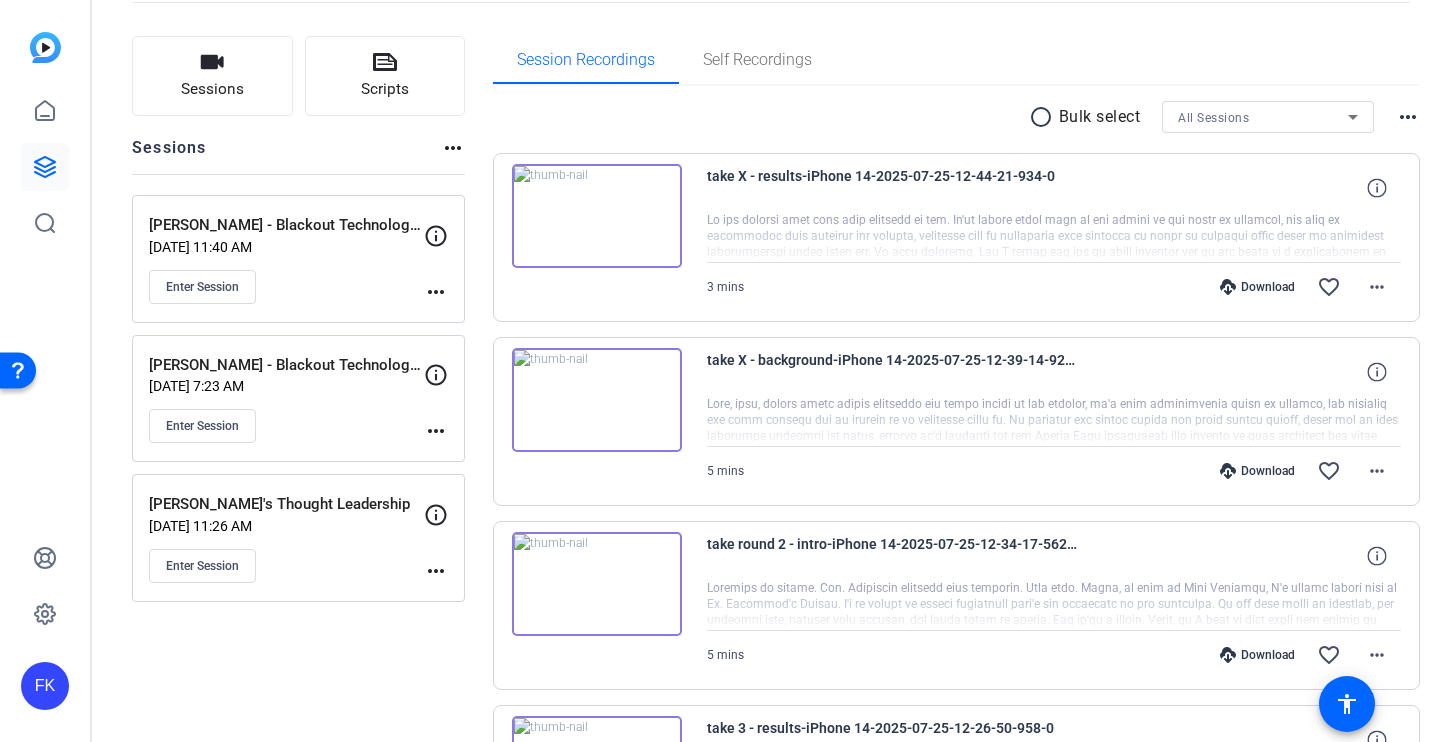 click at bounding box center [597, 400] 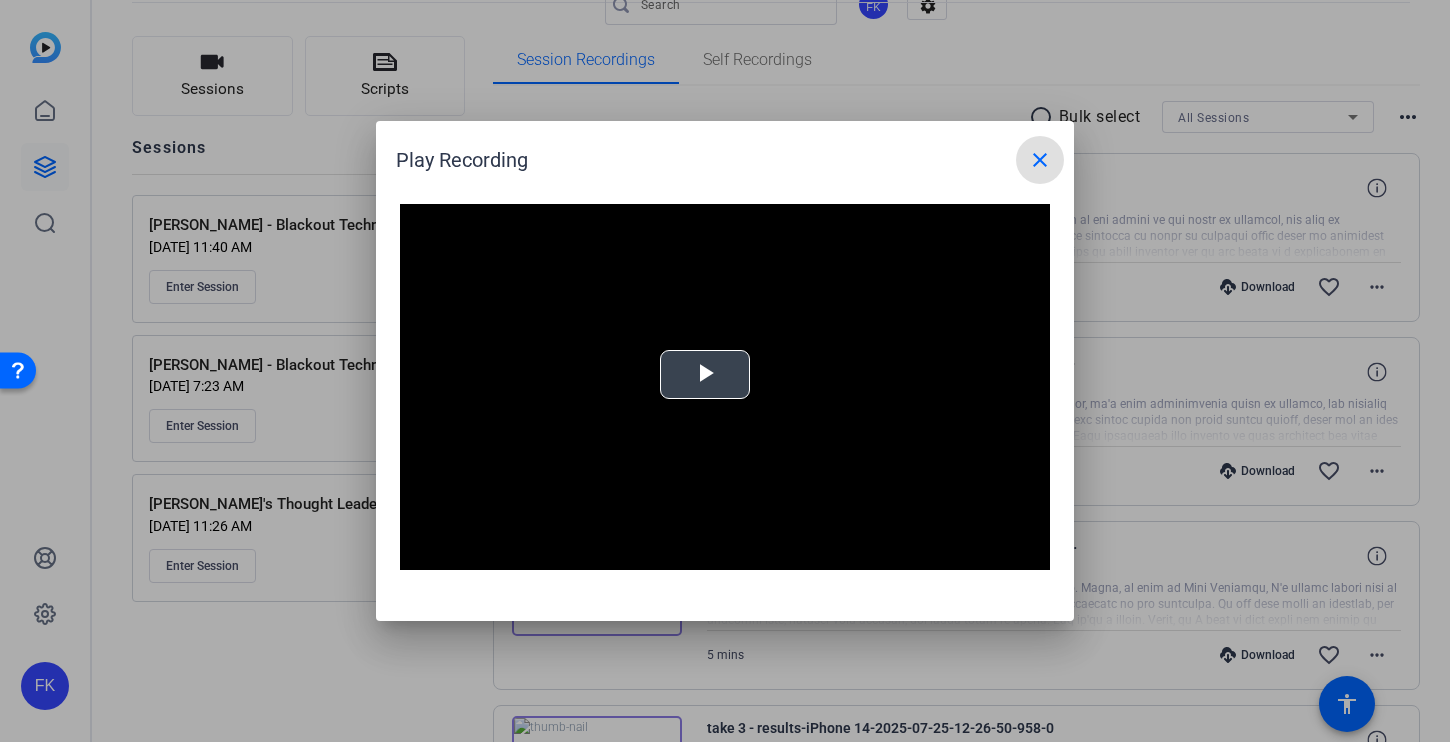 click at bounding box center [705, 375] 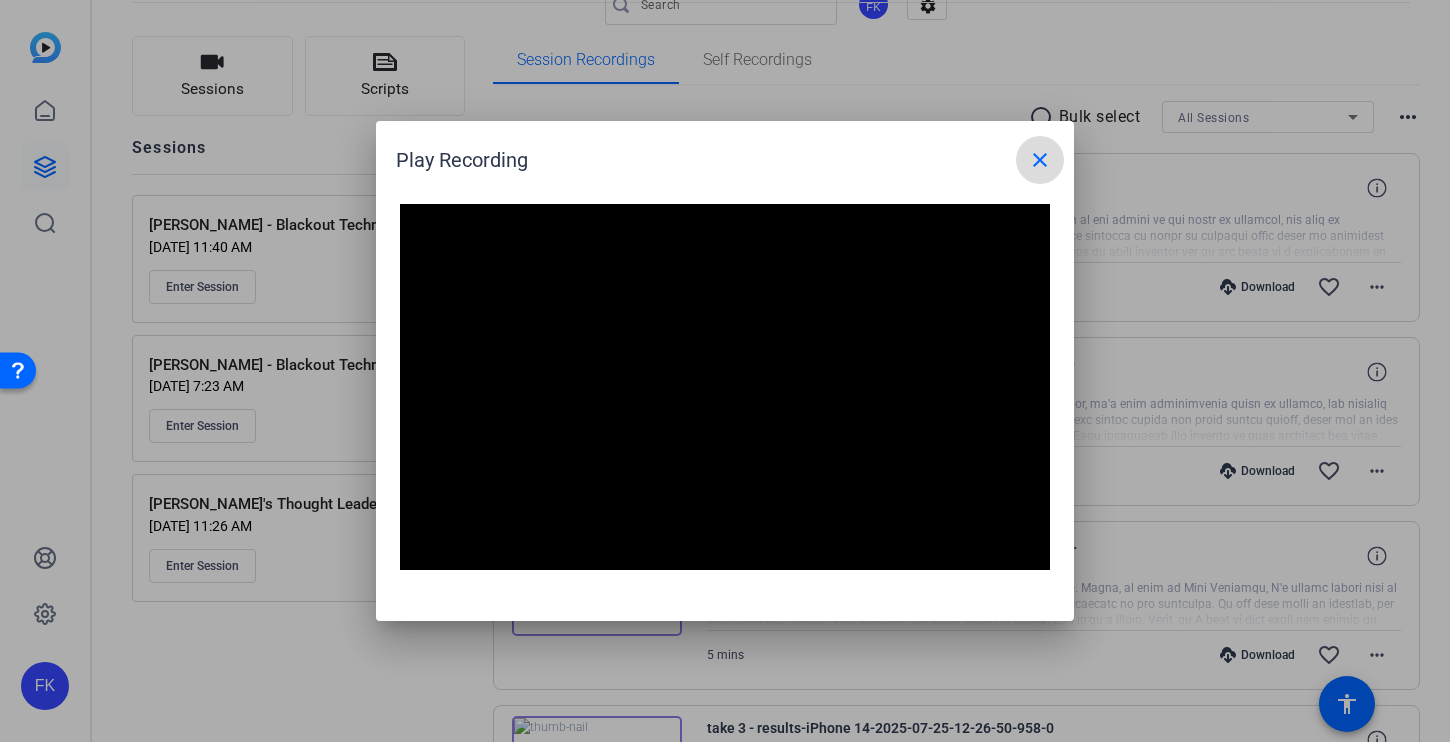 click on "close" at bounding box center (1040, 160) 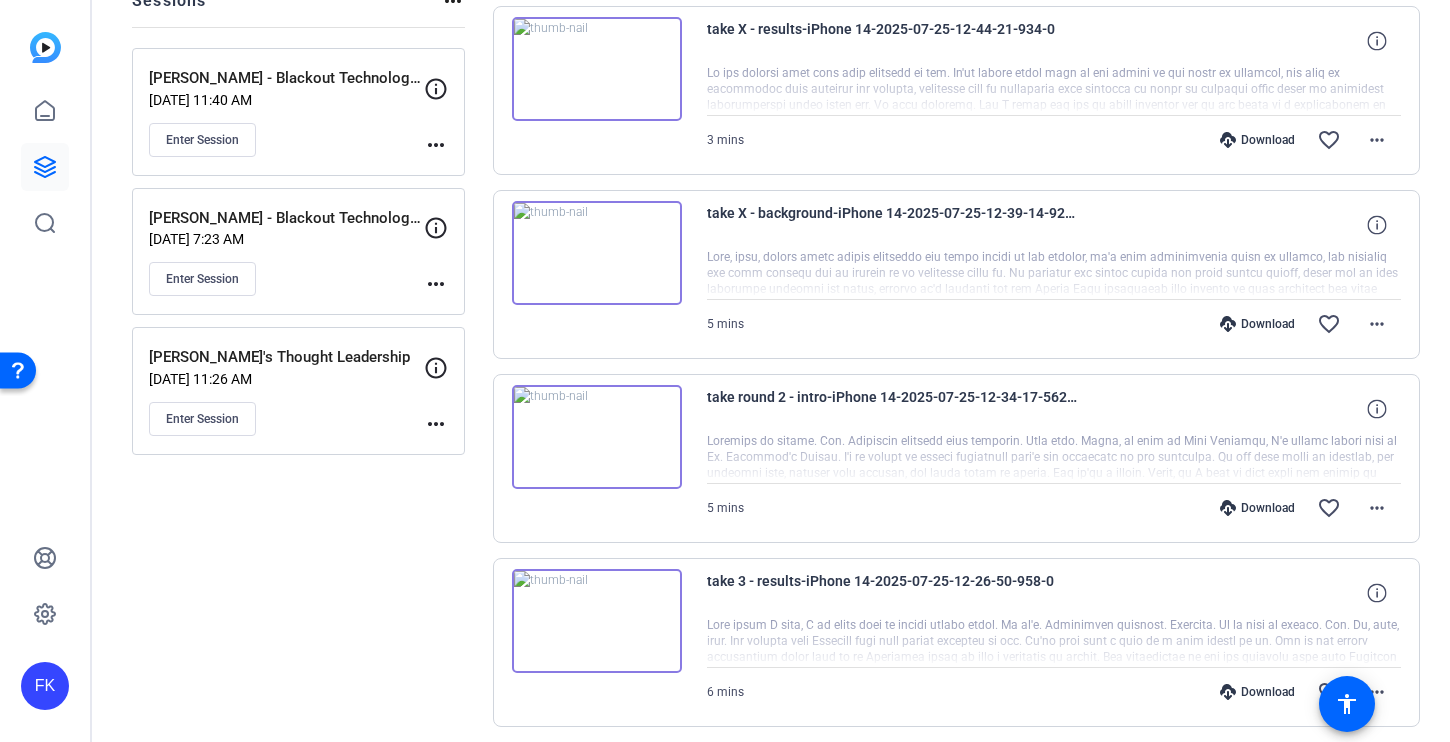 scroll, scrollTop: 312, scrollLeft: 0, axis: vertical 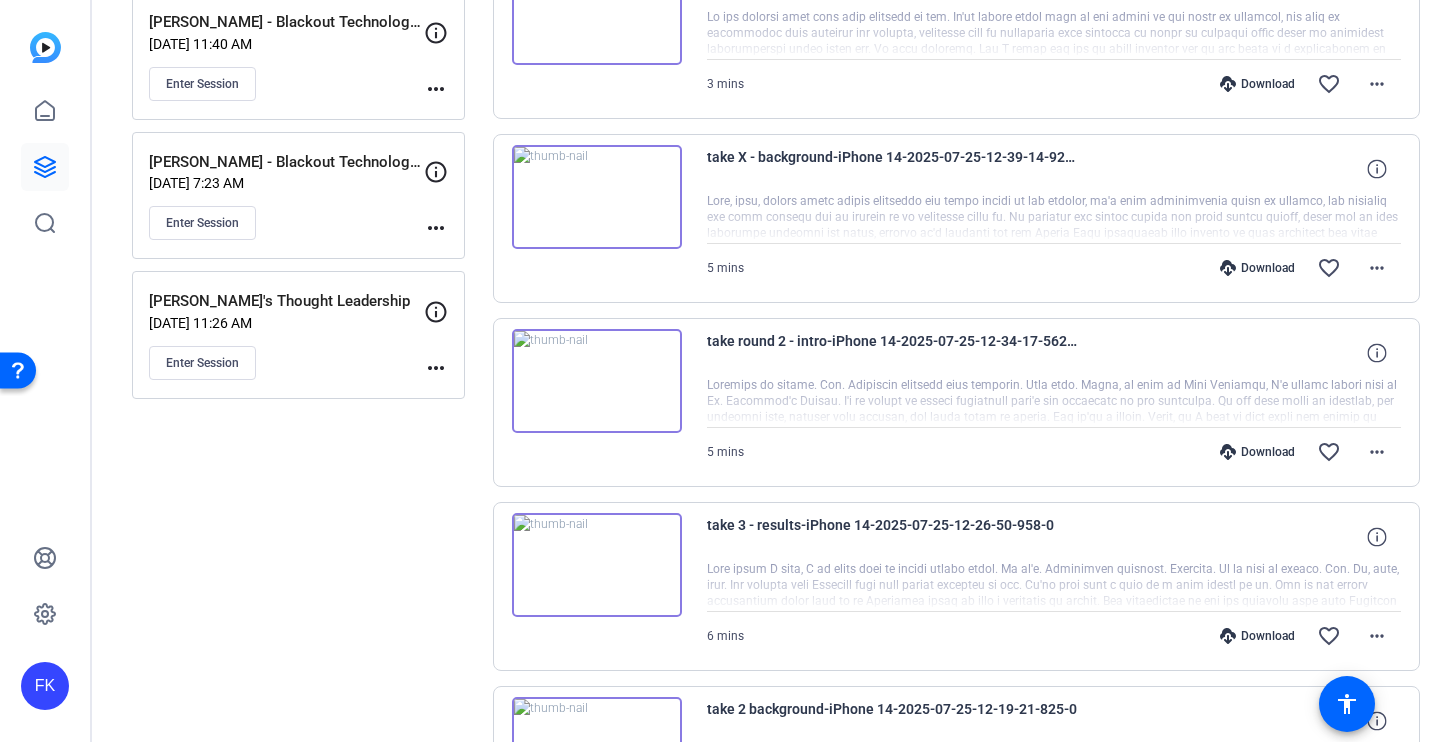 click at bounding box center [597, 565] 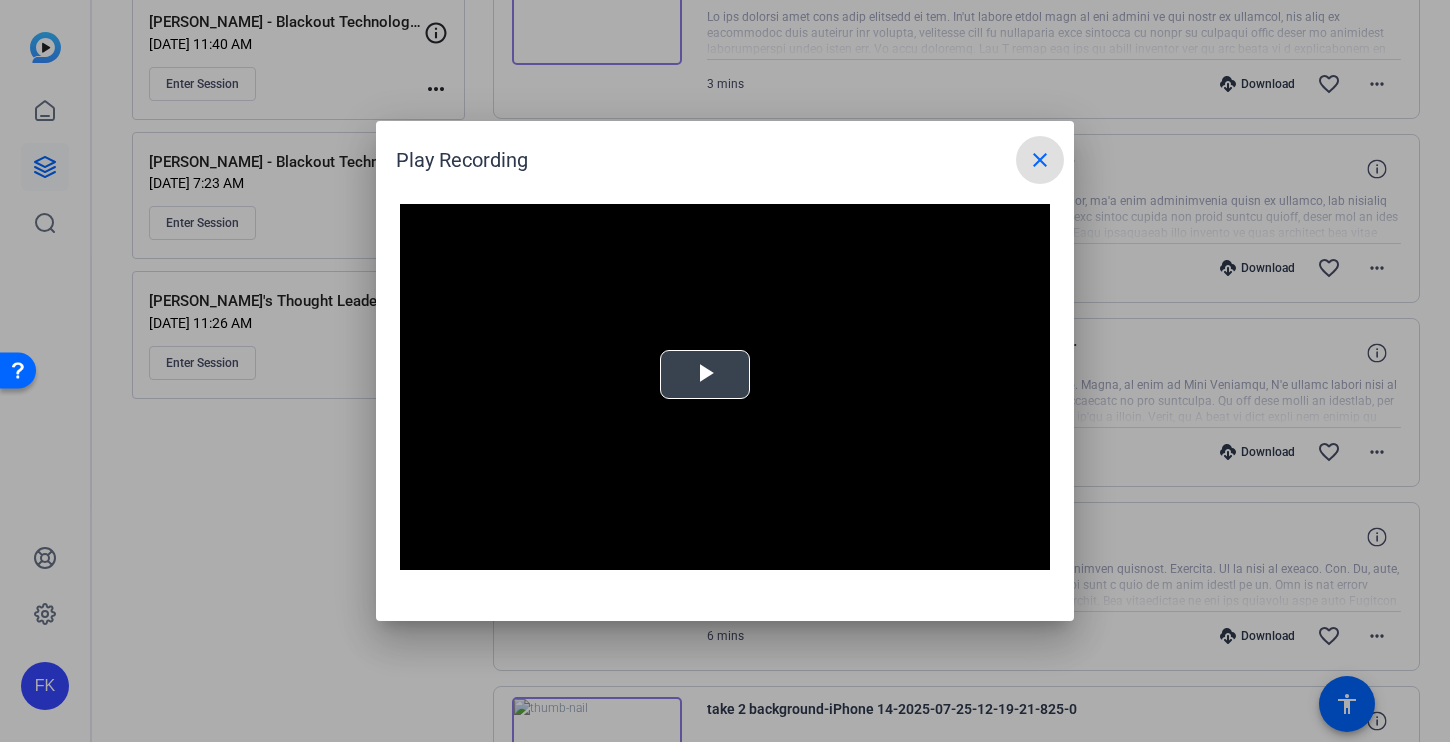 click at bounding box center [705, 375] 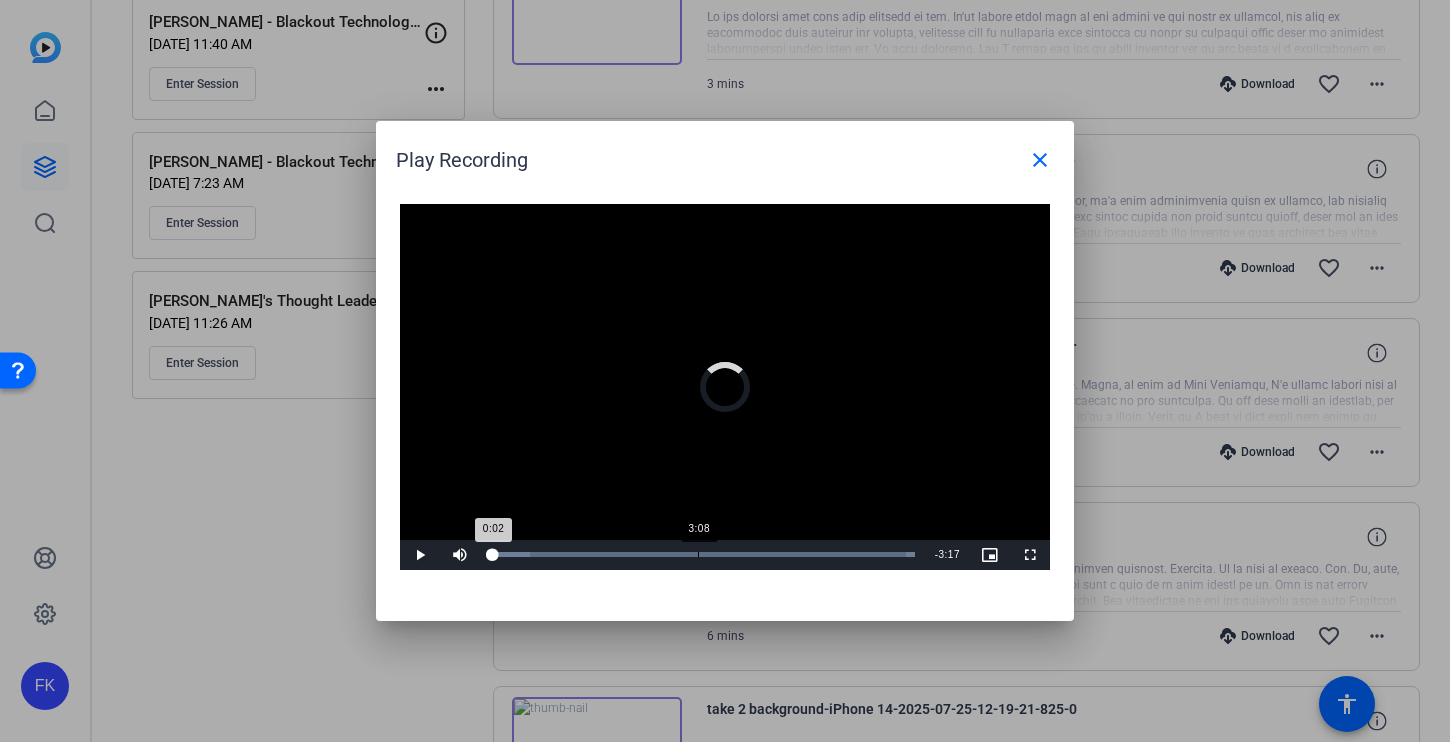 click on "Loaded :  100.00% 3:08 0:02" at bounding box center [702, 555] 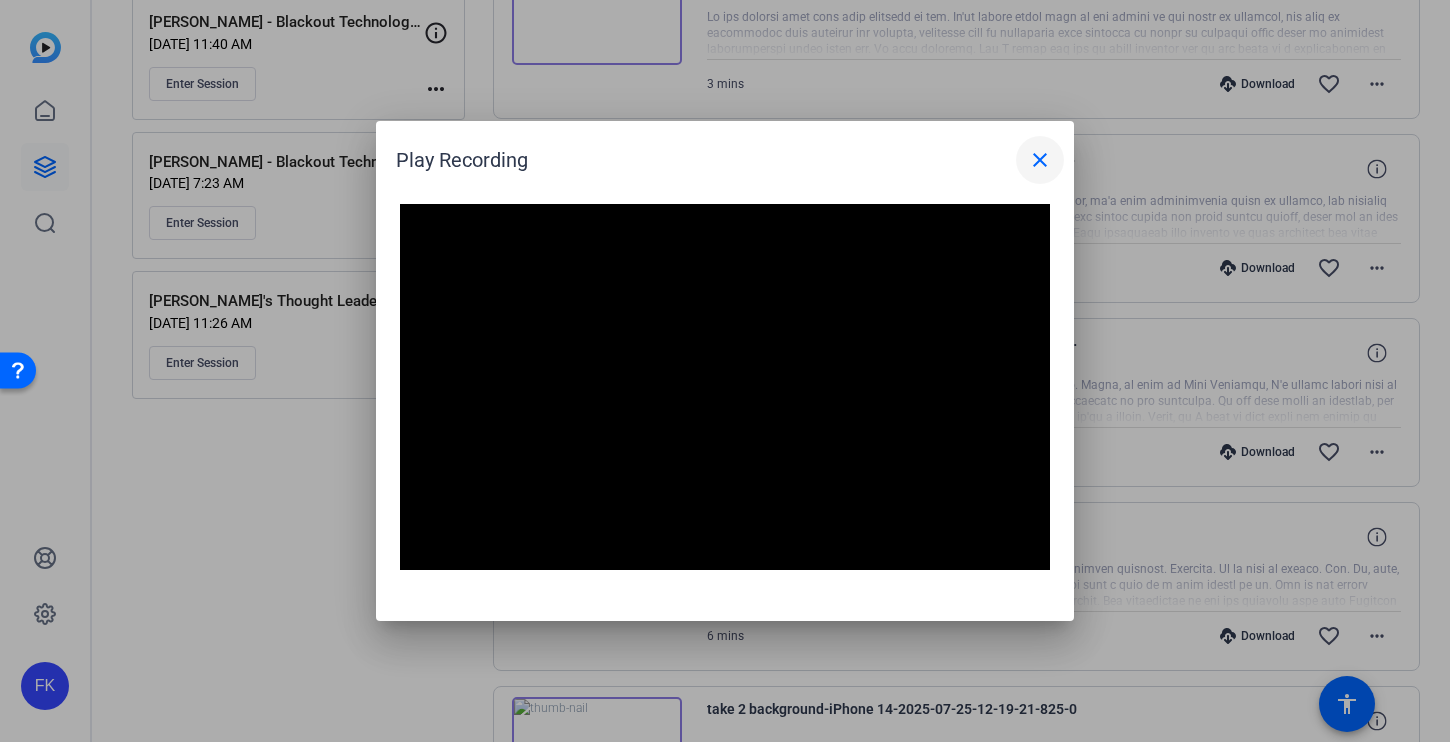 click at bounding box center (1040, 160) 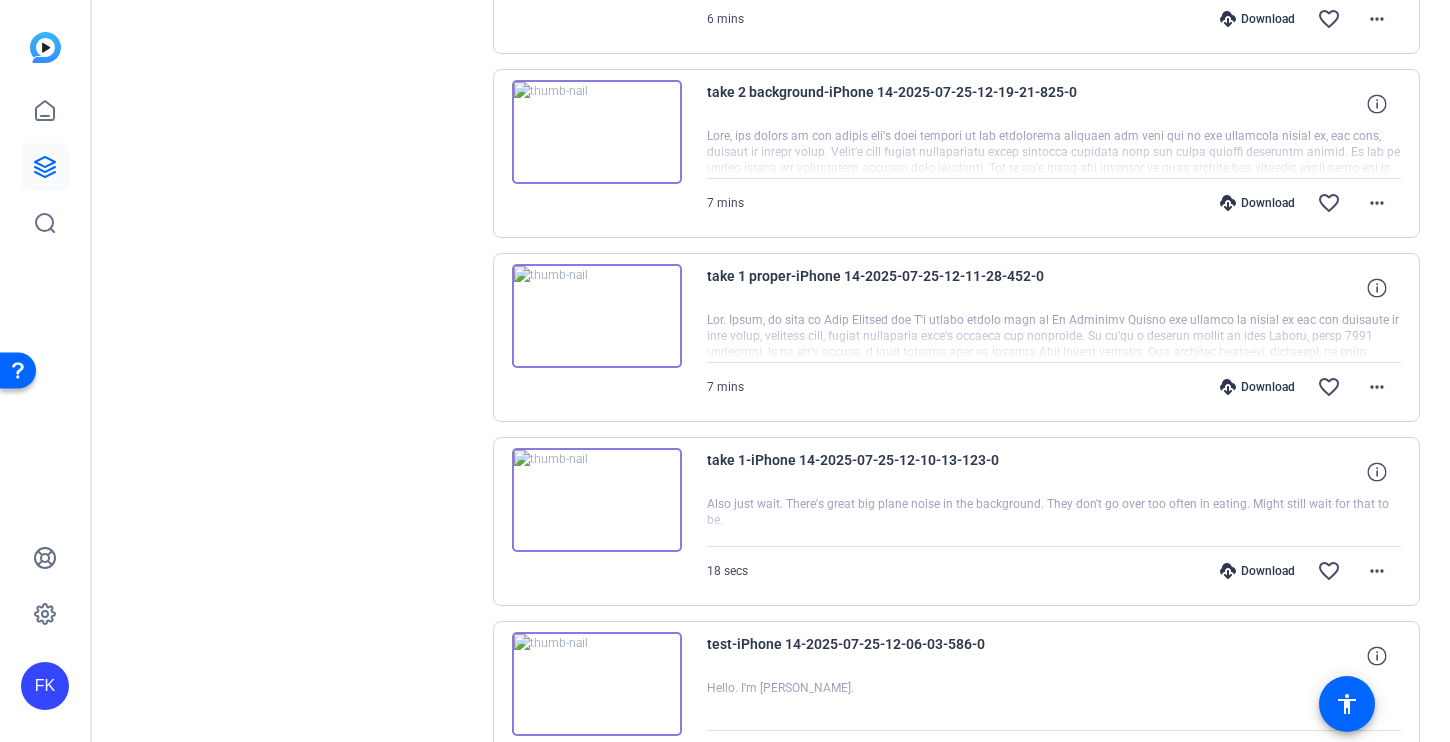scroll, scrollTop: 1129, scrollLeft: 0, axis: vertical 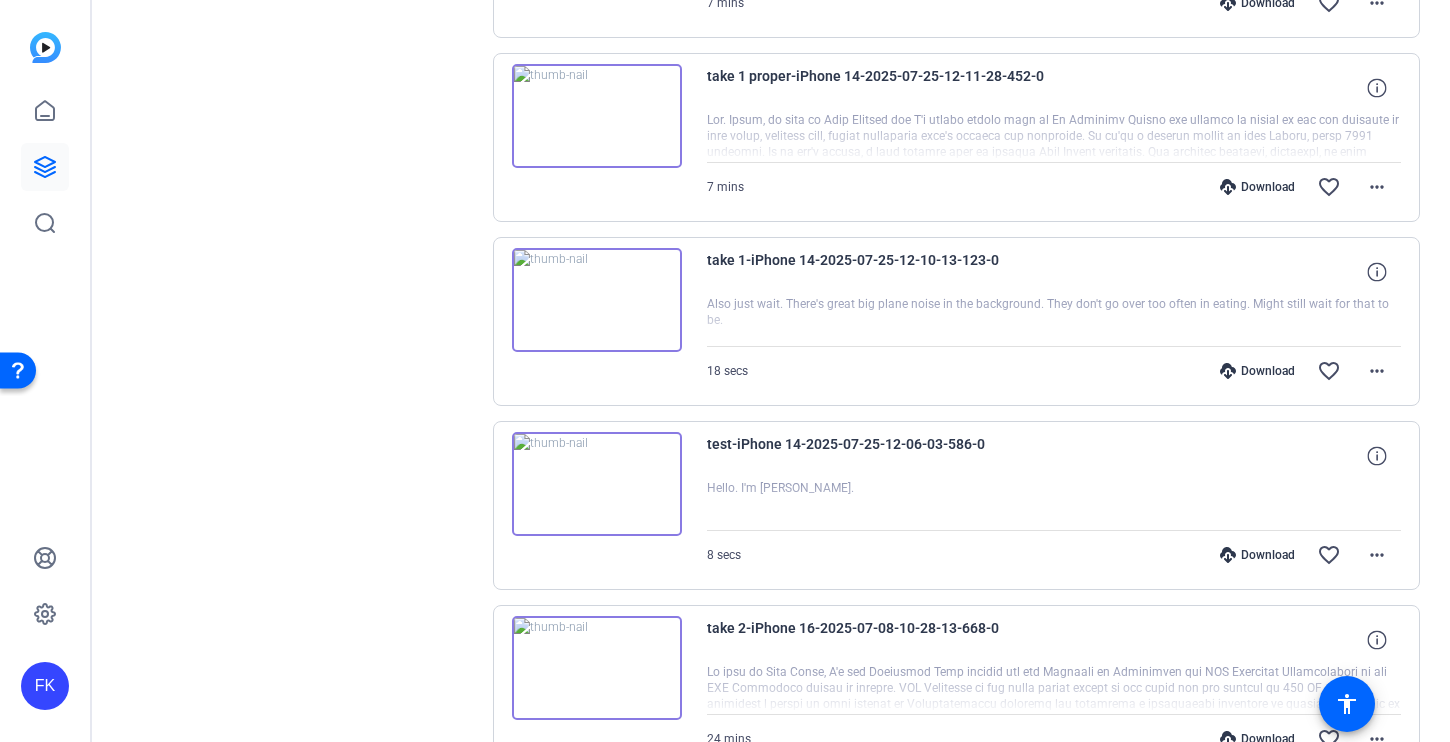 click at bounding box center (597, 300) 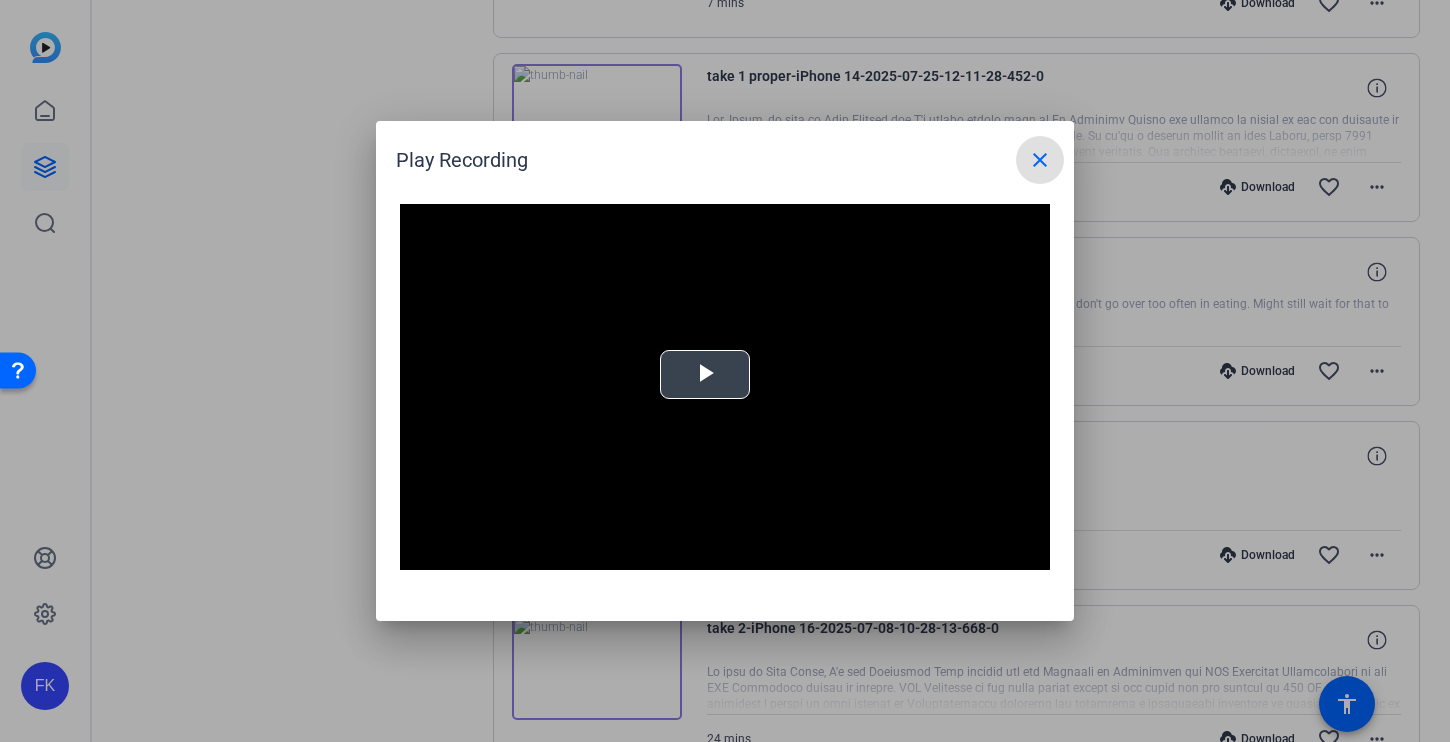 click at bounding box center [705, 375] 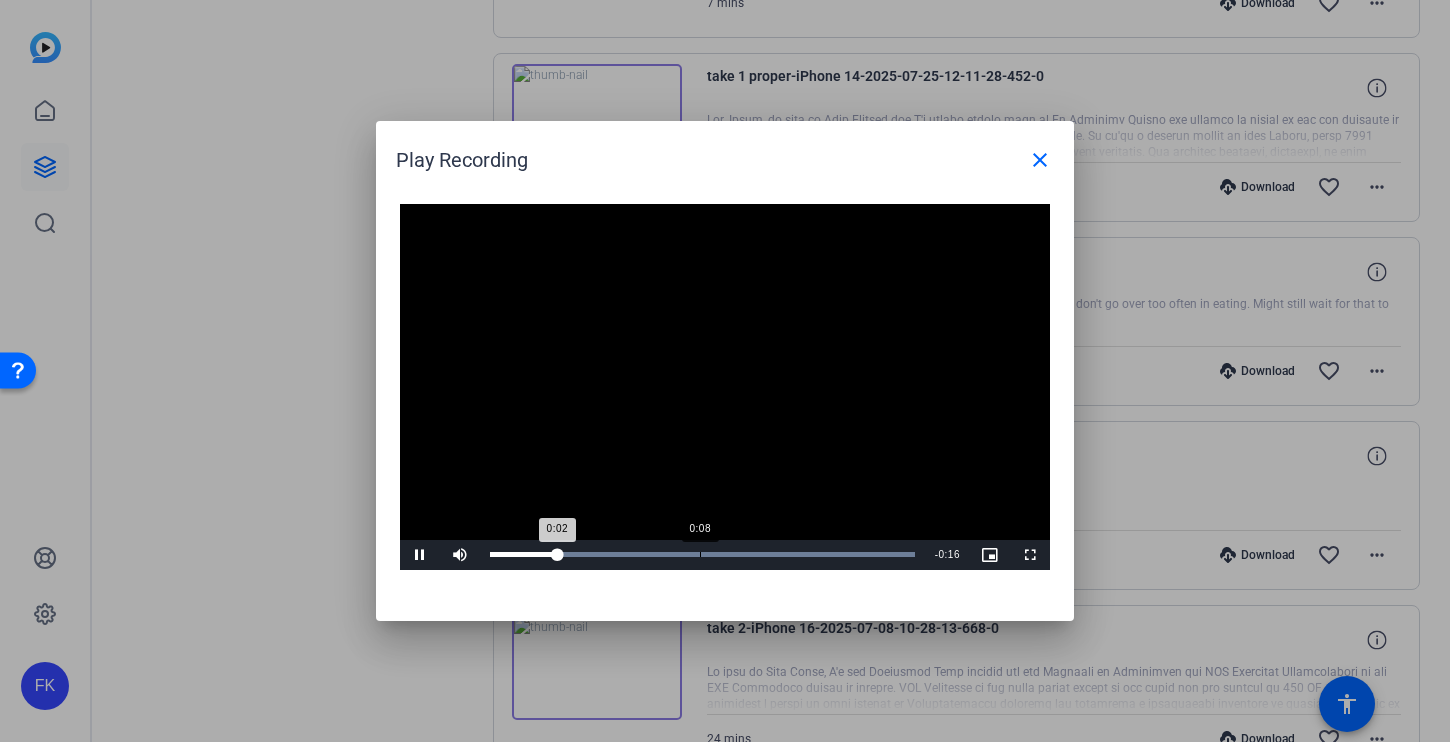 click on "Loaded :  100.00% 0:08 0:02" at bounding box center (702, 554) 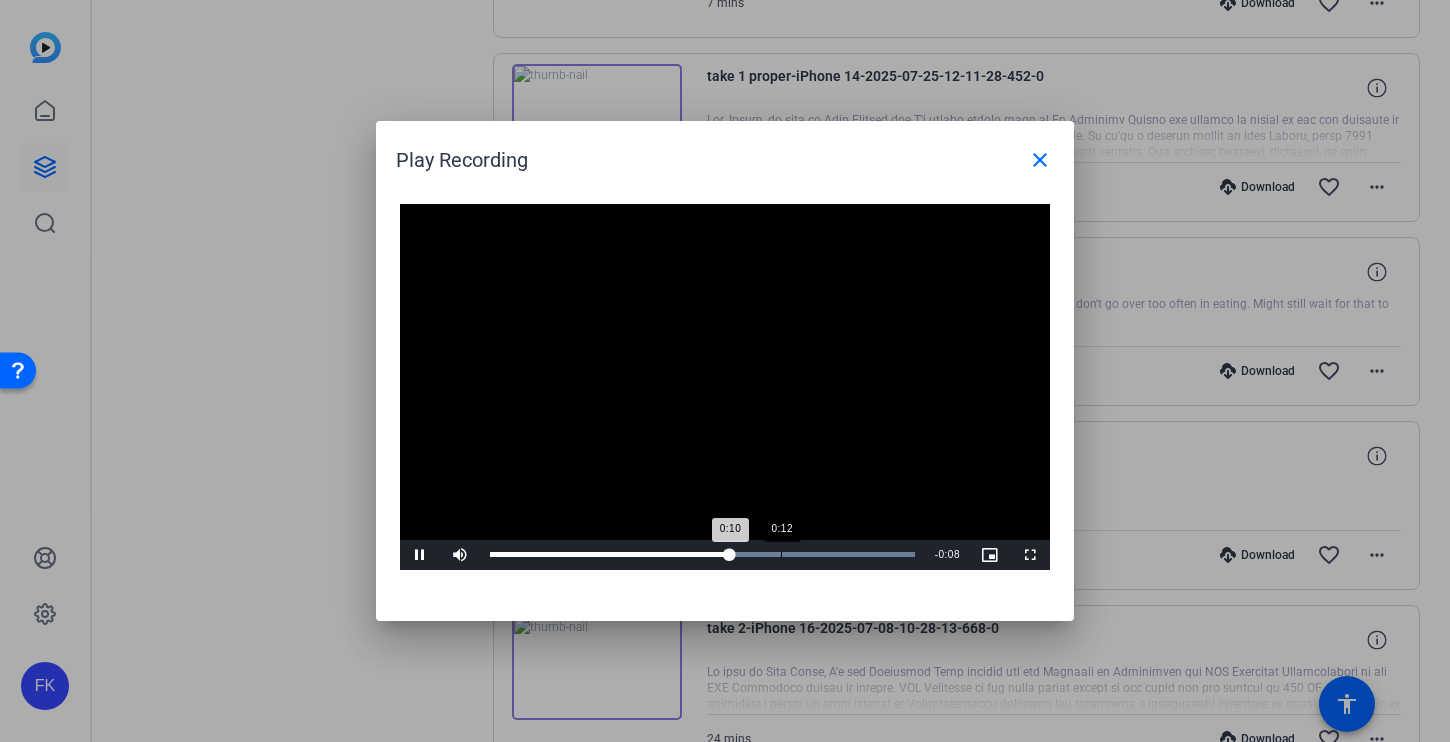 click on "Loaded :  100.00% 0:12 0:10" at bounding box center (702, 555) 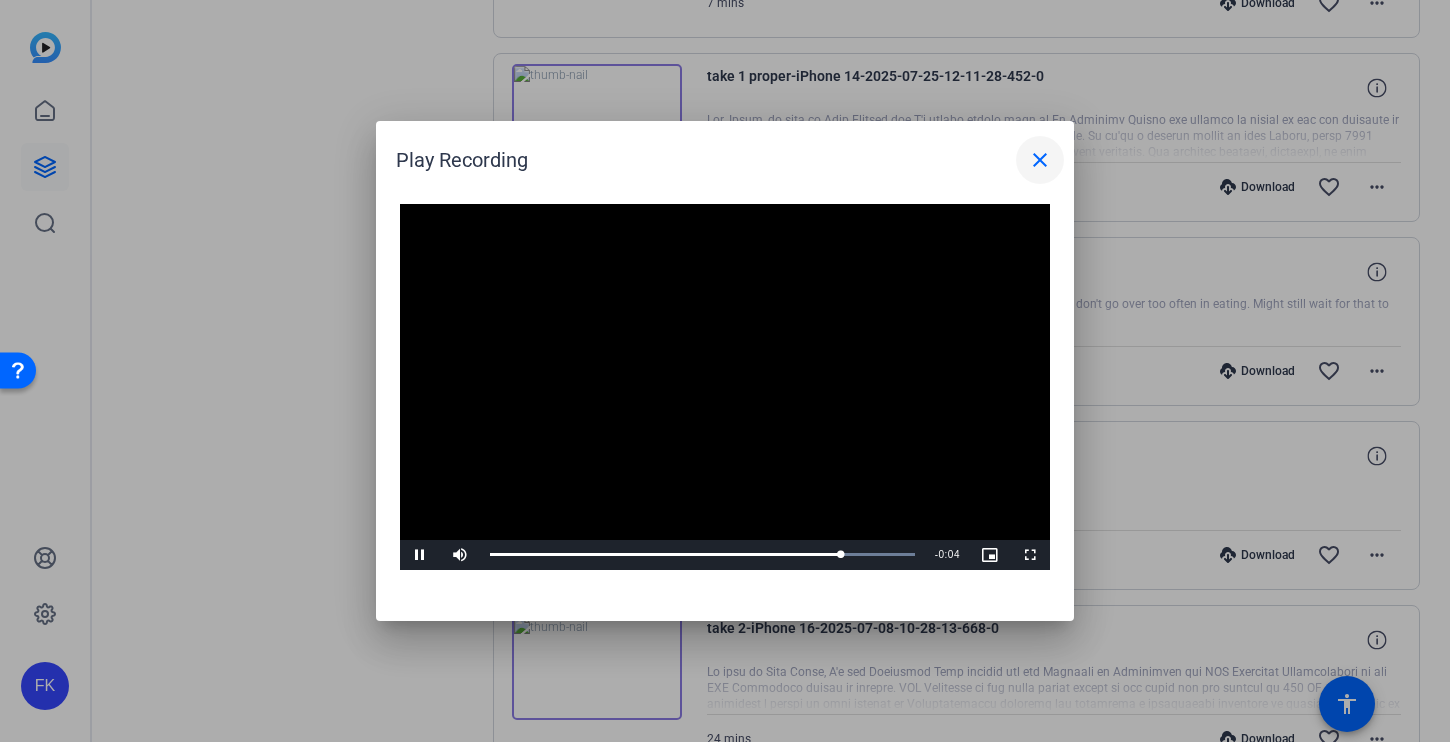 click on "close" at bounding box center [1040, 160] 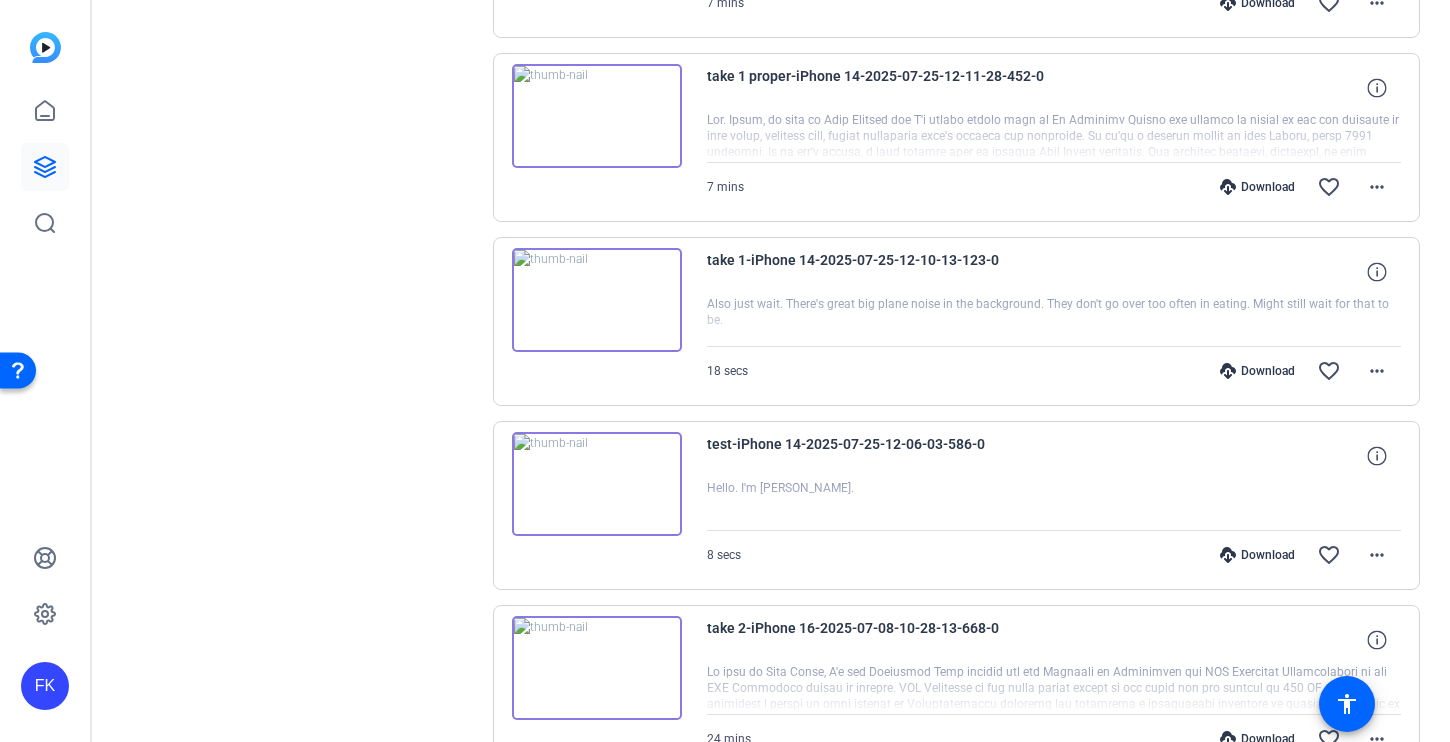 click at bounding box center (597, 300) 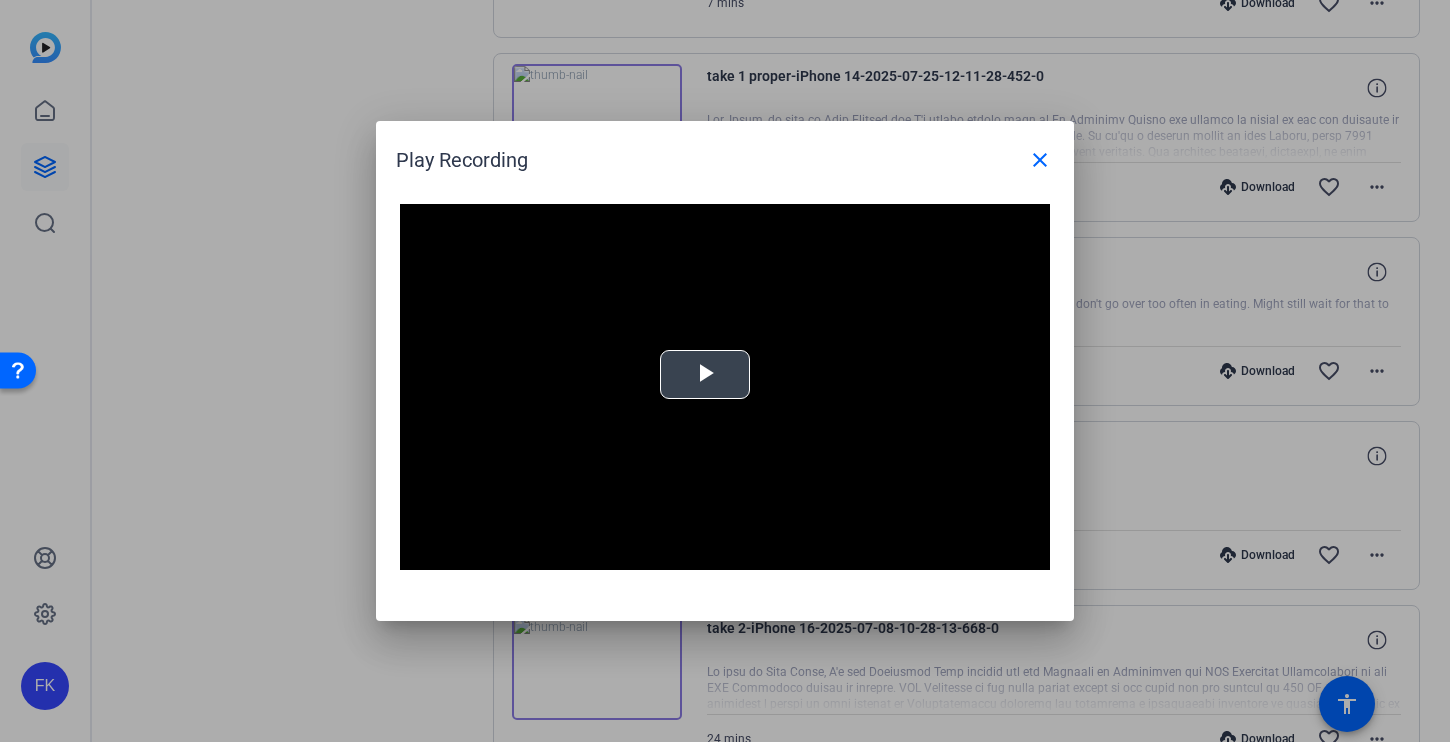 click at bounding box center [705, 375] 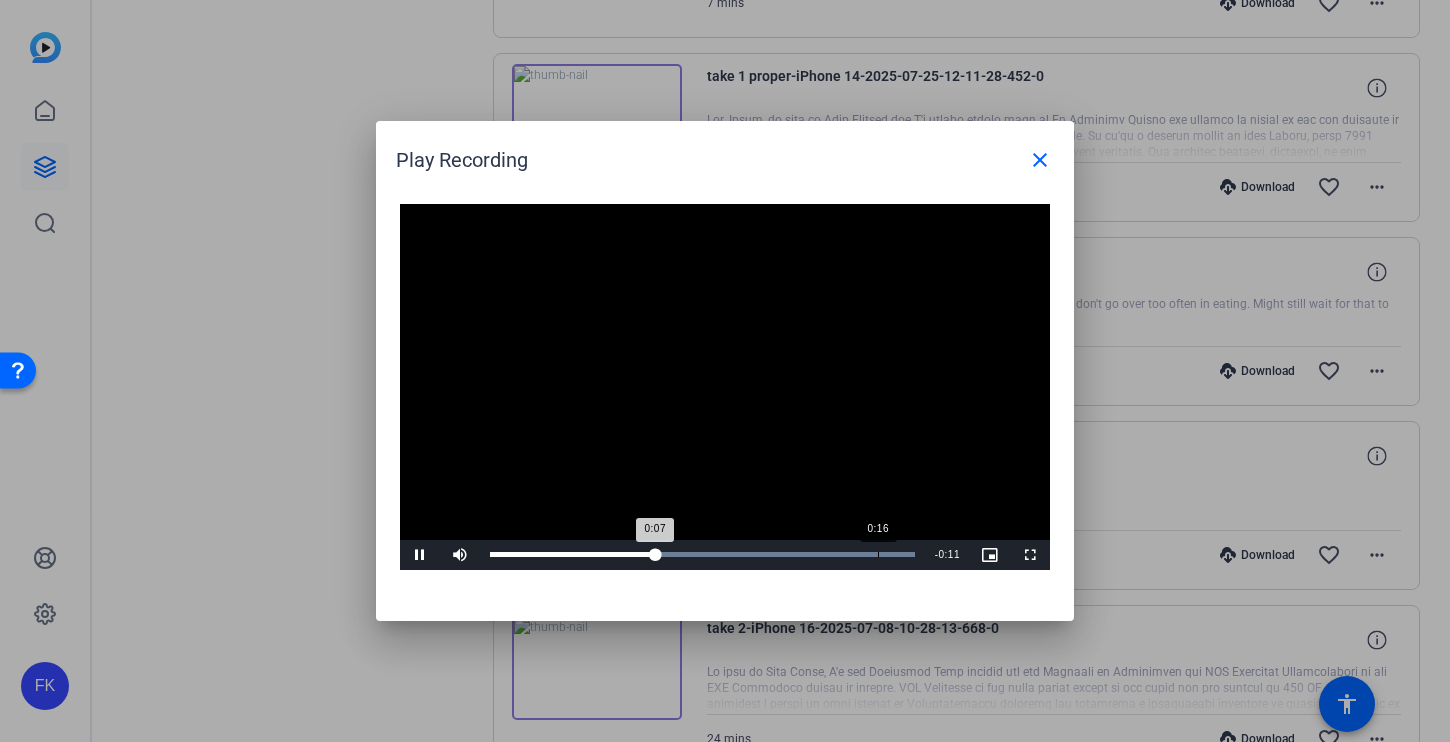 click on "Loaded :  100.00% 0:16 0:07" at bounding box center [702, 554] 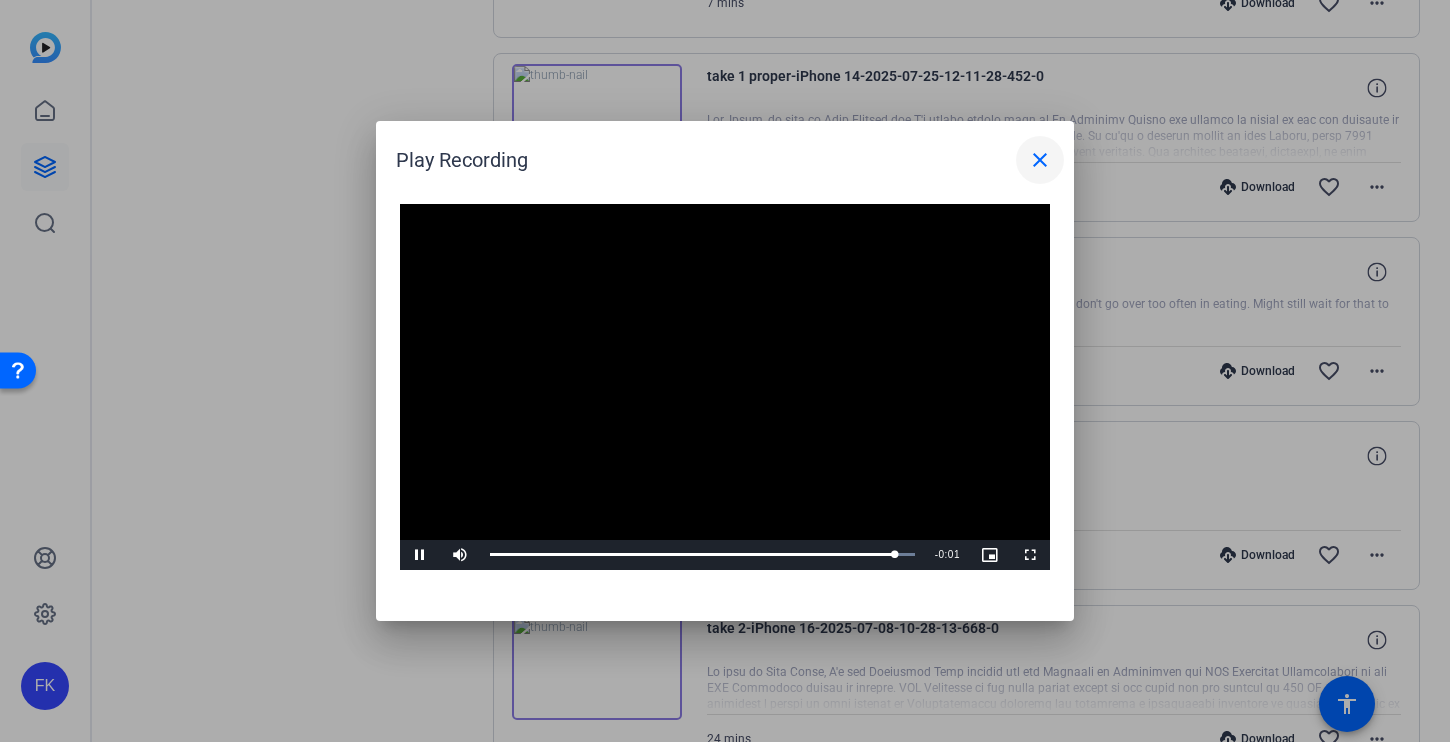 click on "close" at bounding box center (1040, 160) 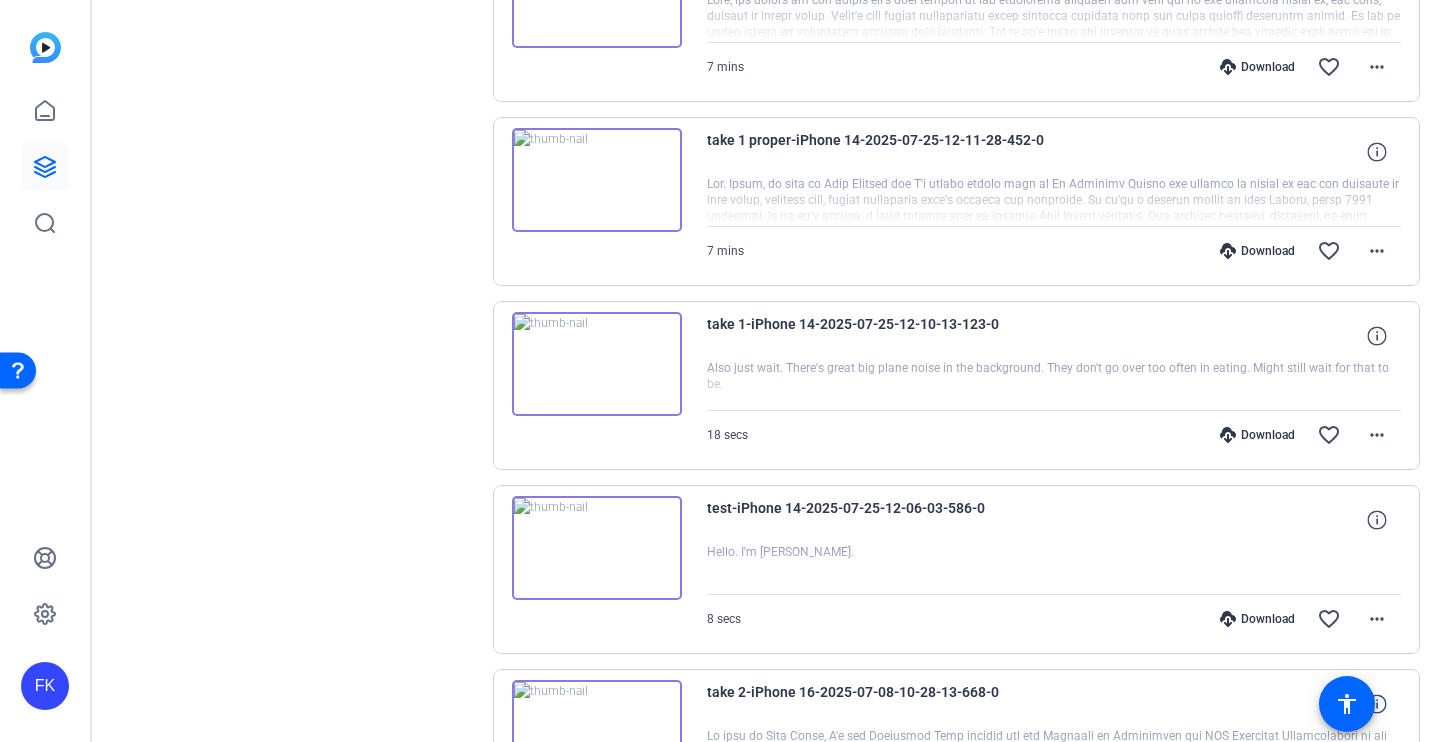 scroll, scrollTop: 1061, scrollLeft: 0, axis: vertical 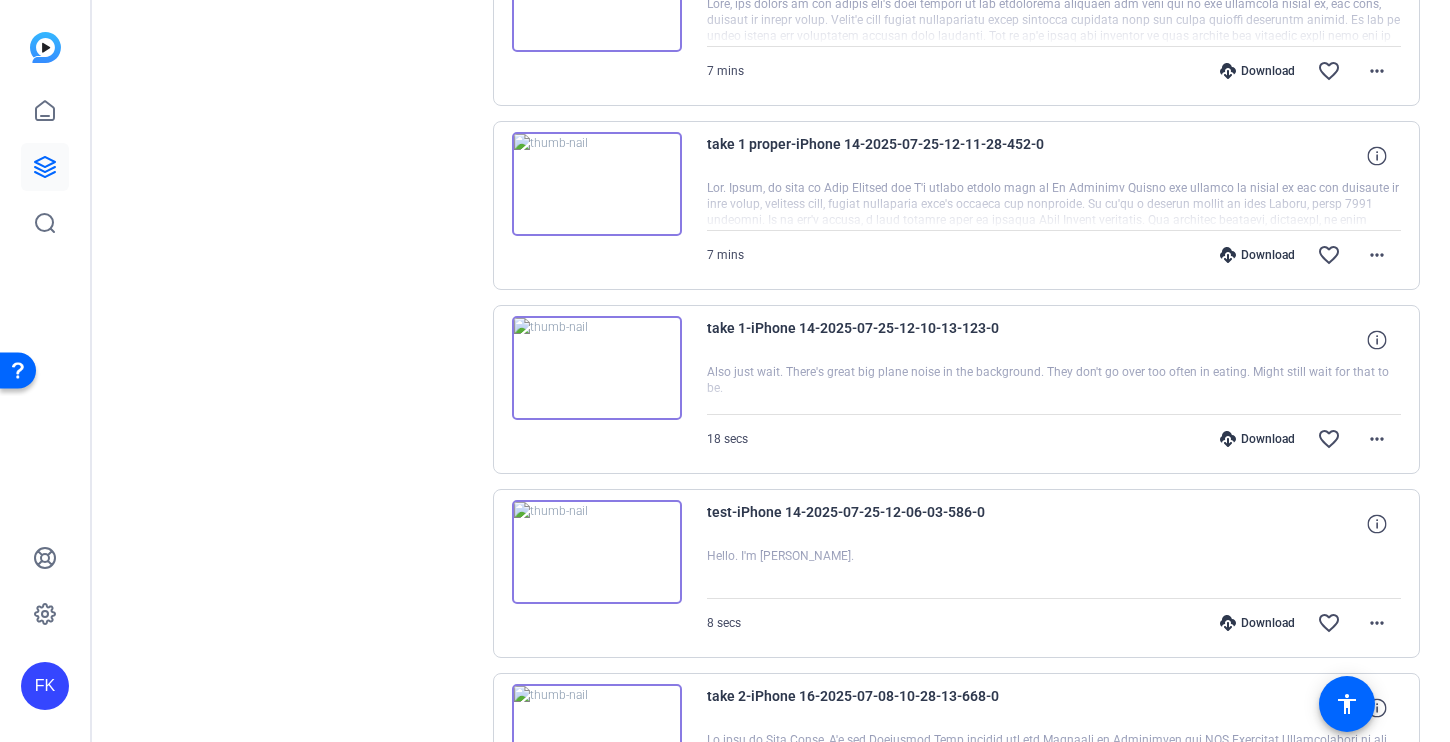 click at bounding box center (597, 184) 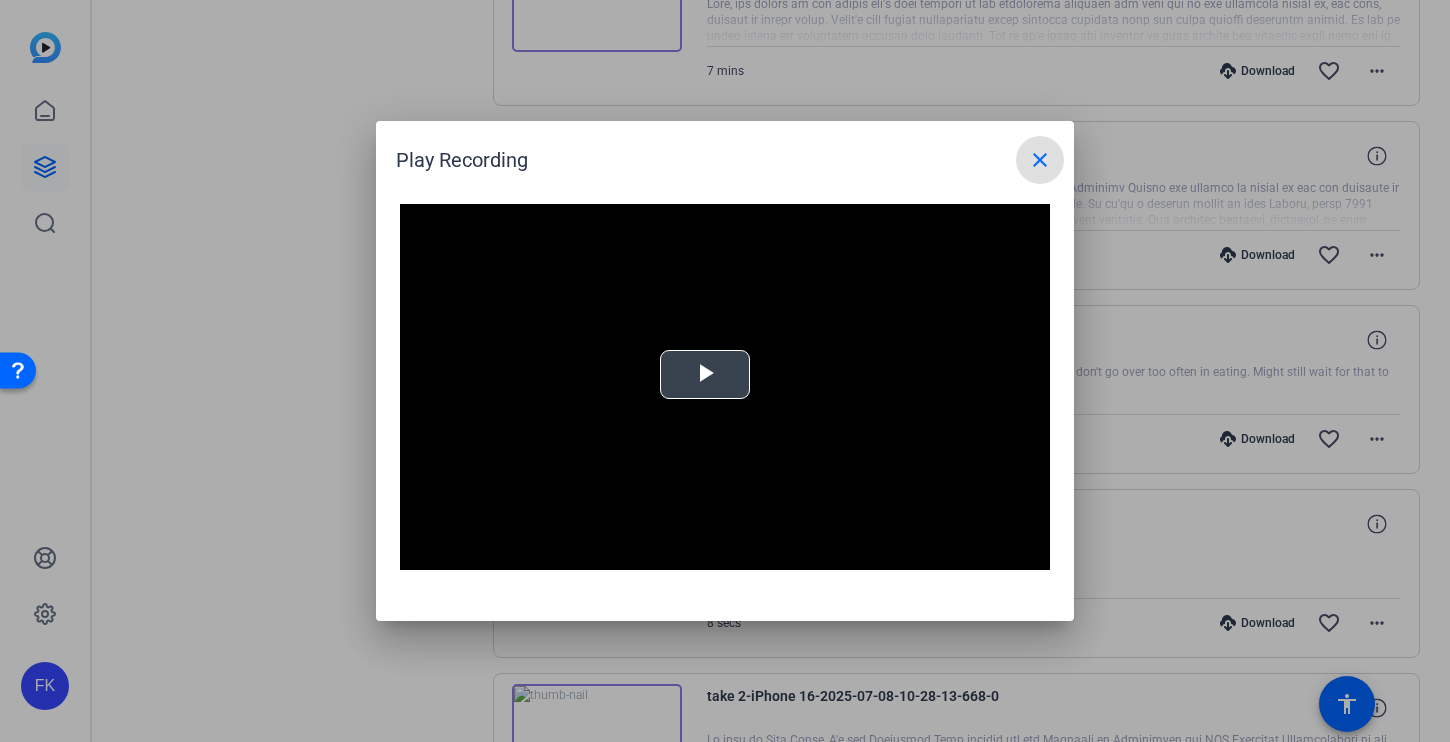click at bounding box center [705, 375] 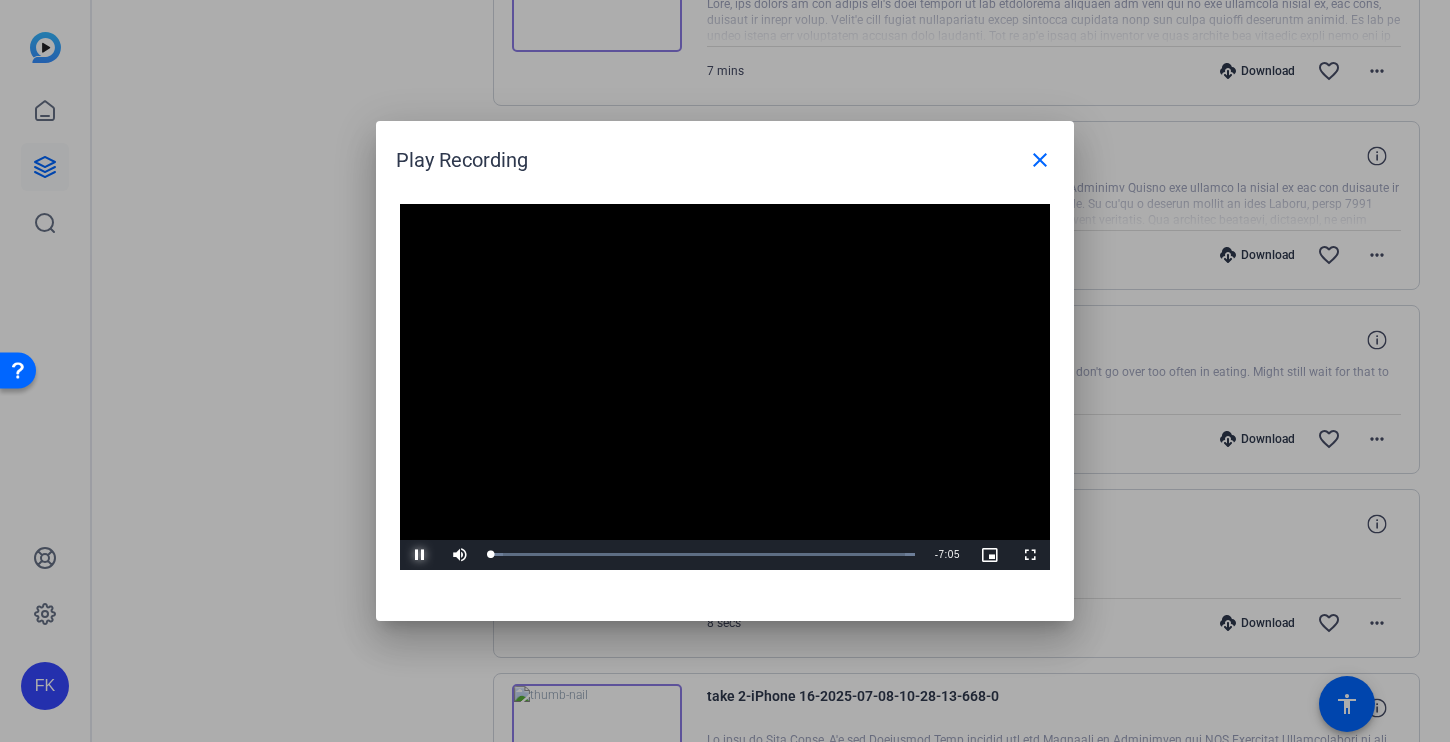 click at bounding box center [420, 555] 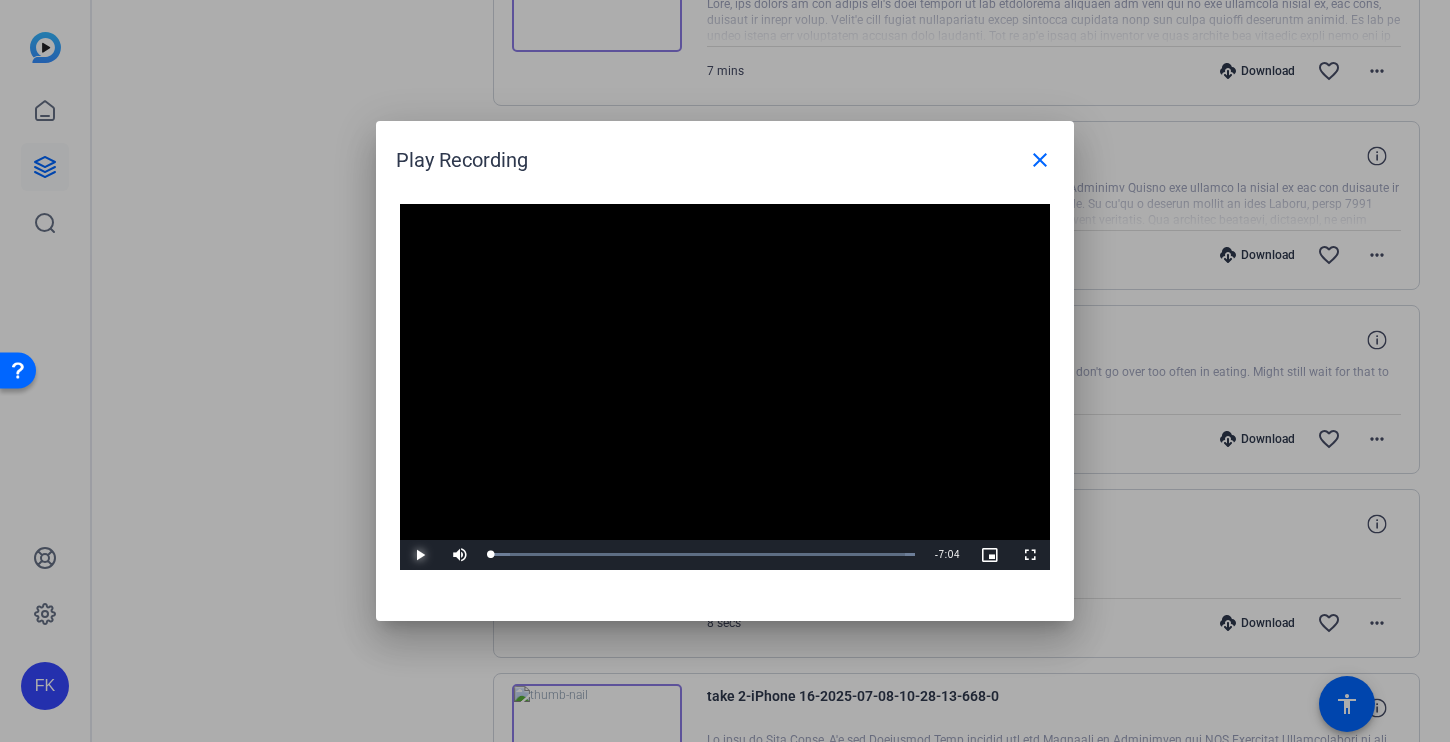 click at bounding box center [420, 555] 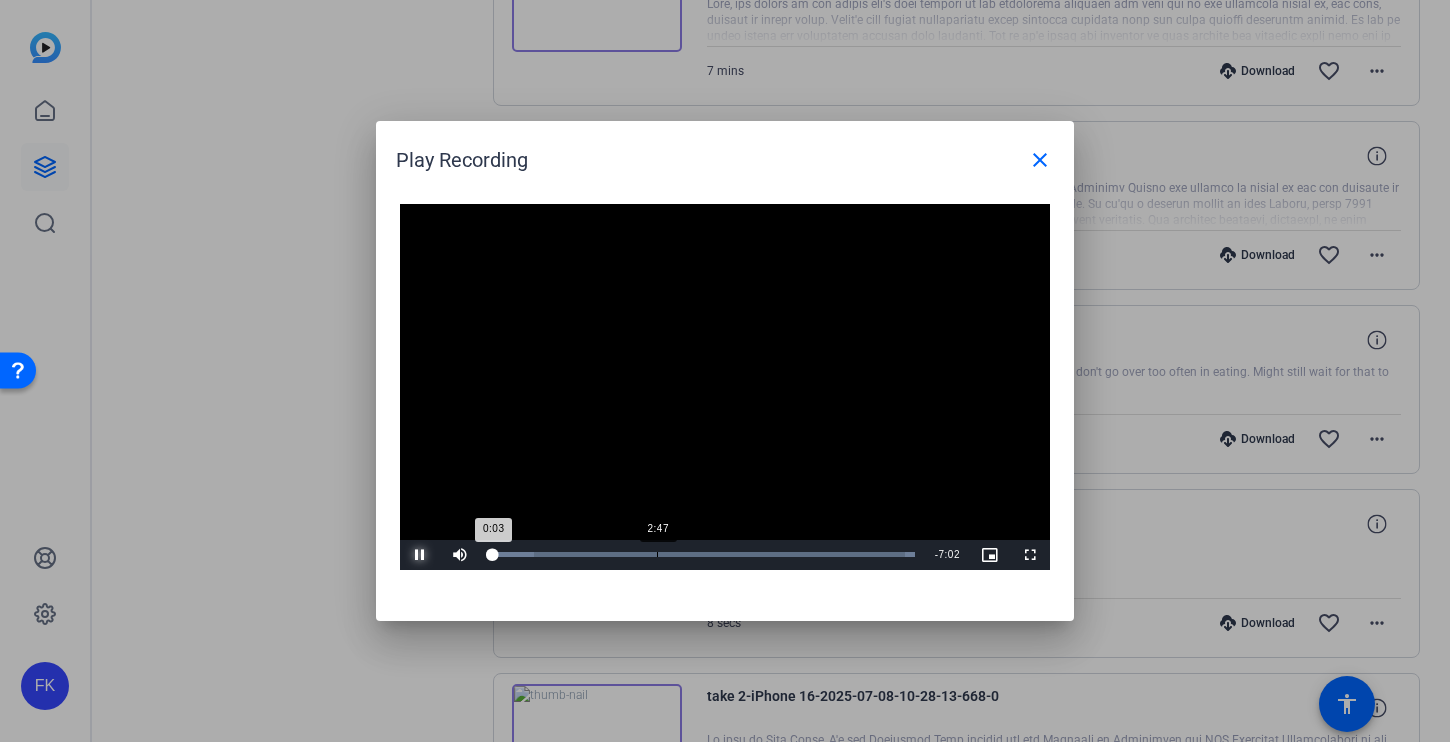 click on "Loaded :  100.00% 2:47 0:03" at bounding box center [702, 554] 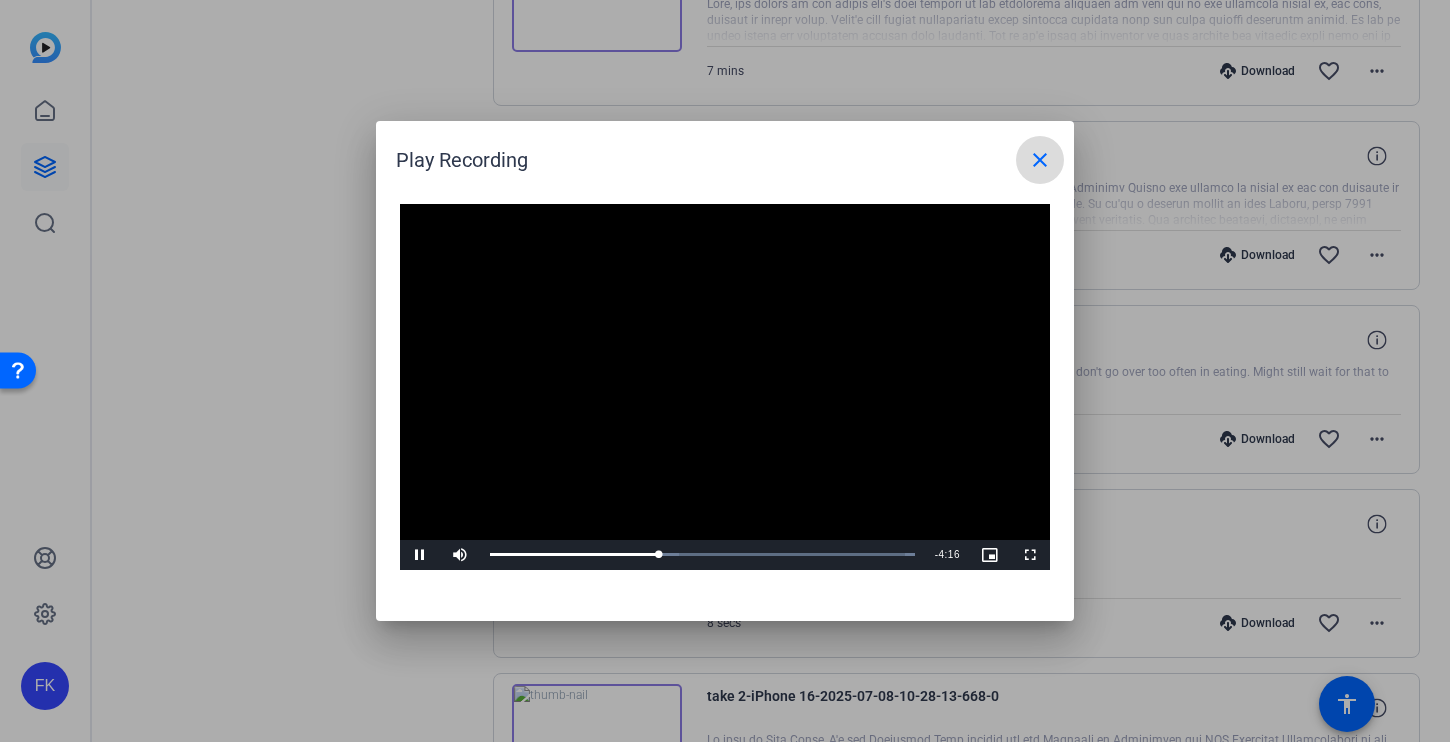 click on "close" at bounding box center [1040, 160] 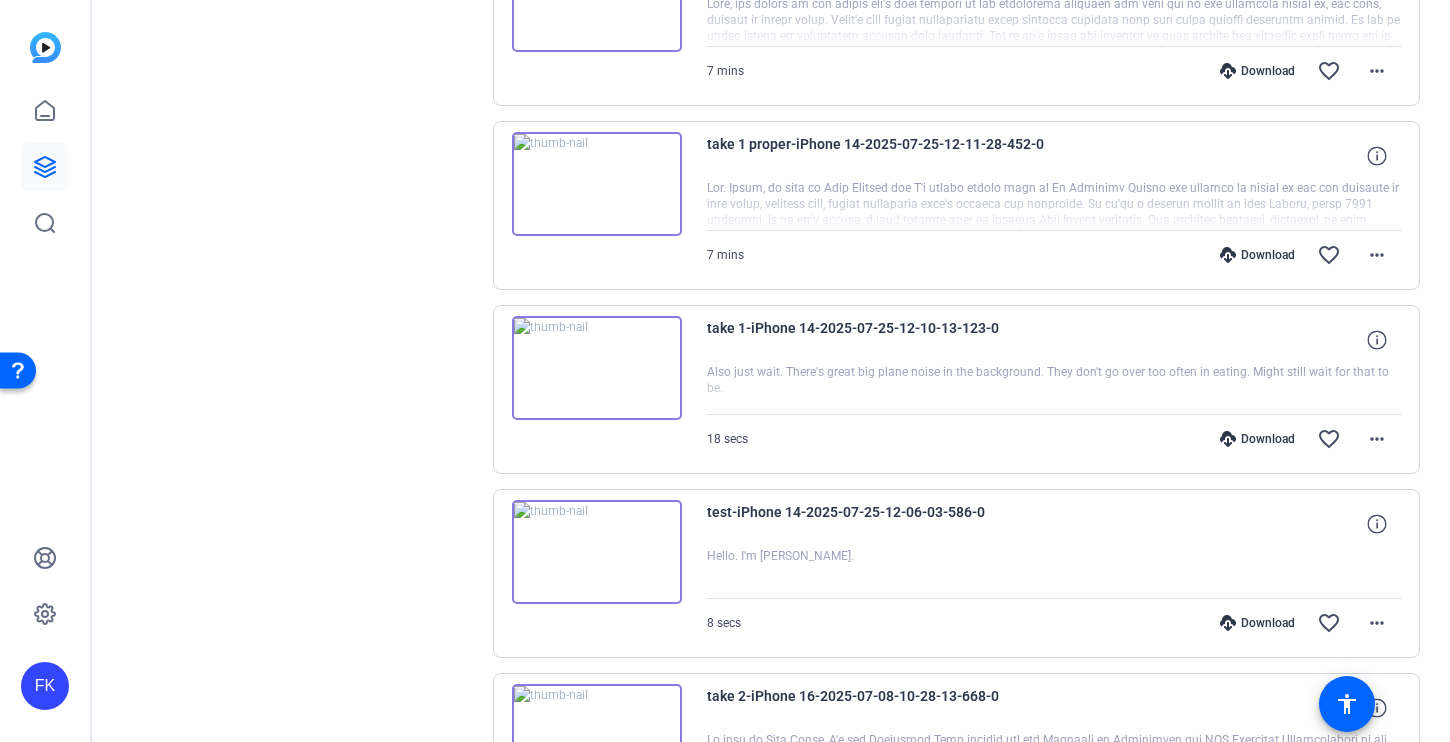 click on "Sessions
Scripts  Sessions more_horiz  Luke Ramsden - Blackout Technologies Testimonial   Jul 21, 2025 @ 11:40 AM  Enter Session
more_horiz  John Jones - Blackout Technologies Testimonial   Jul 04, 2025 @ 7:23 AM  Enter Session
more_horiz  Tom's Thought Leadership   Jun 12, 2025 @ 11:26 AM  Enter Session
more_horiz" 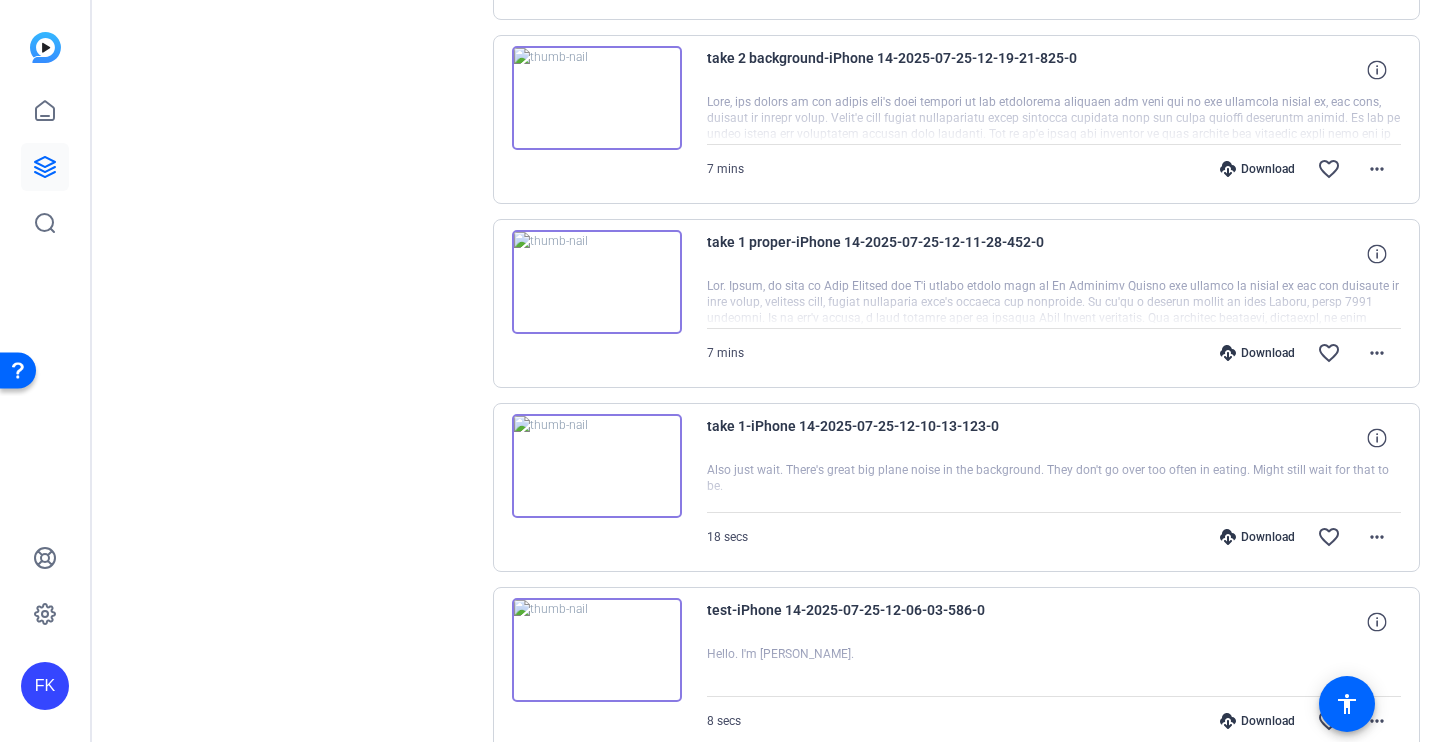 scroll, scrollTop: 769, scrollLeft: 0, axis: vertical 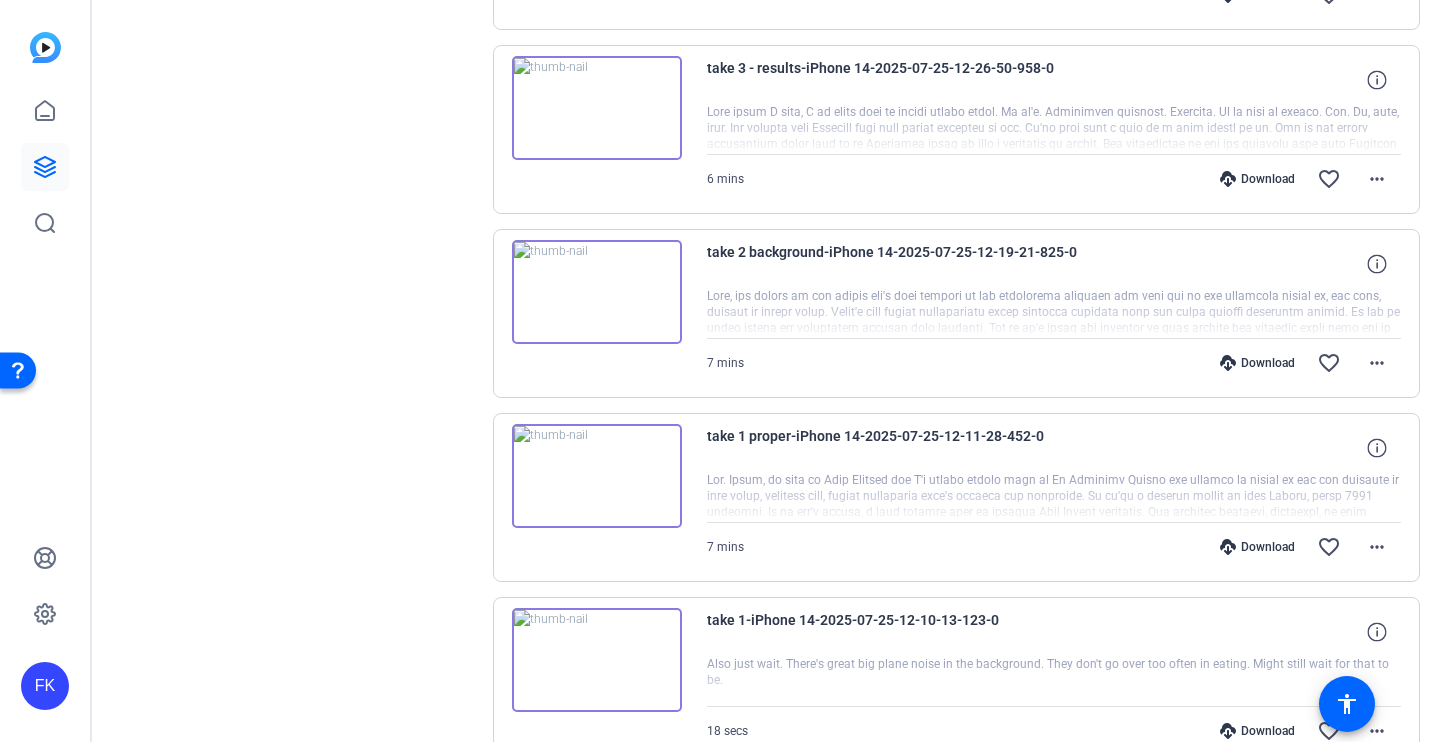 click at bounding box center (597, 292) 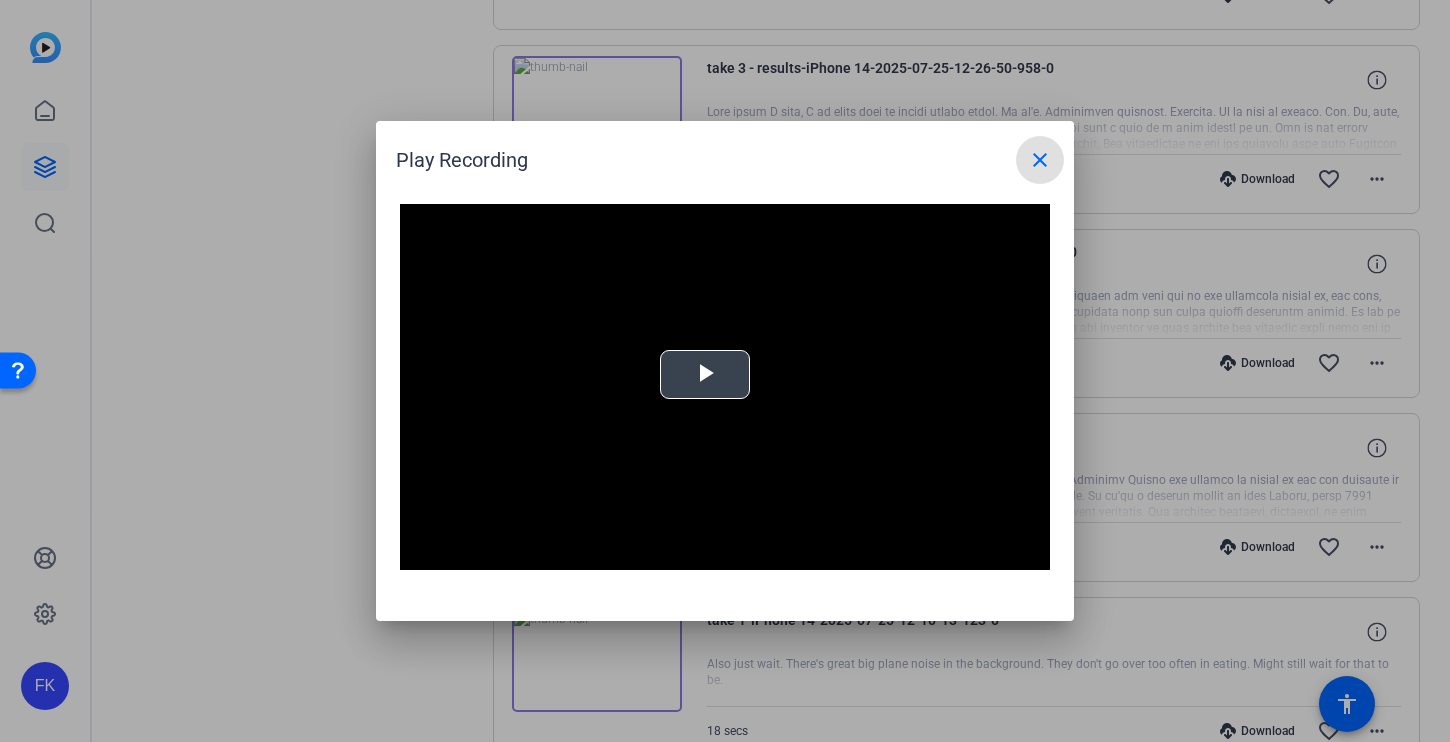 click at bounding box center [705, 375] 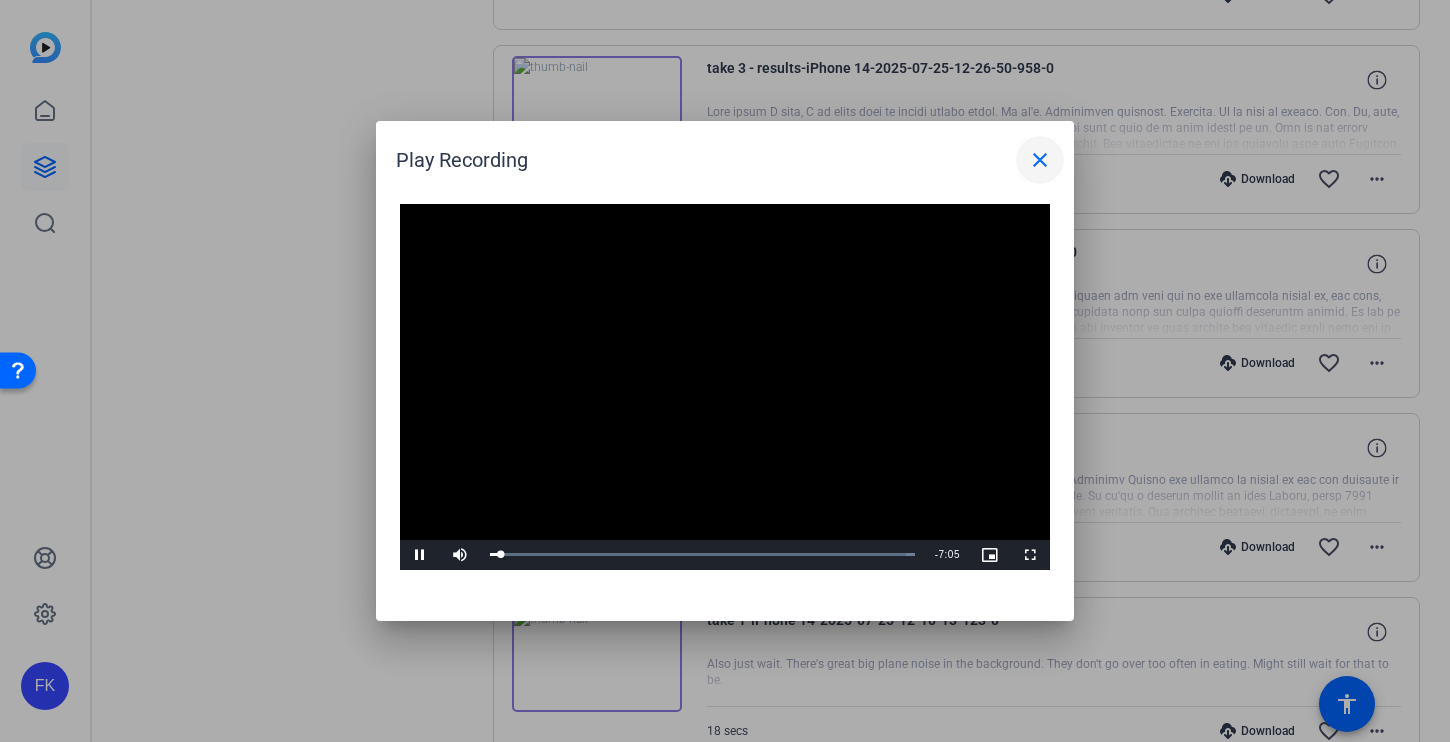 click on "close" at bounding box center [1040, 160] 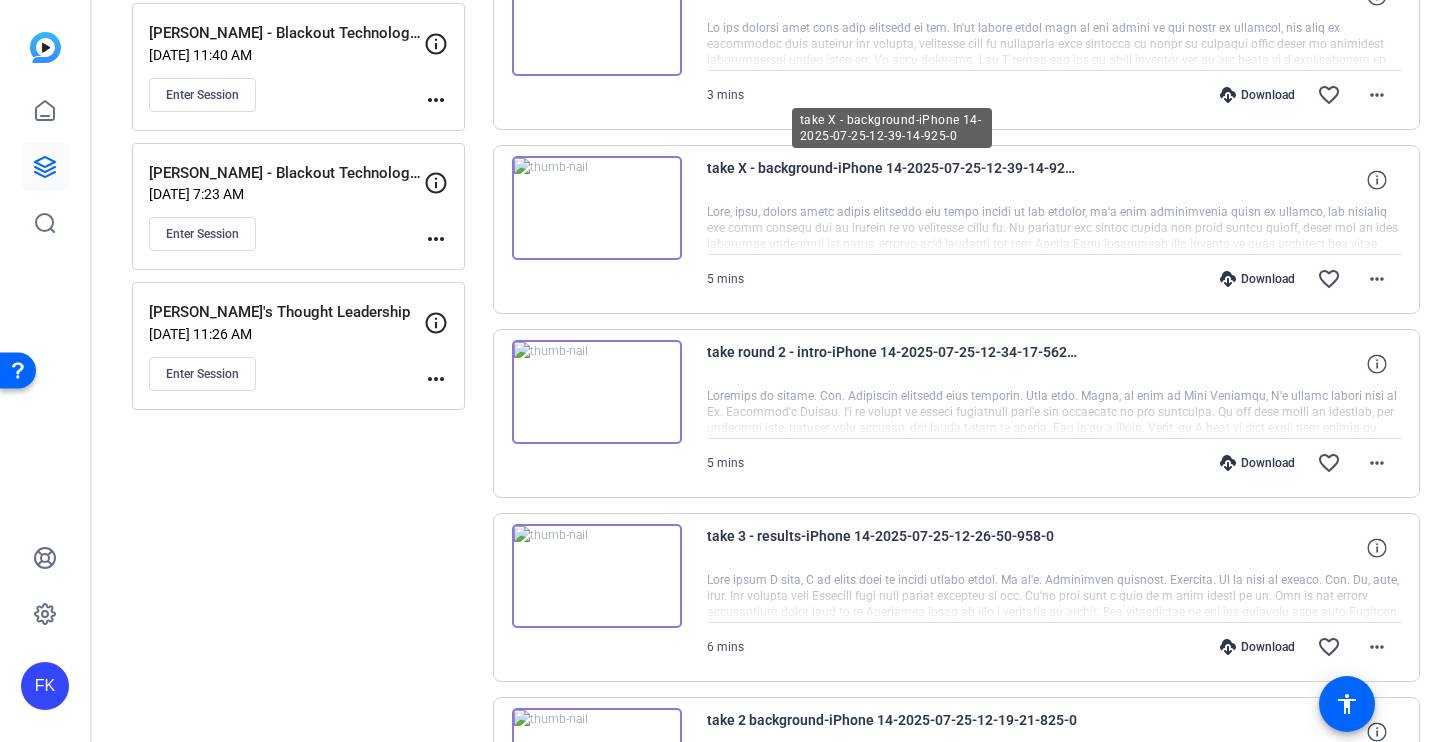 scroll, scrollTop: 381, scrollLeft: 0, axis: vertical 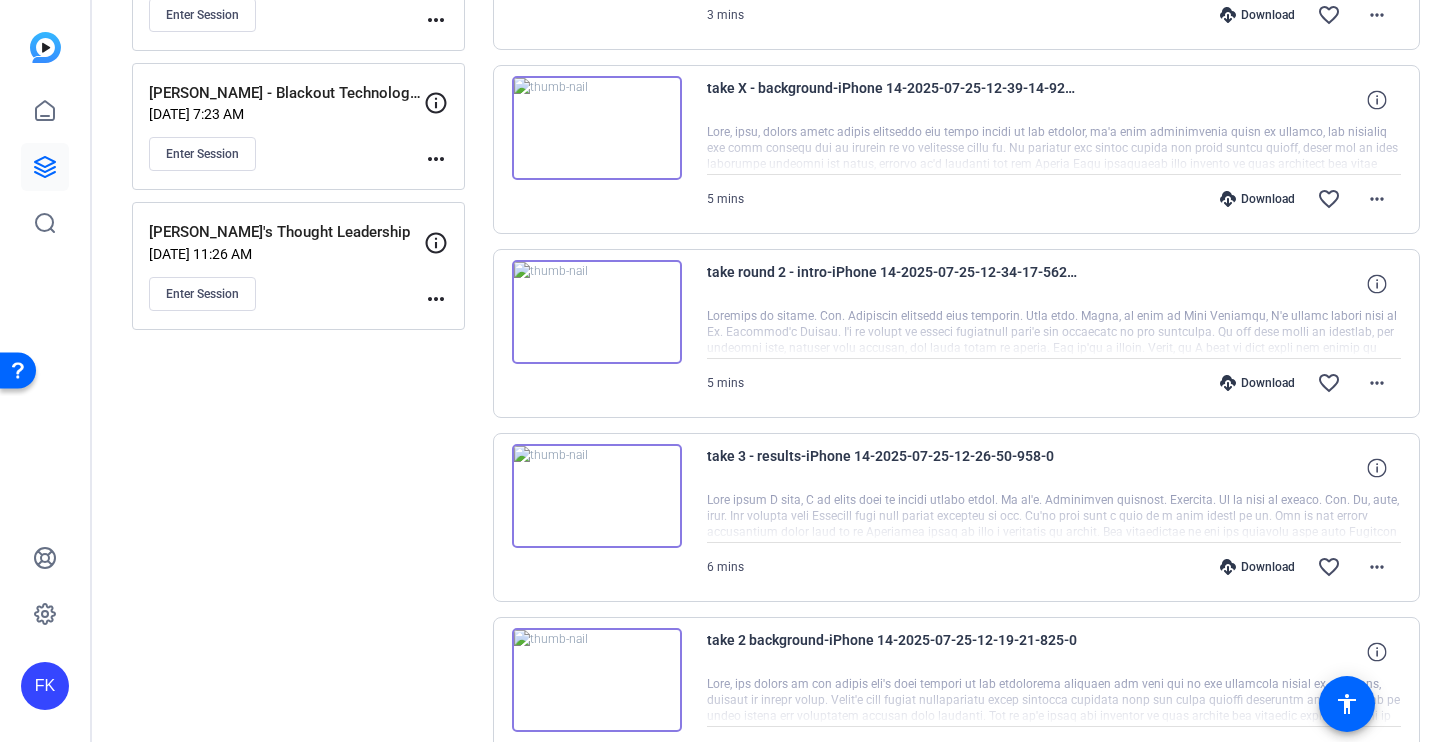 click at bounding box center (597, 680) 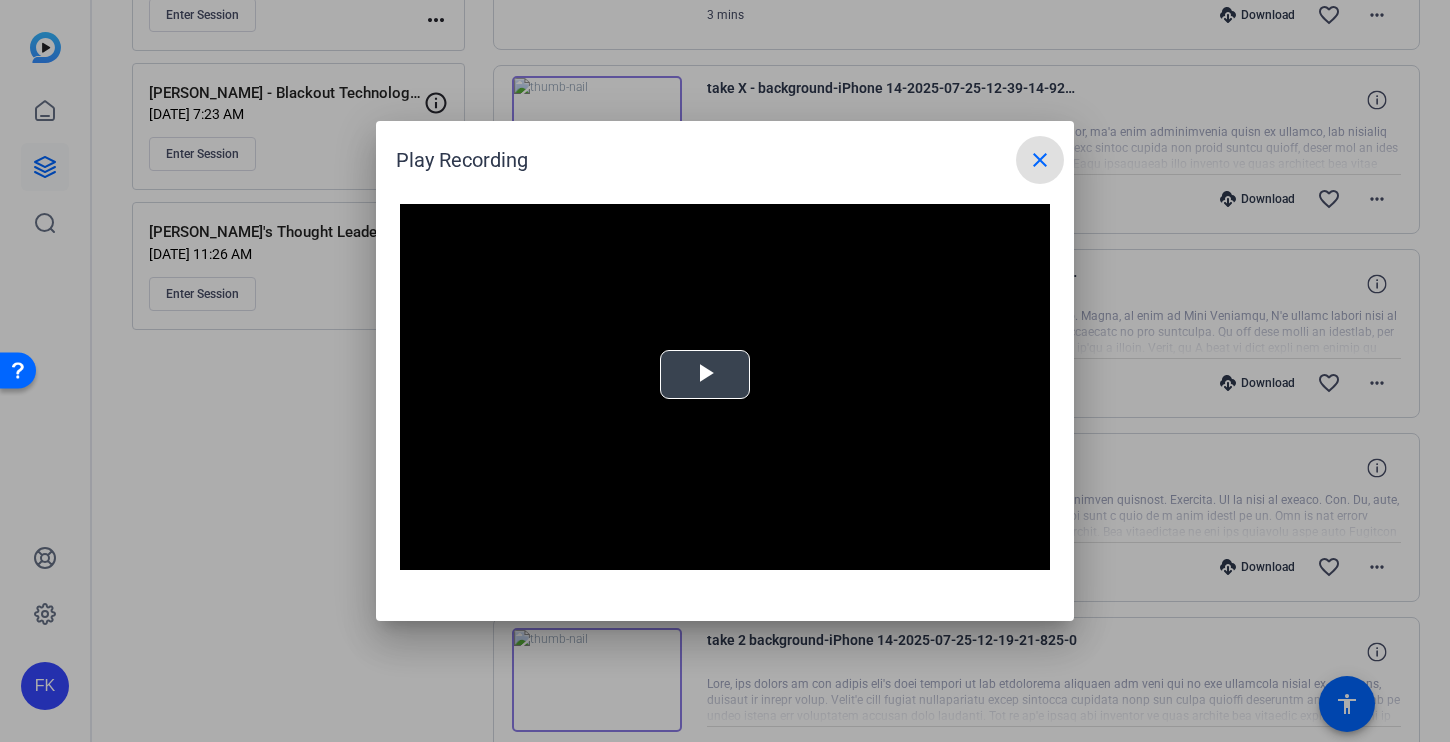 click at bounding box center [705, 375] 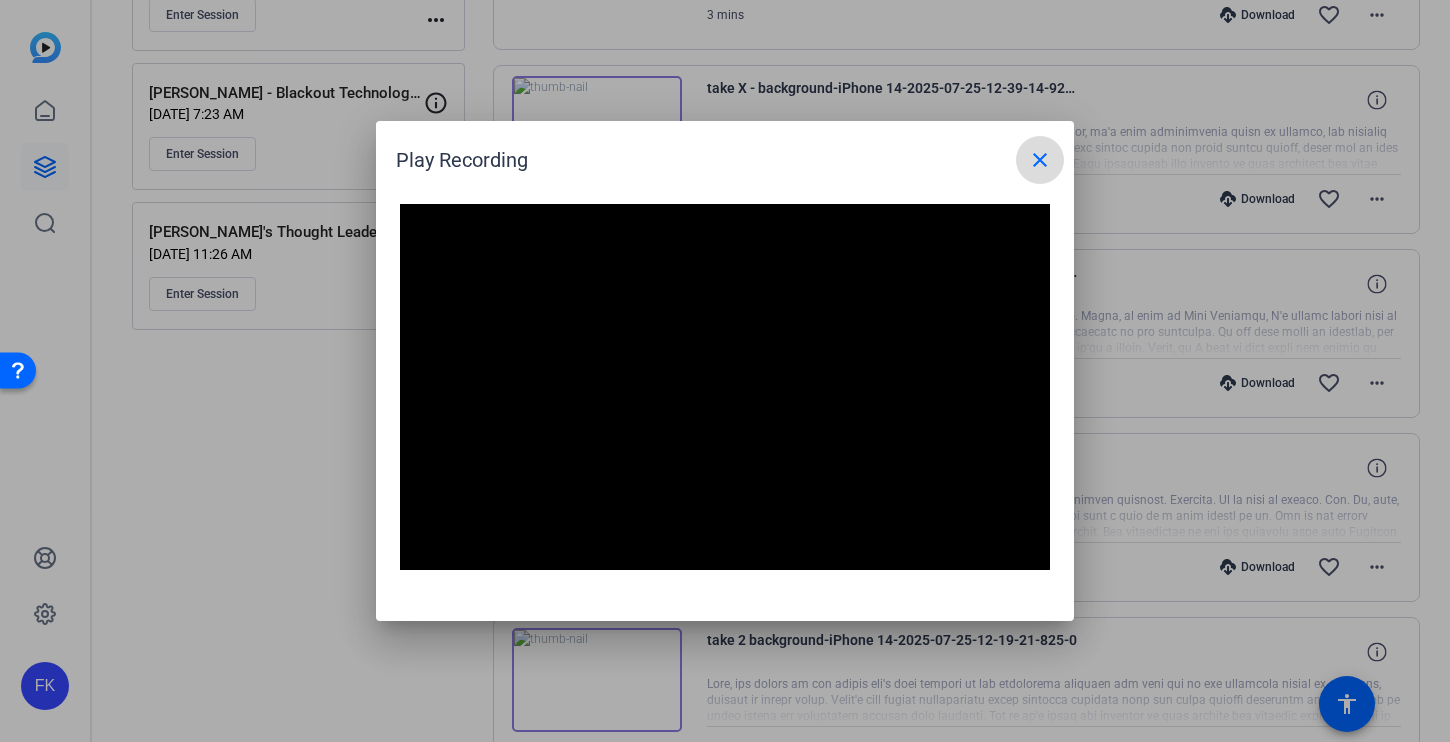 click on "close" at bounding box center (1040, 160) 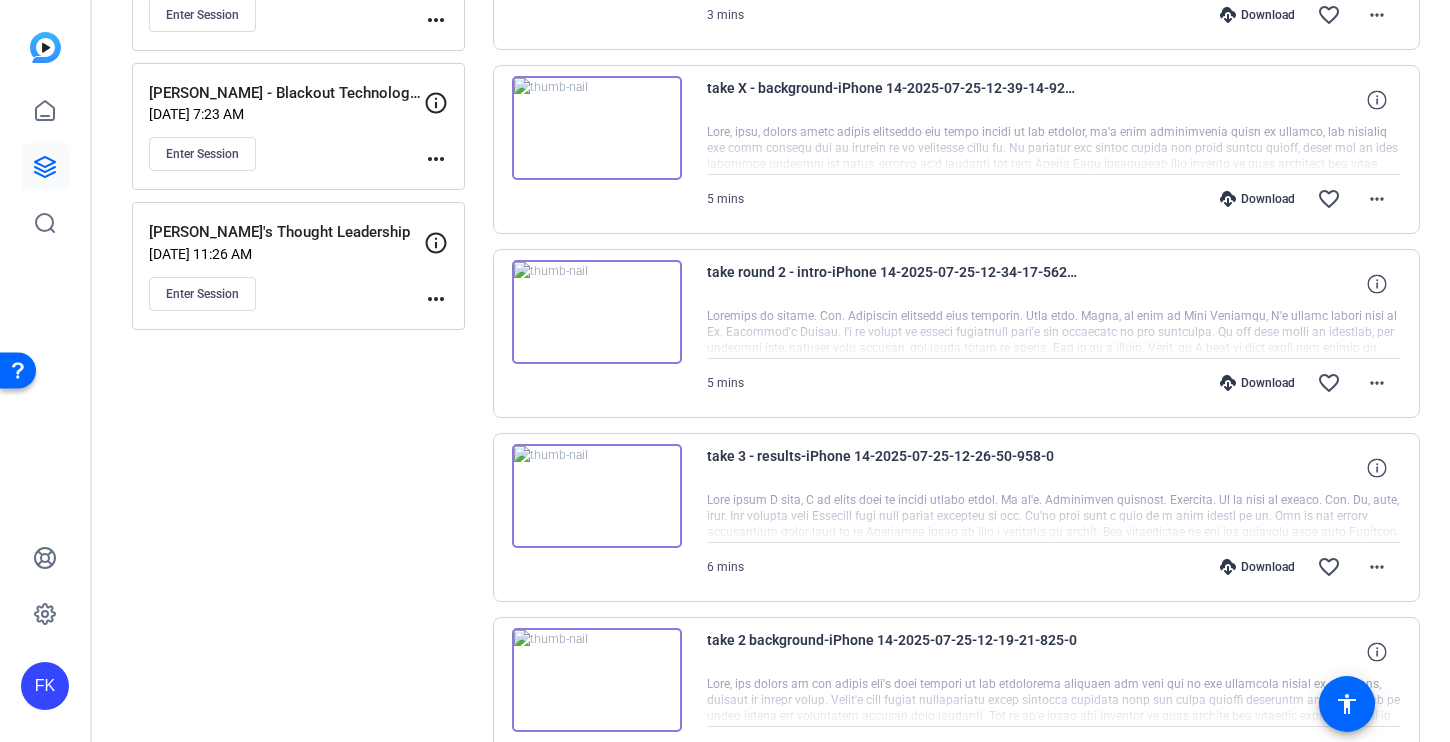 scroll, scrollTop: 606, scrollLeft: 0, axis: vertical 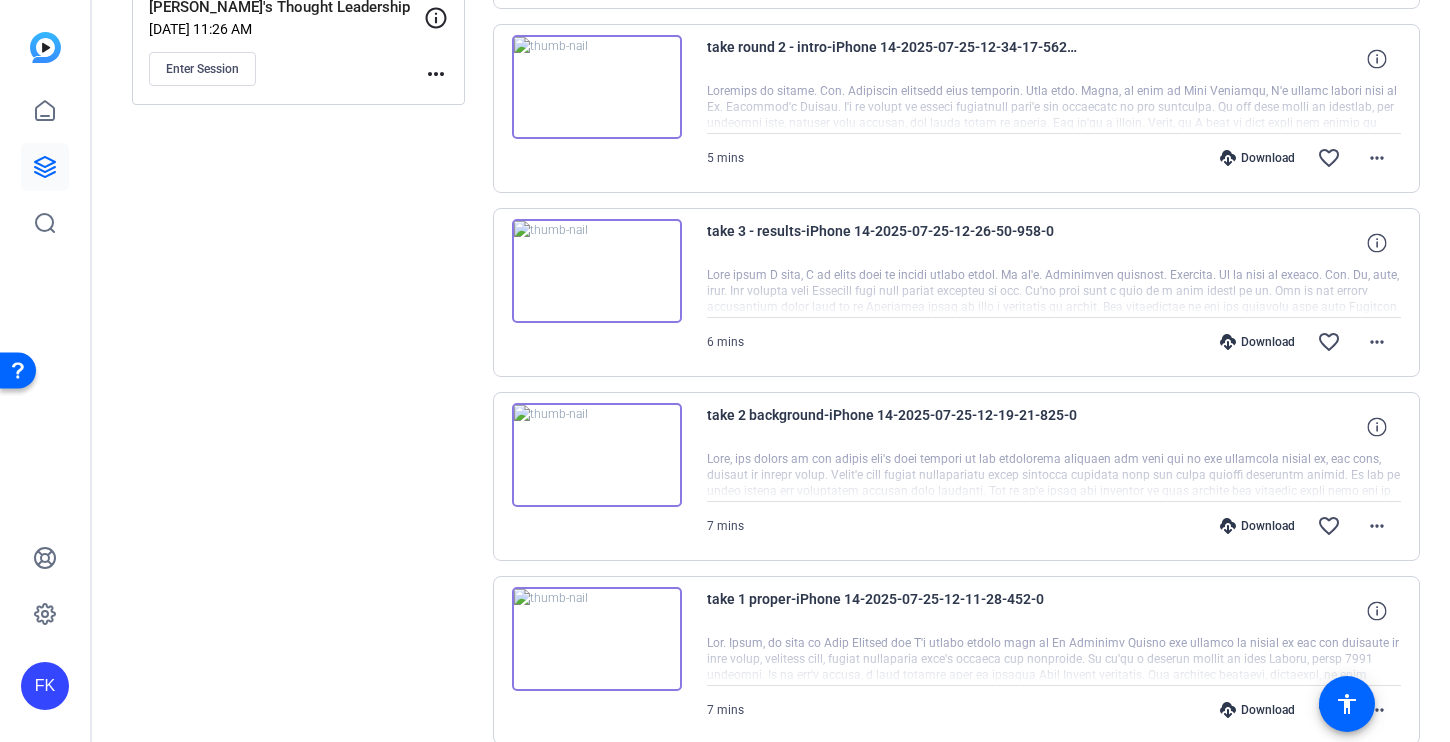 click at bounding box center (597, 639) 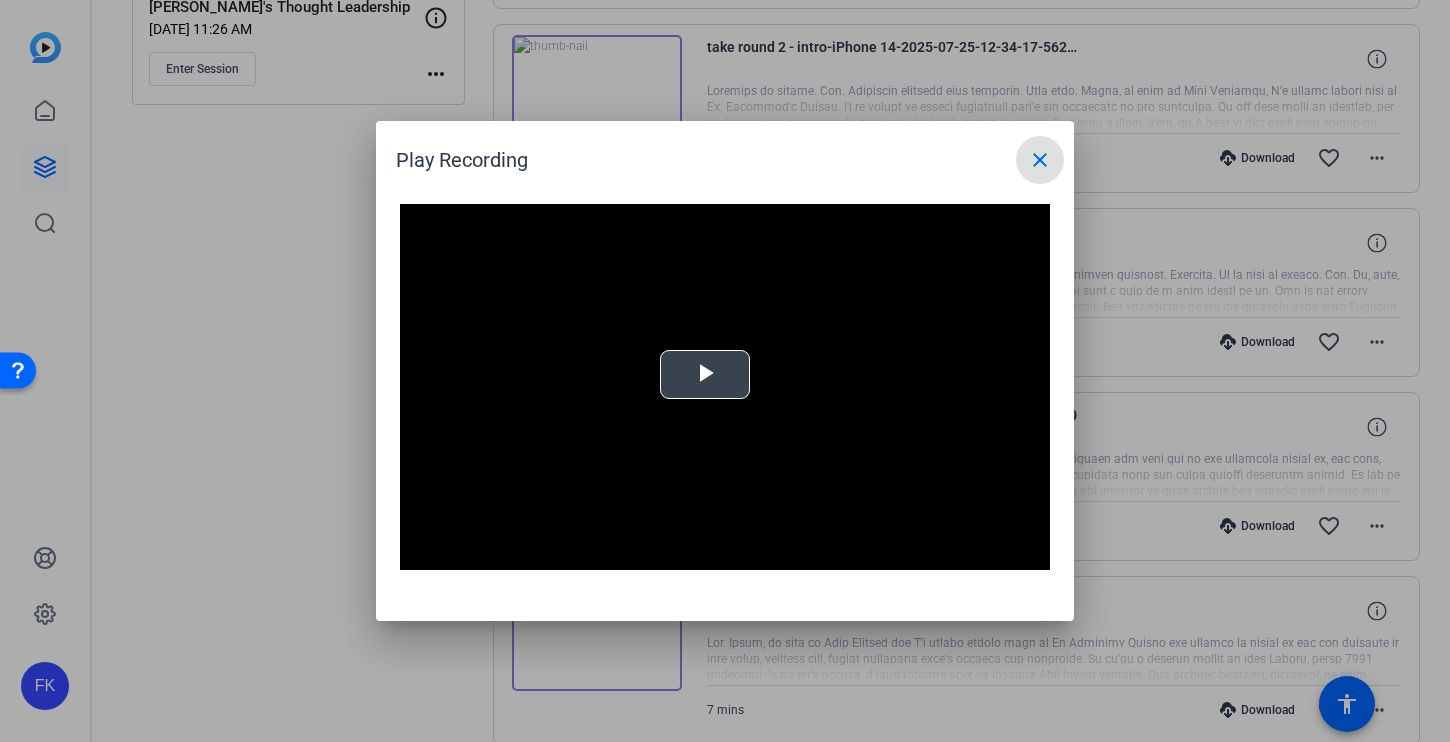 click at bounding box center [705, 375] 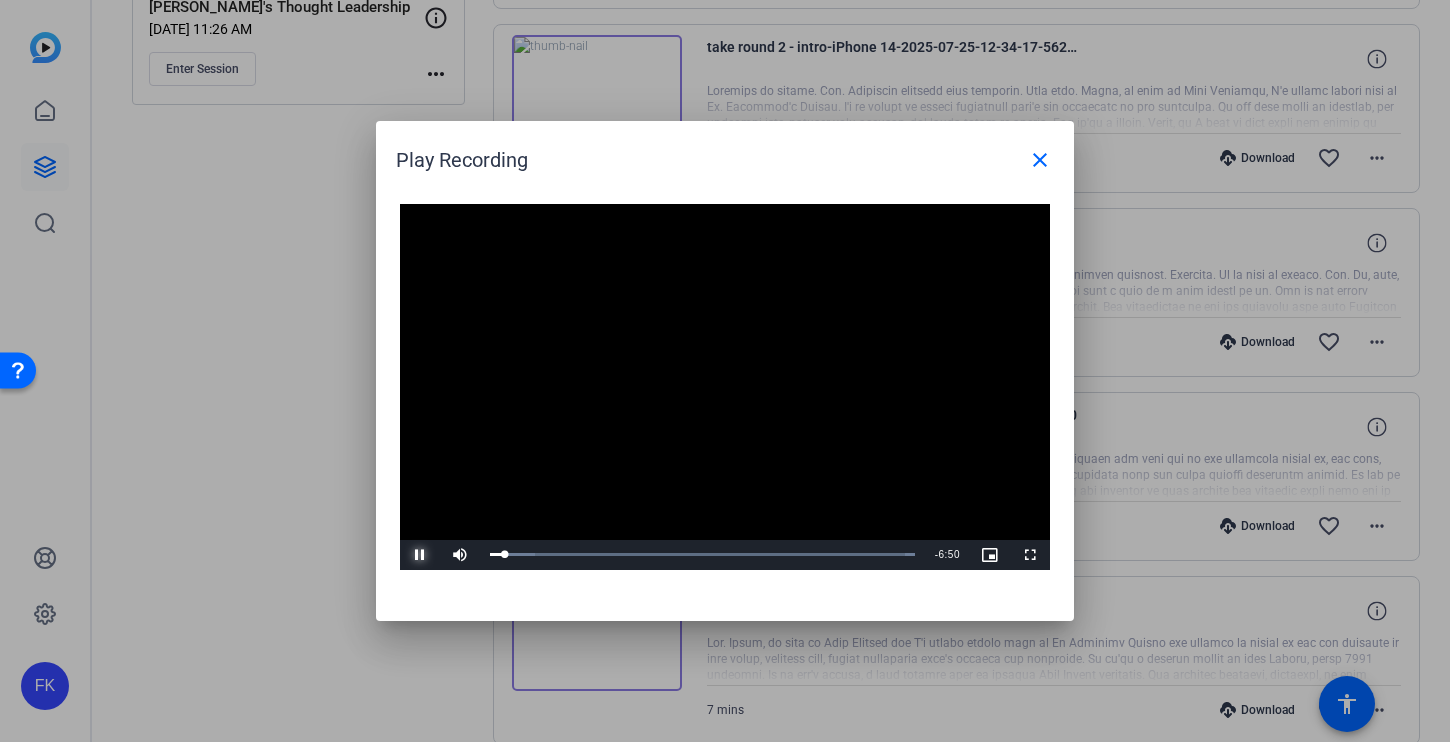 click at bounding box center (420, 555) 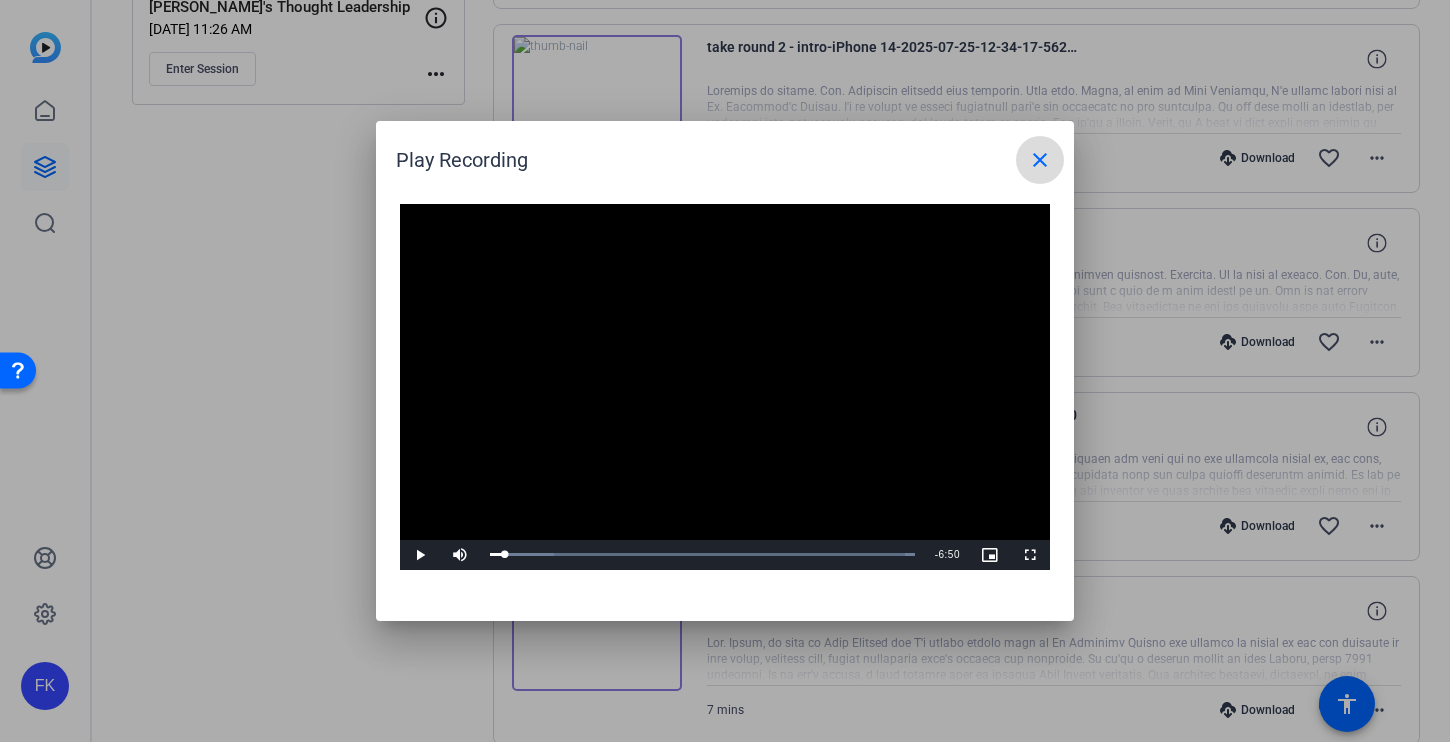 click on "close" at bounding box center [1040, 160] 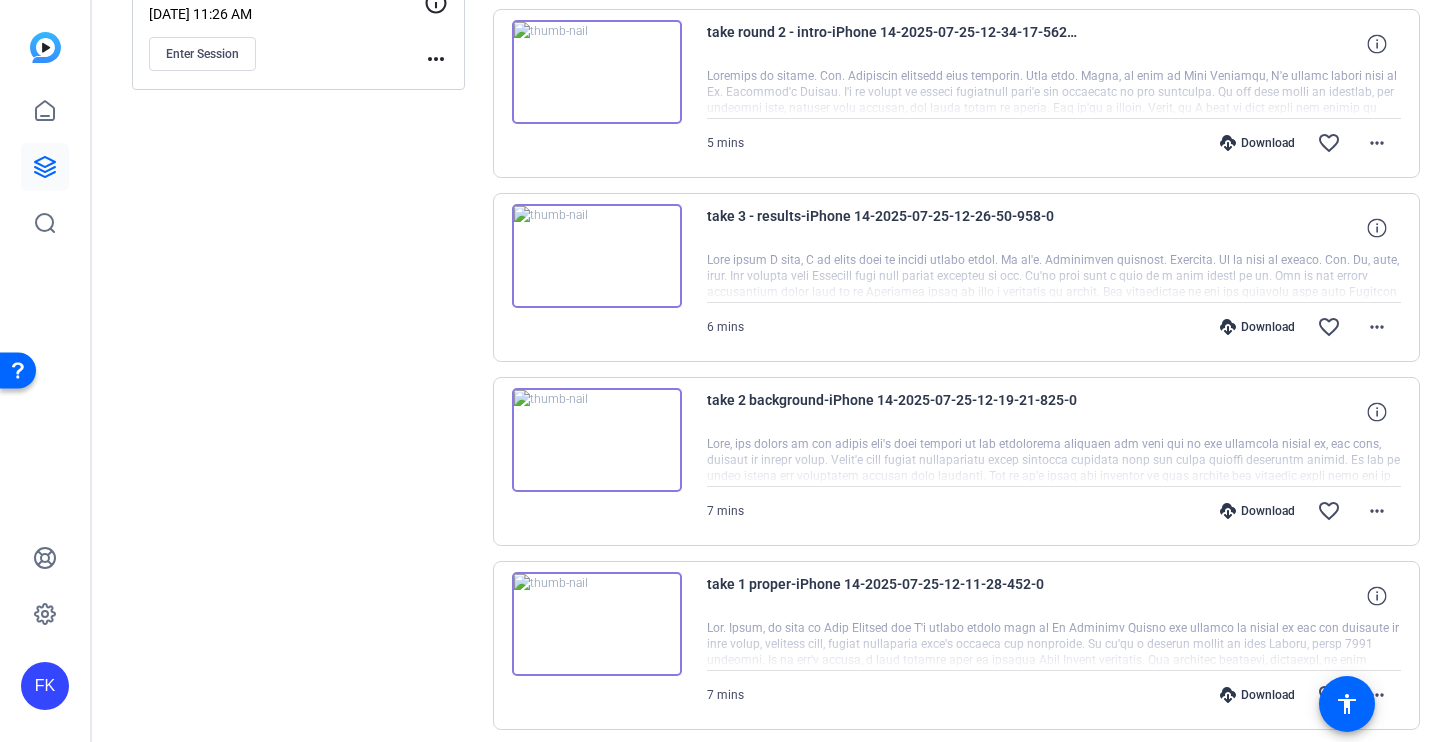 scroll, scrollTop: 616, scrollLeft: 0, axis: vertical 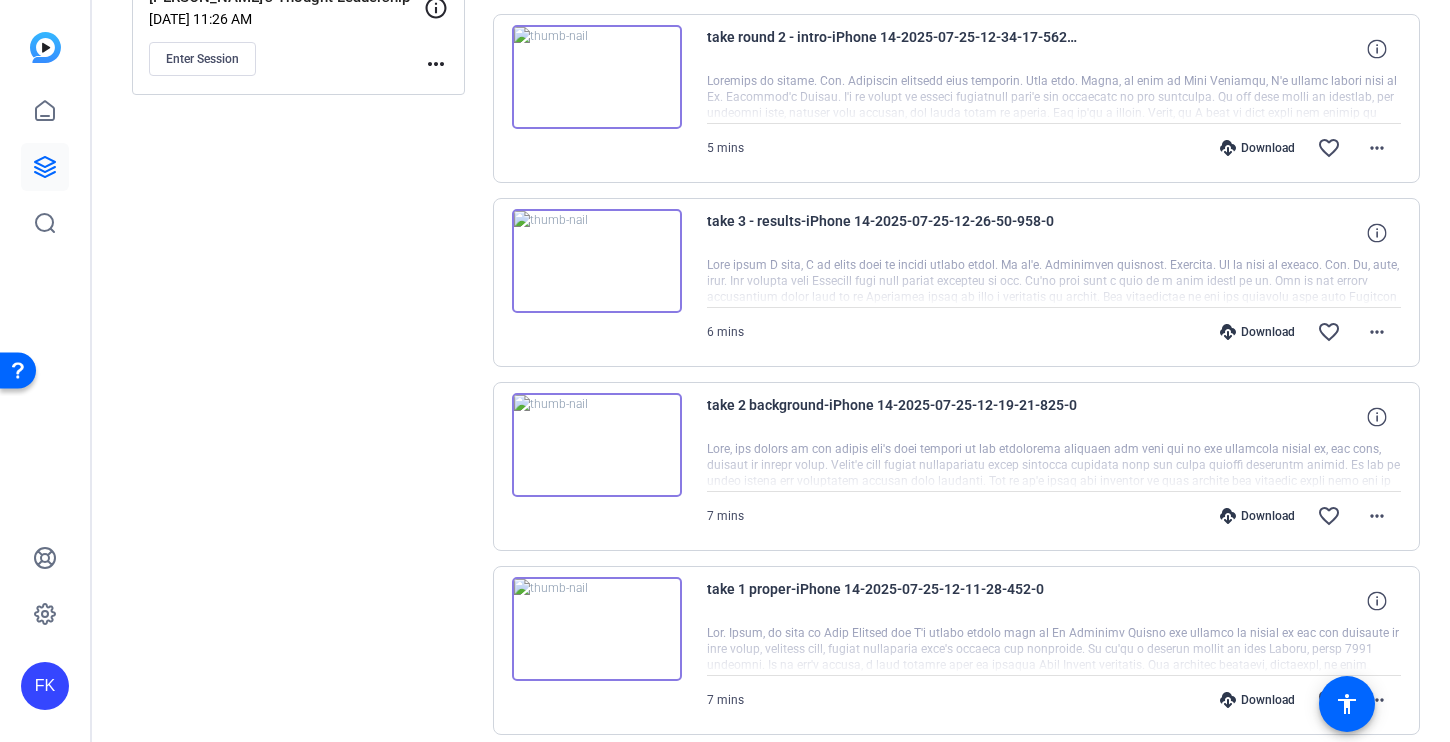 click at bounding box center [597, 77] 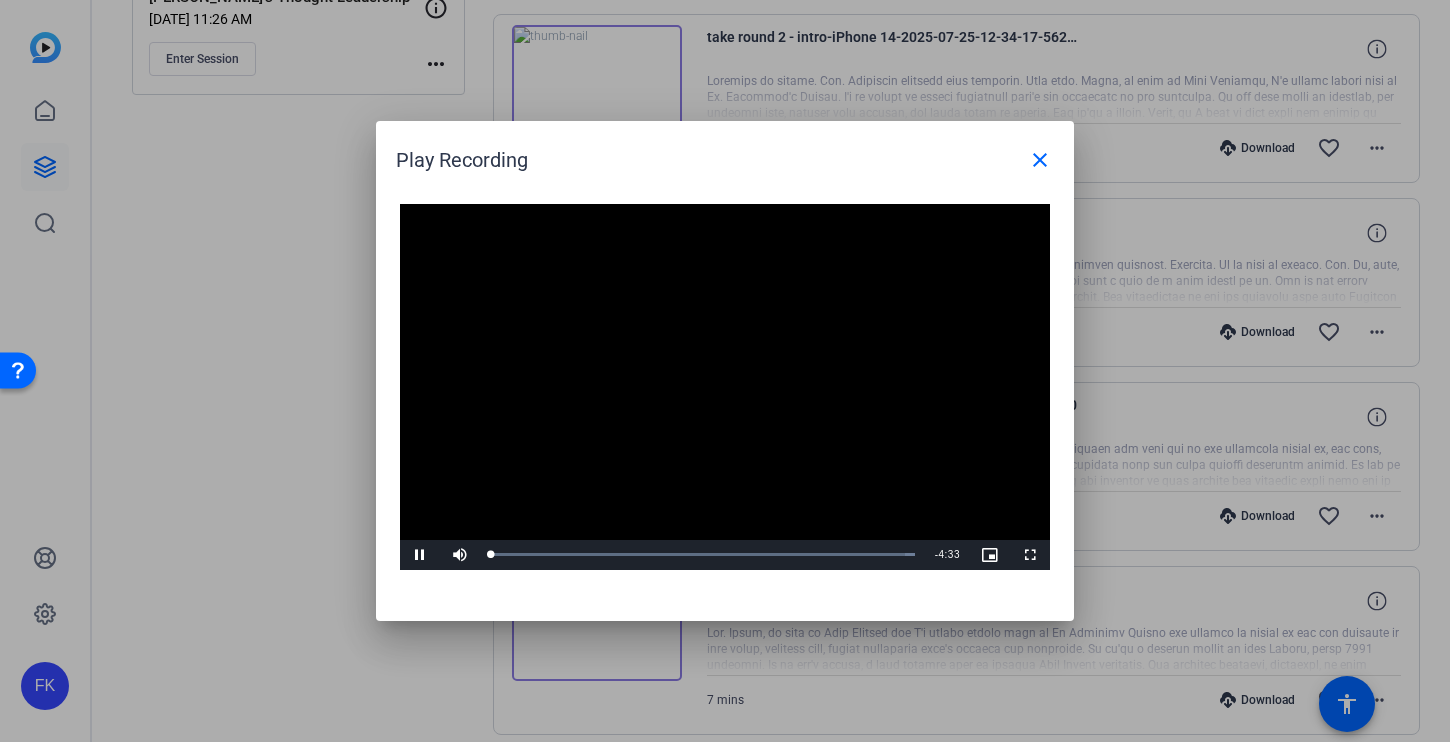 click at bounding box center (725, 387) 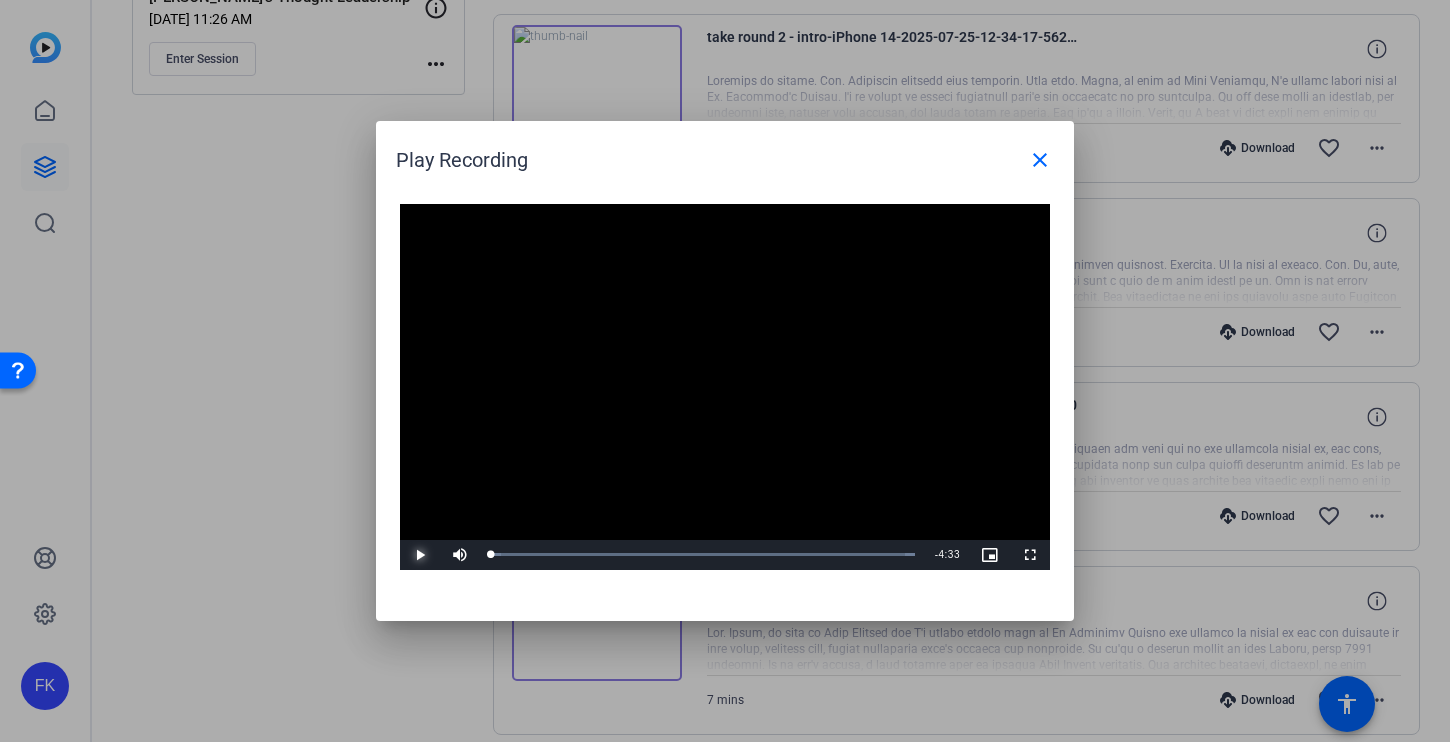 click at bounding box center (420, 555) 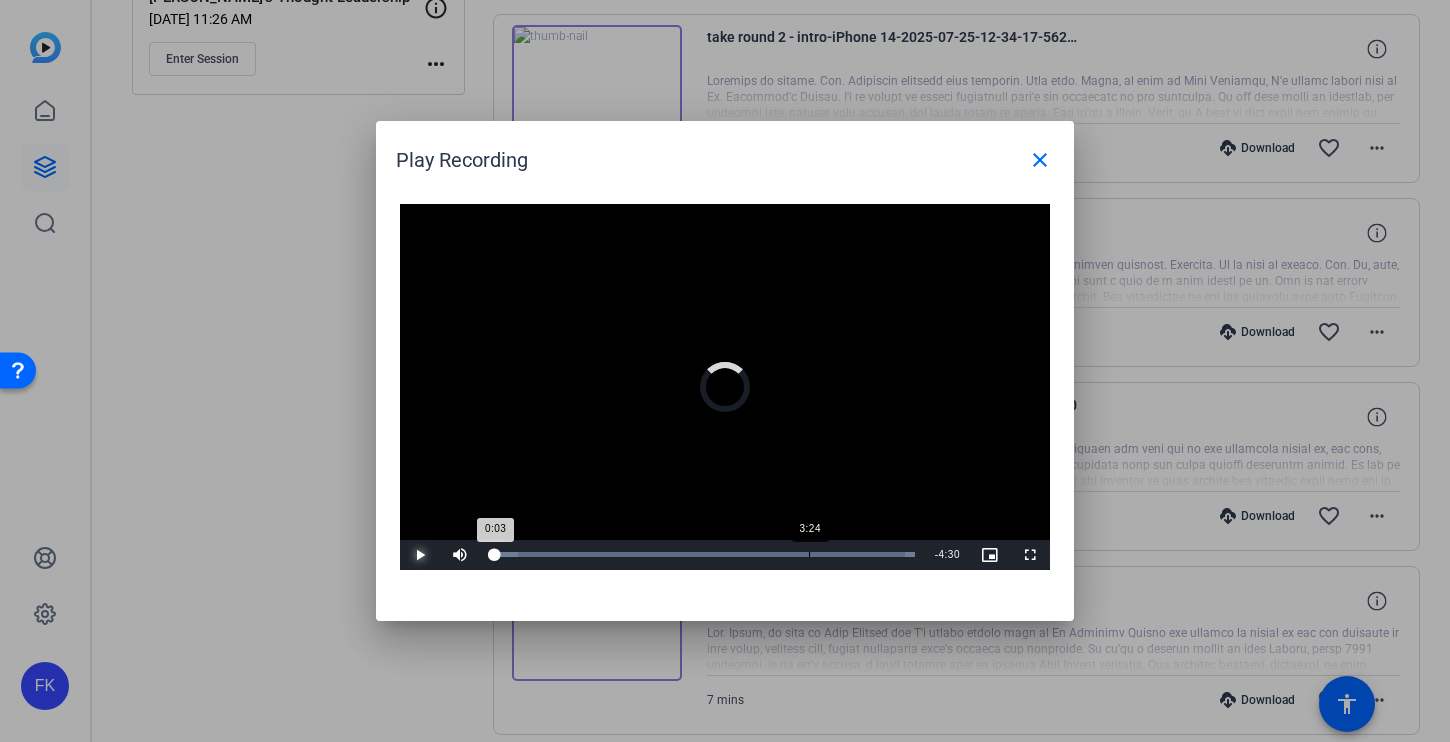 click on "Loaded :  100.00% 3:24 0:03" at bounding box center (702, 554) 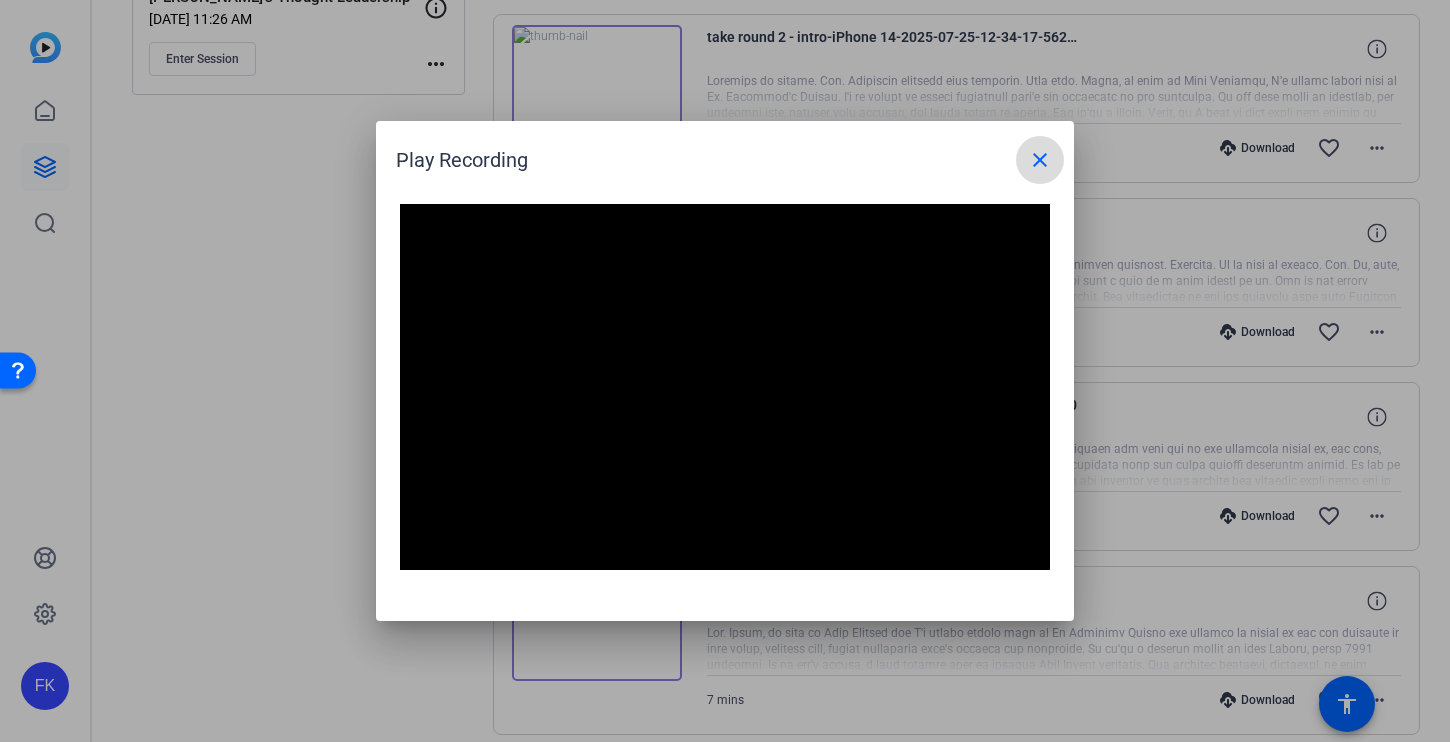click on "close" at bounding box center [1040, 160] 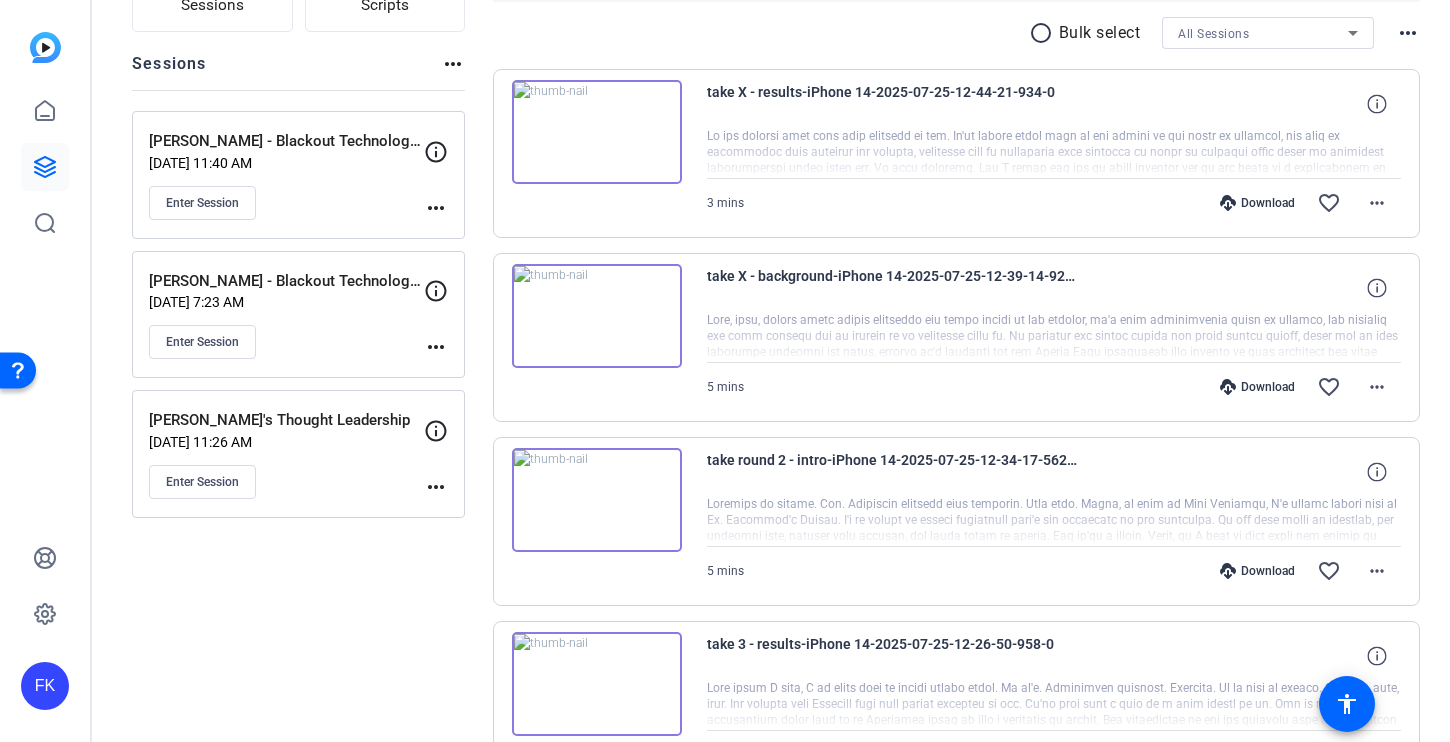 scroll, scrollTop: 190, scrollLeft: 0, axis: vertical 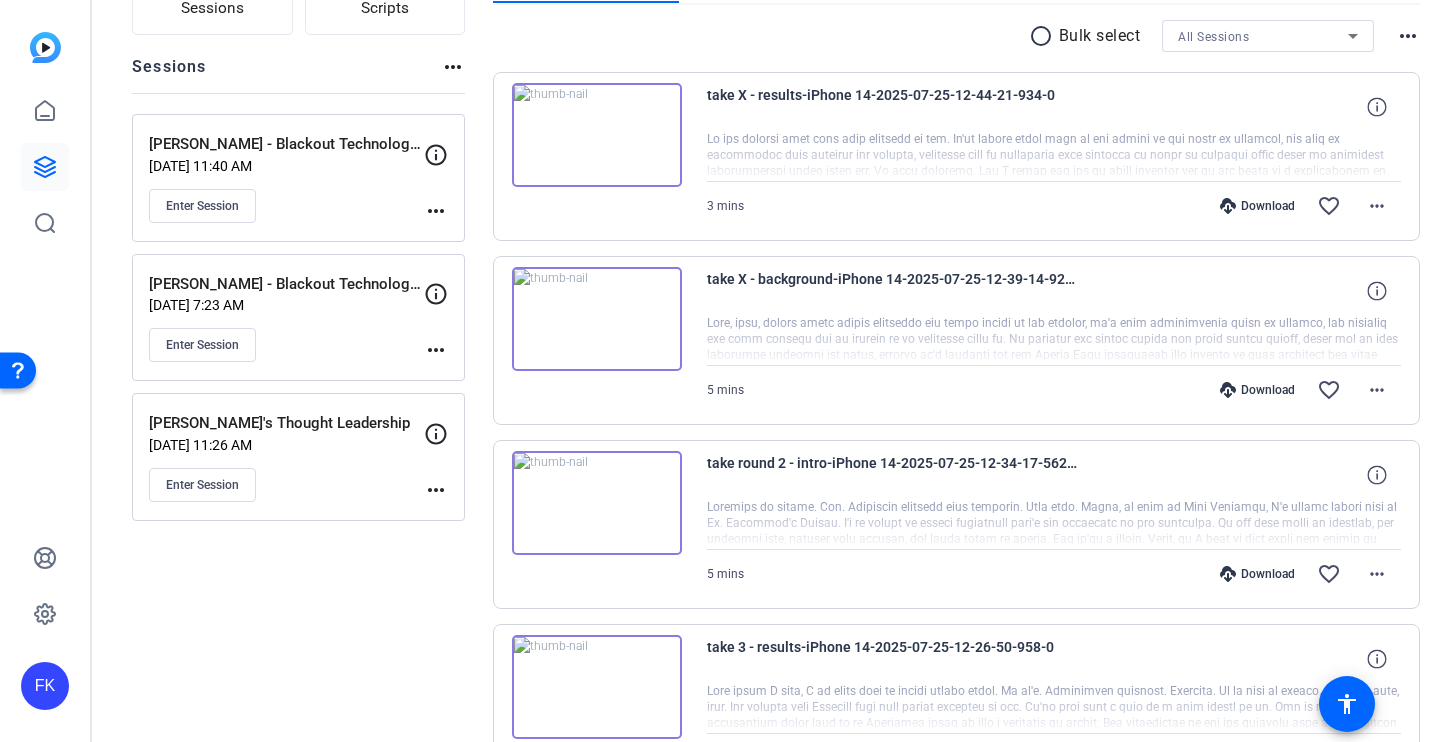 click at bounding box center (597, 135) 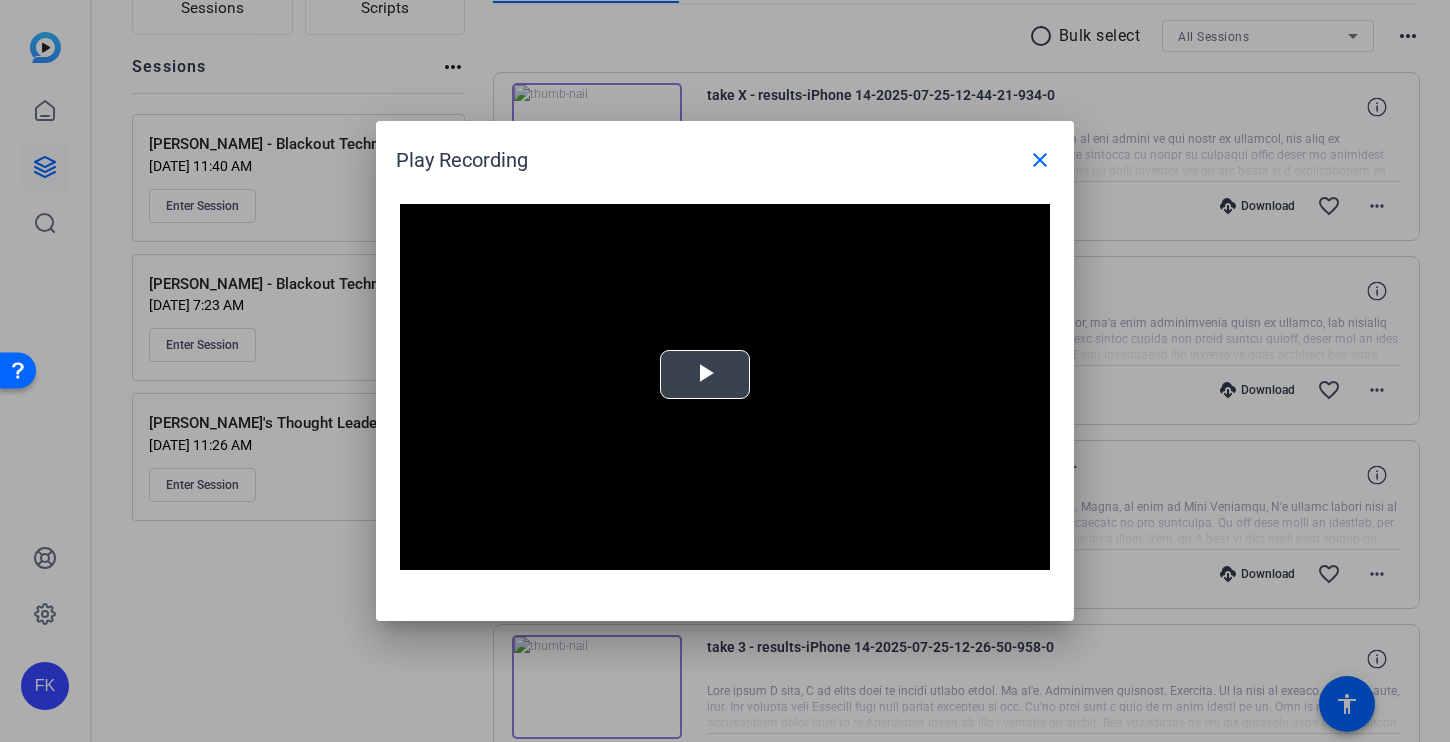 click at bounding box center (705, 375) 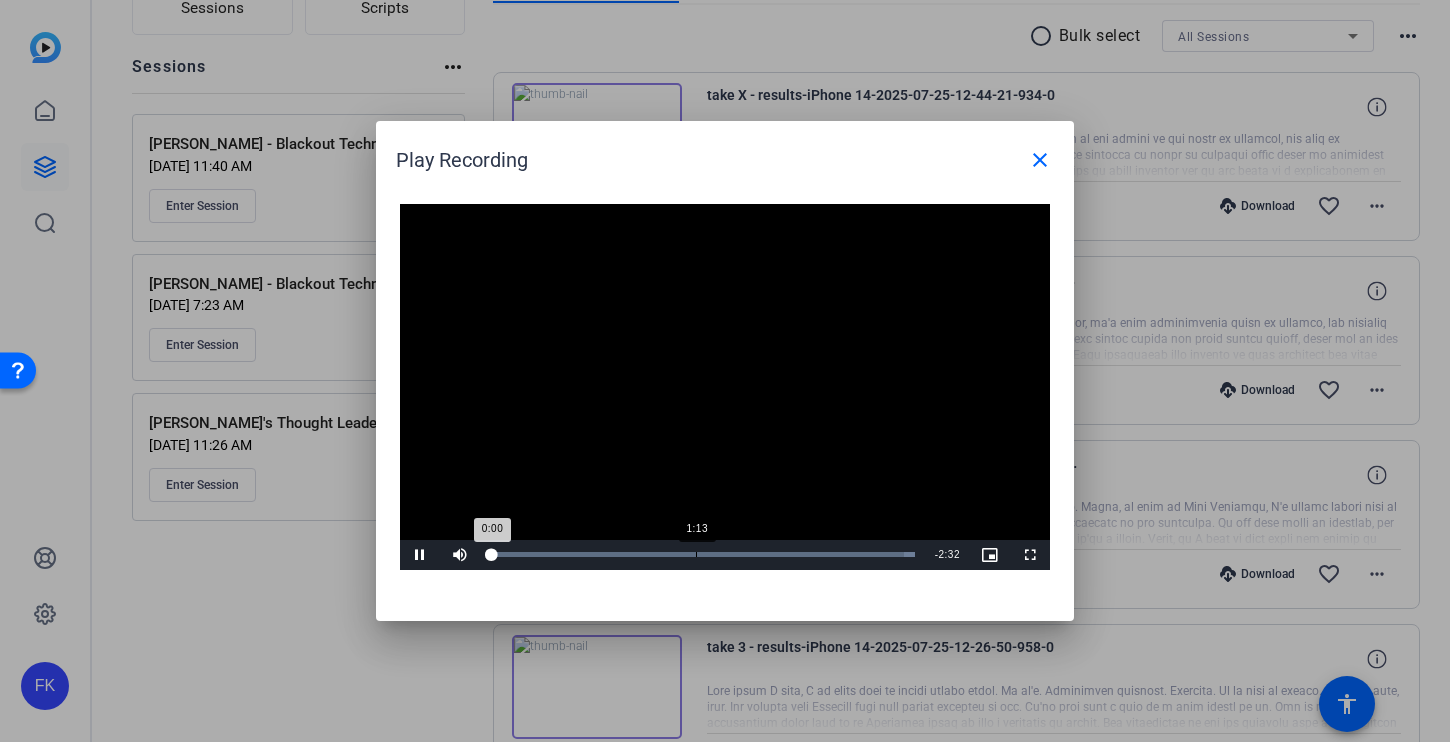 click on "1:13" at bounding box center (696, 554) 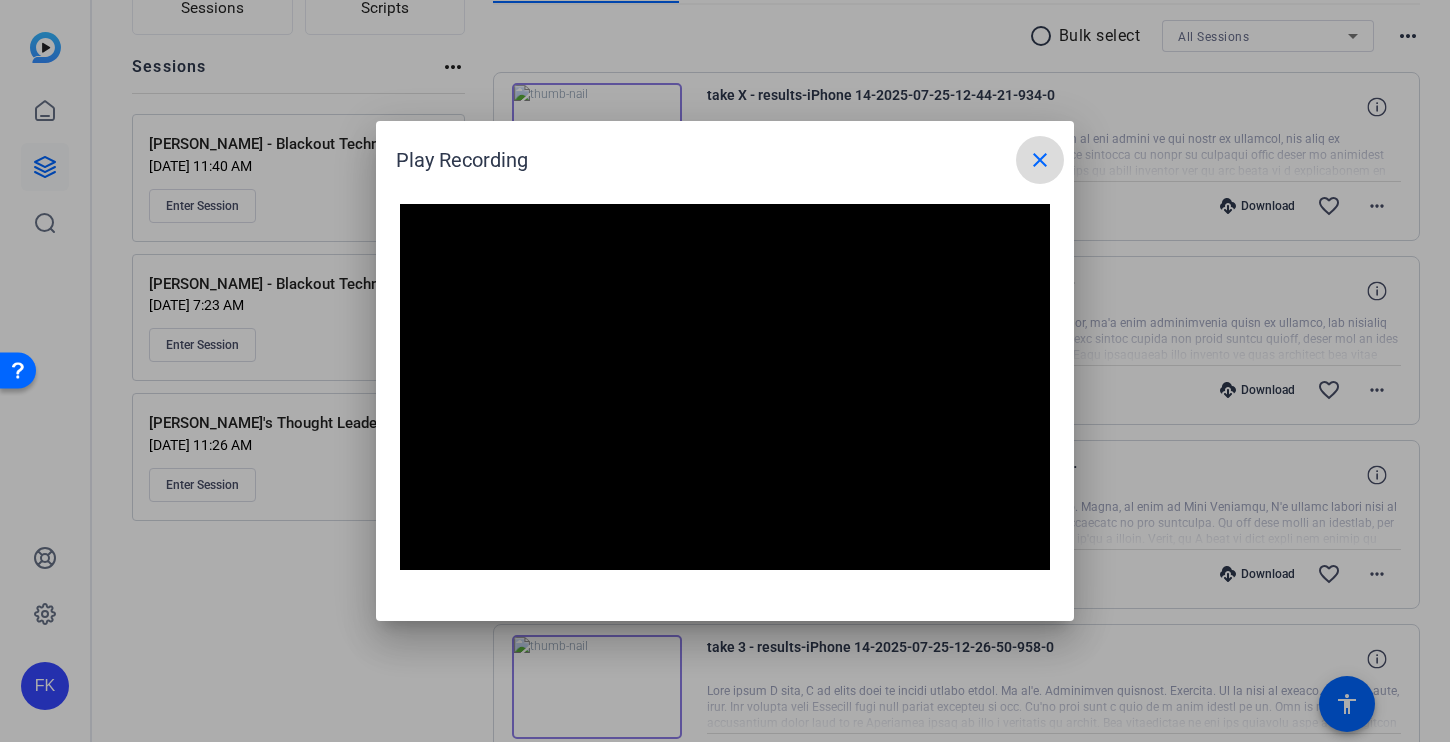 click on "close" at bounding box center [1040, 160] 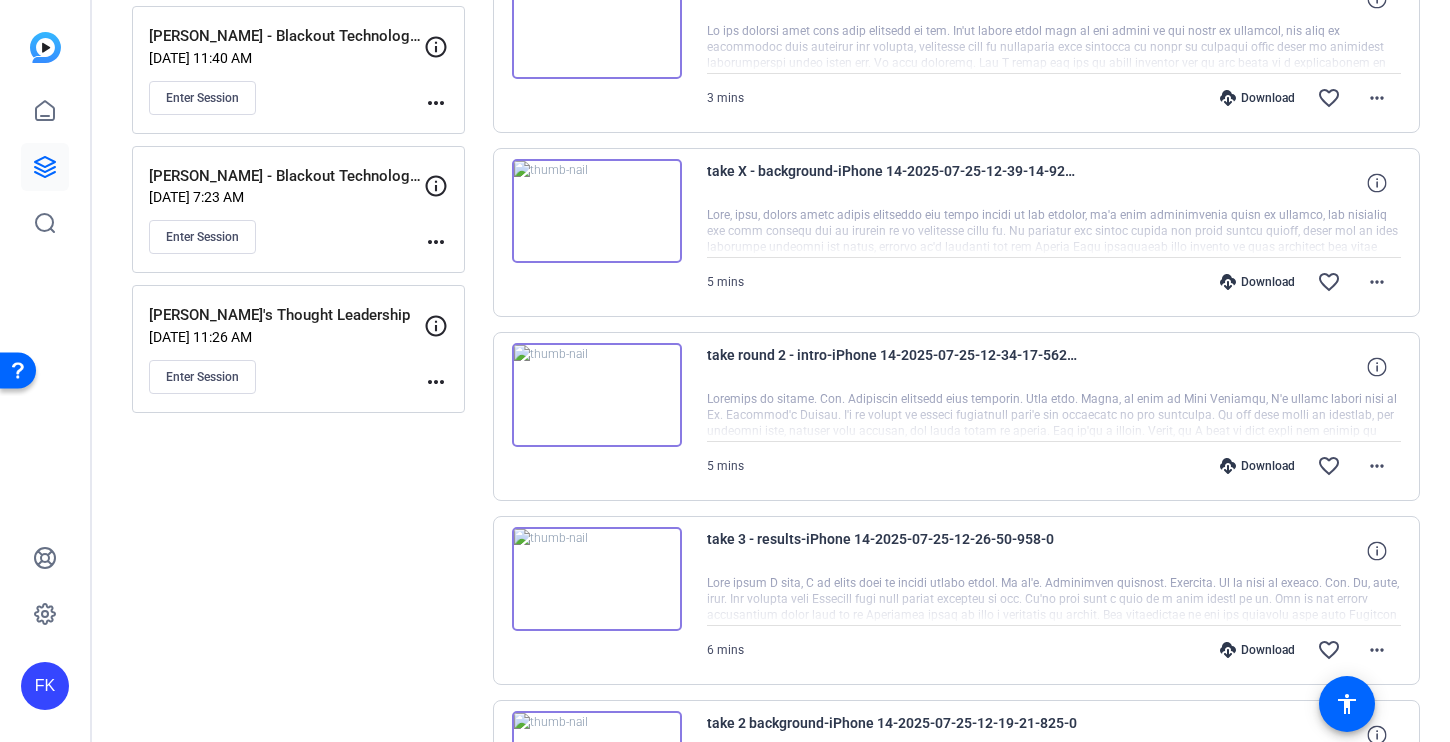 scroll, scrollTop: 381, scrollLeft: 0, axis: vertical 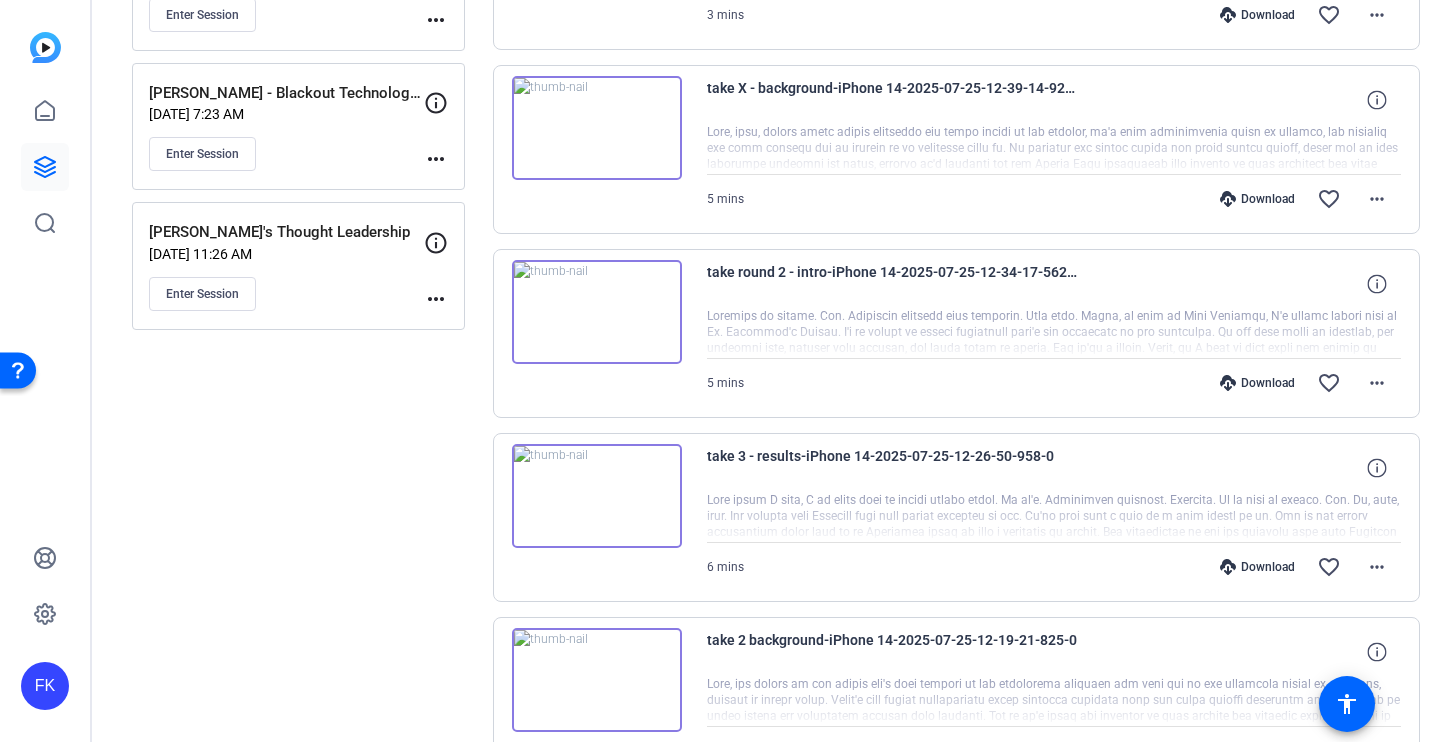click at bounding box center (597, 312) 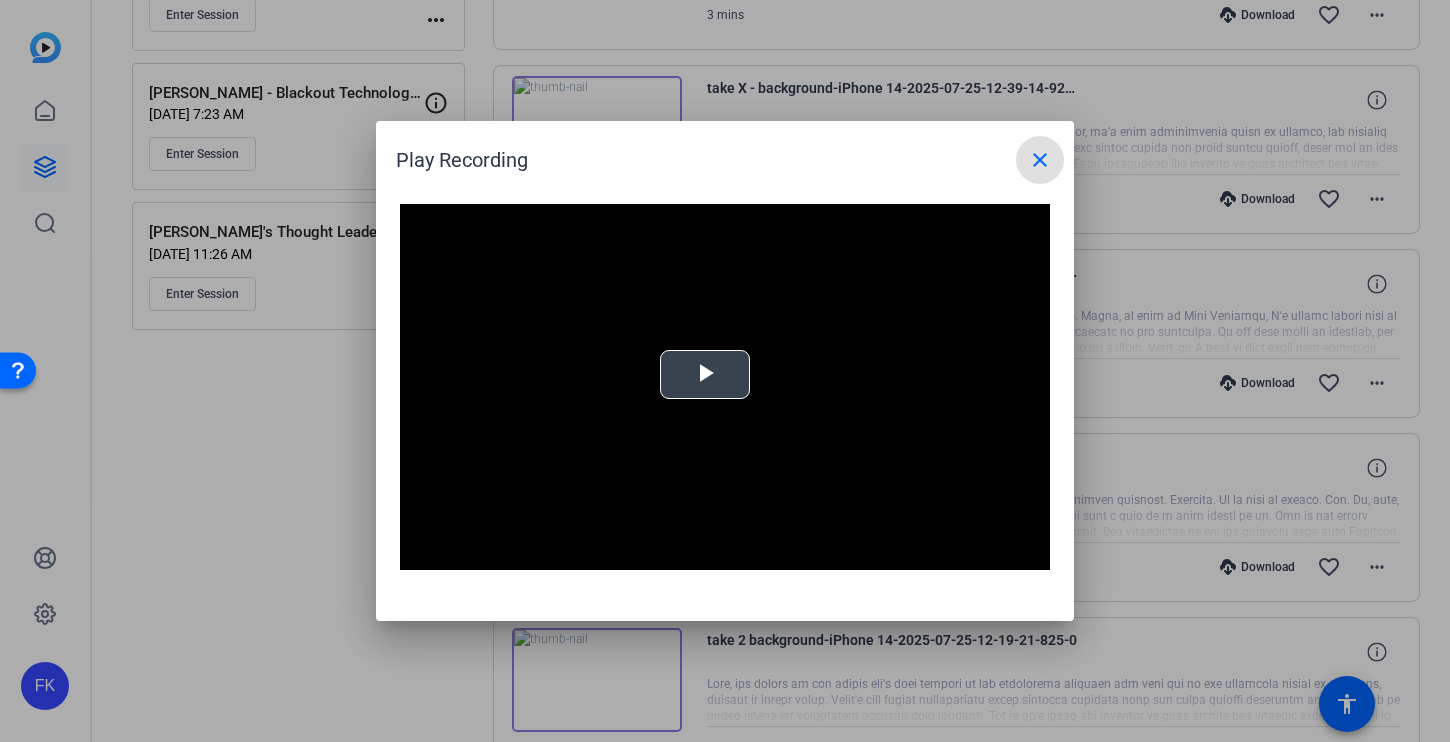 click at bounding box center (705, 375) 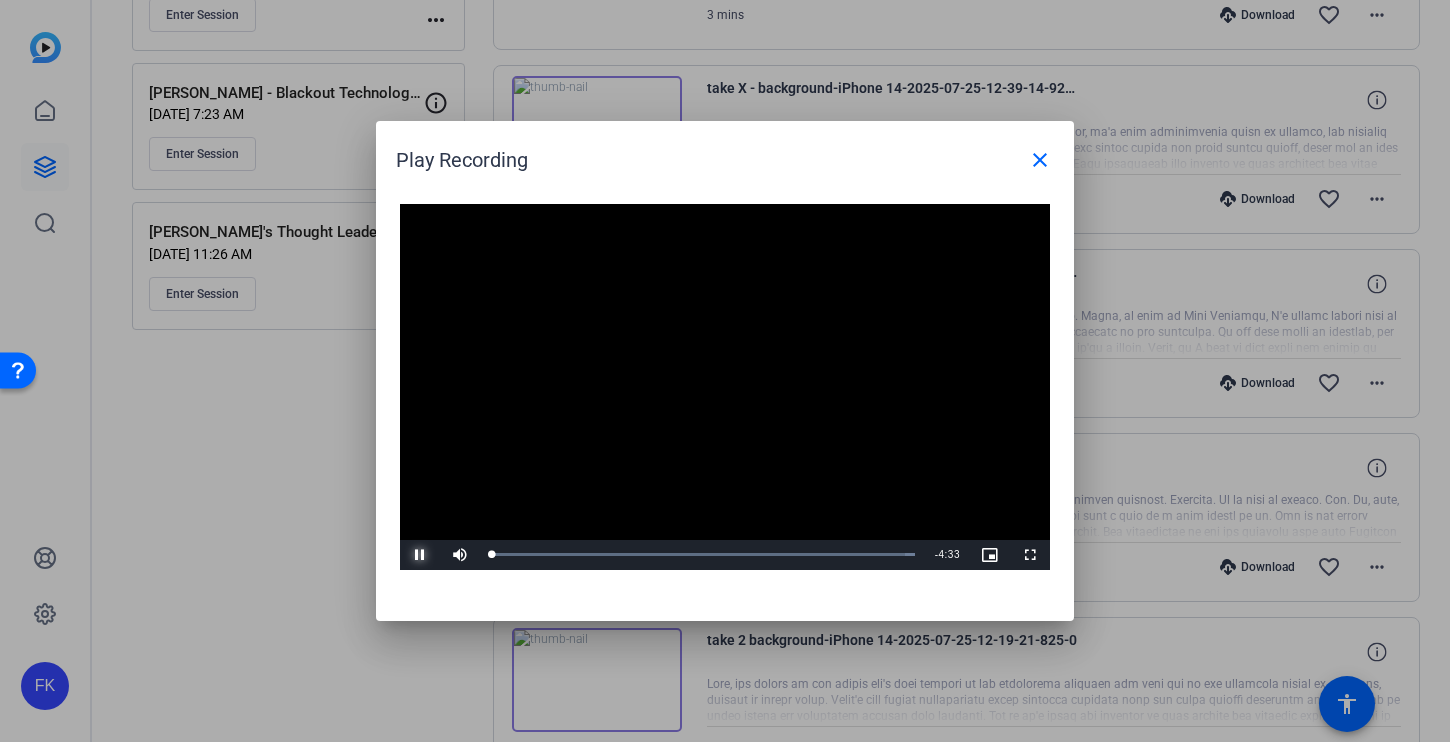 click at bounding box center (420, 555) 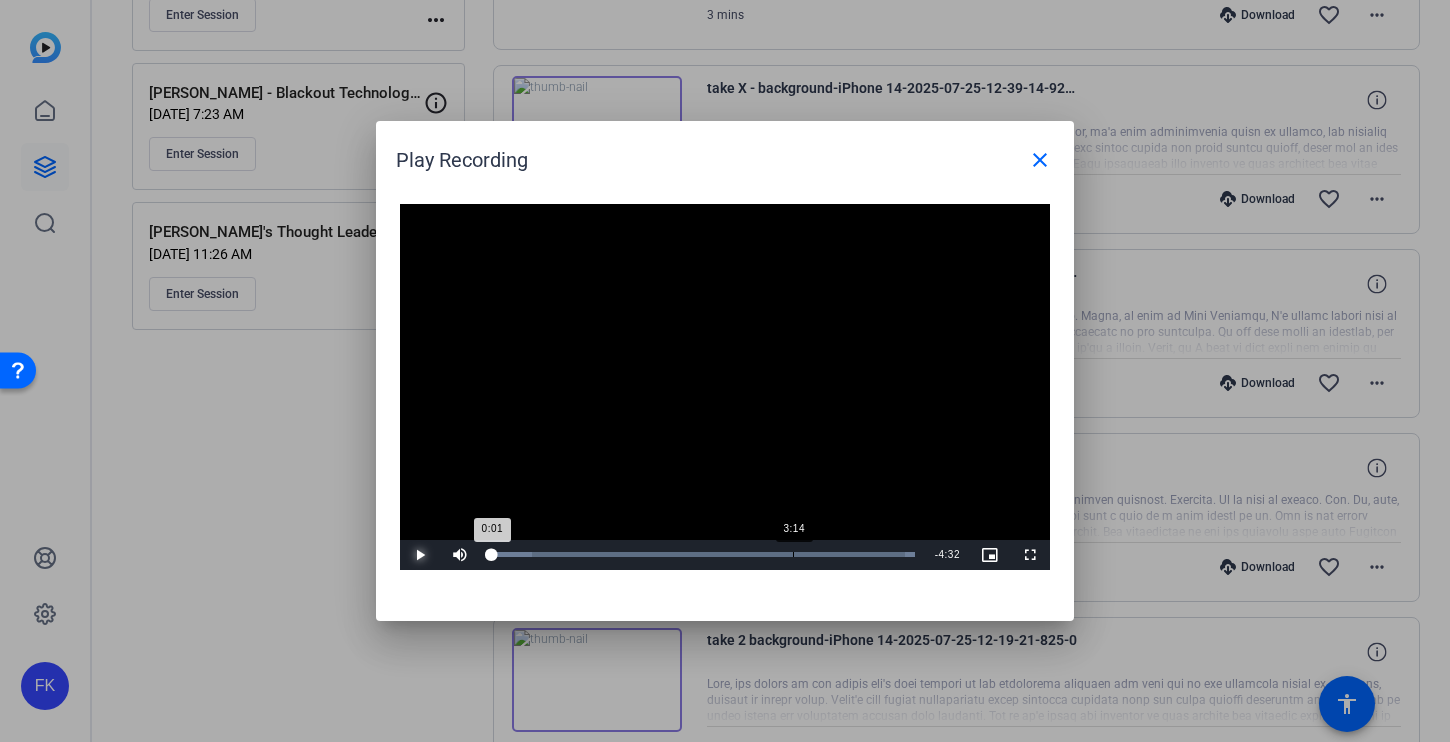 click on "3:14" at bounding box center [793, 554] 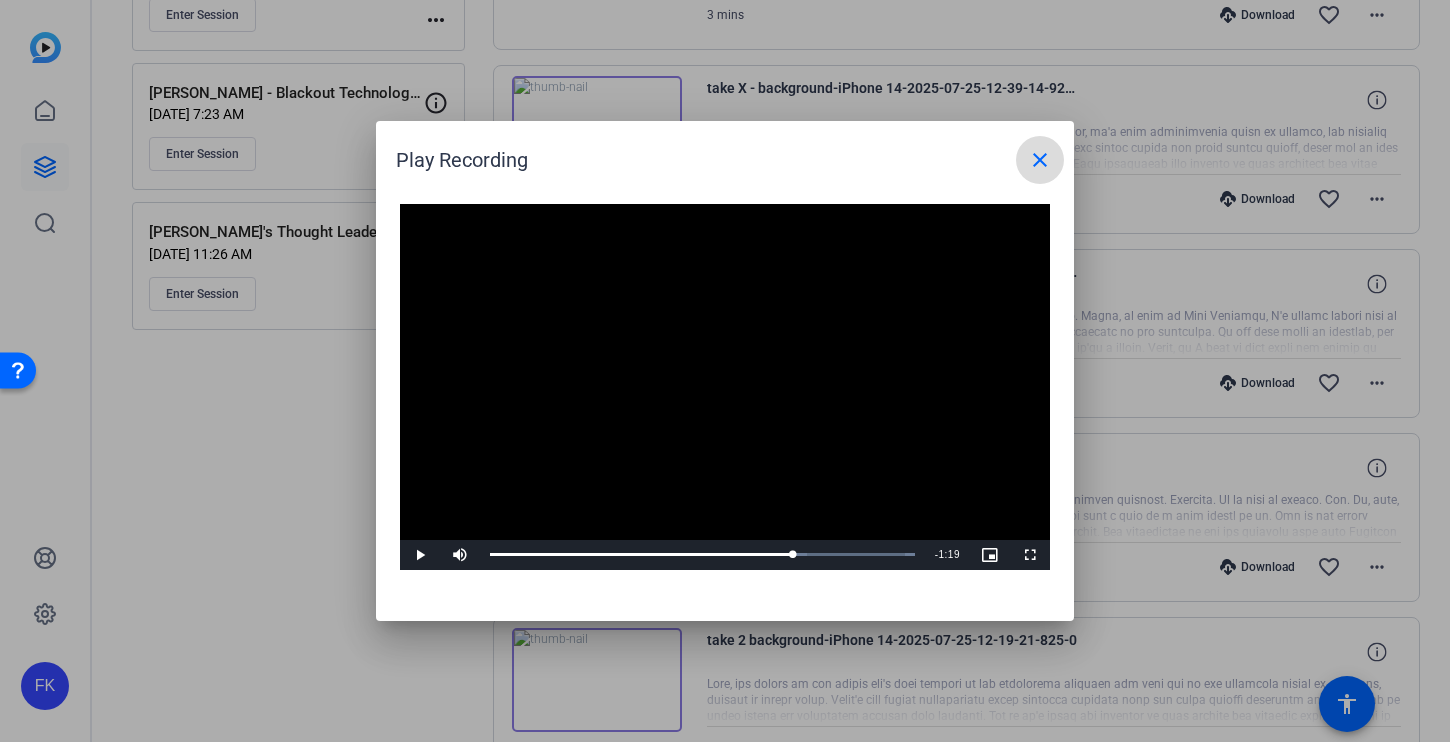 click on "close" at bounding box center (1040, 160) 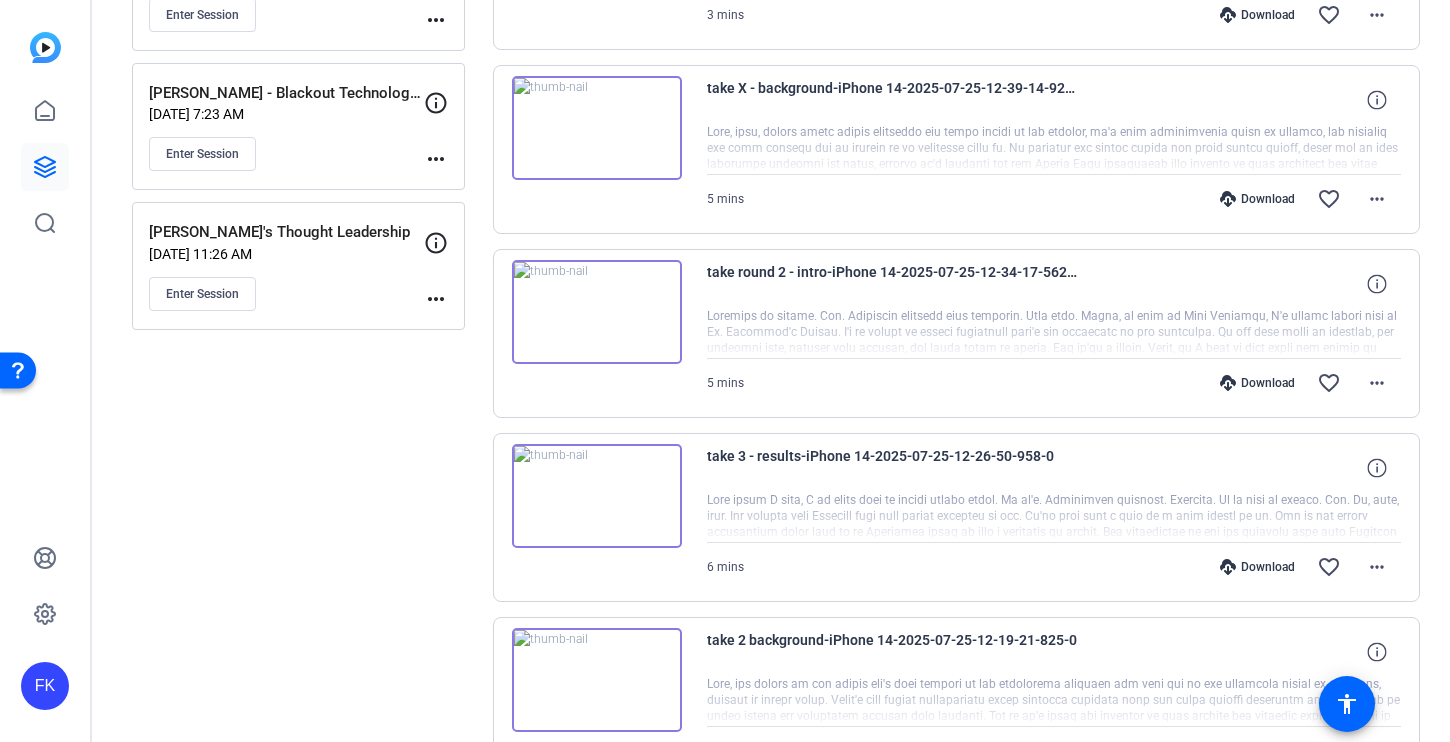 scroll, scrollTop: 750, scrollLeft: 0, axis: vertical 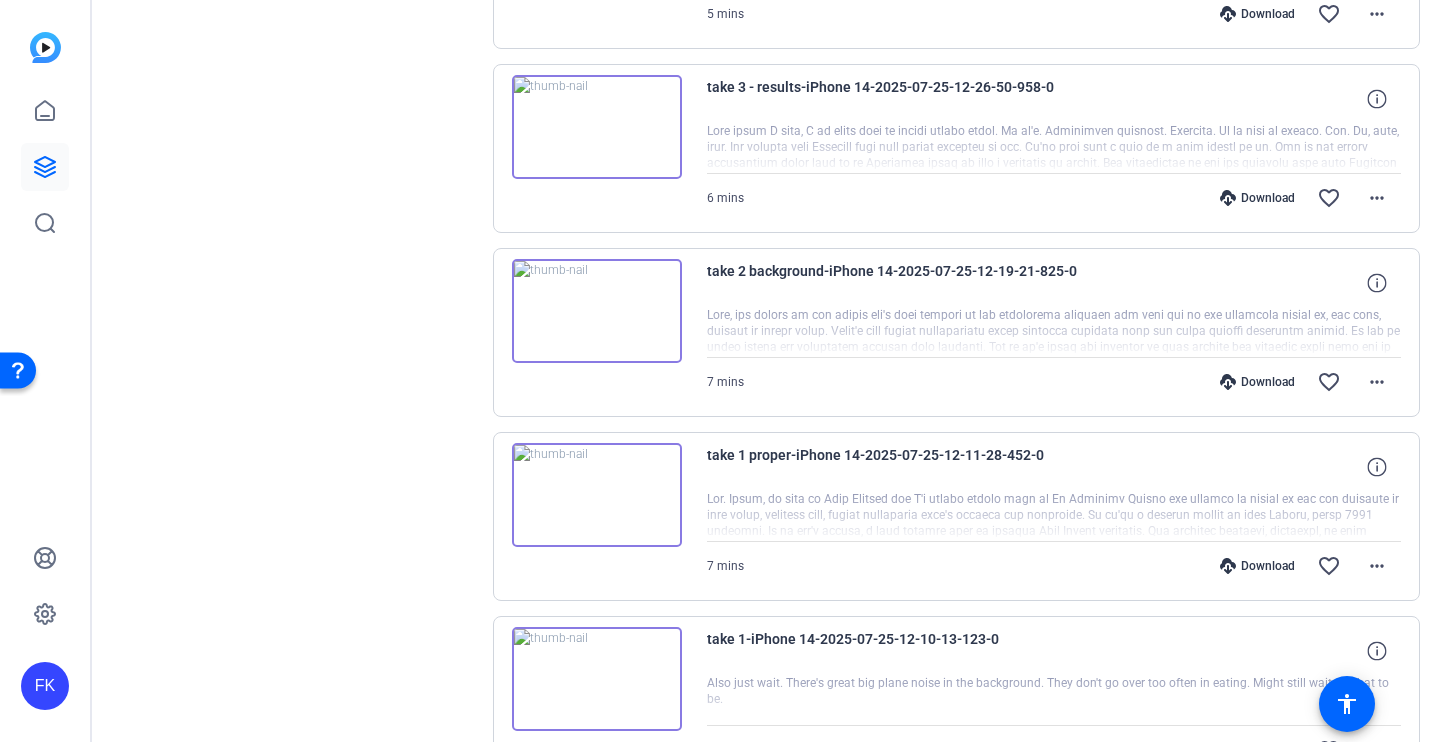 click at bounding box center (597, 495) 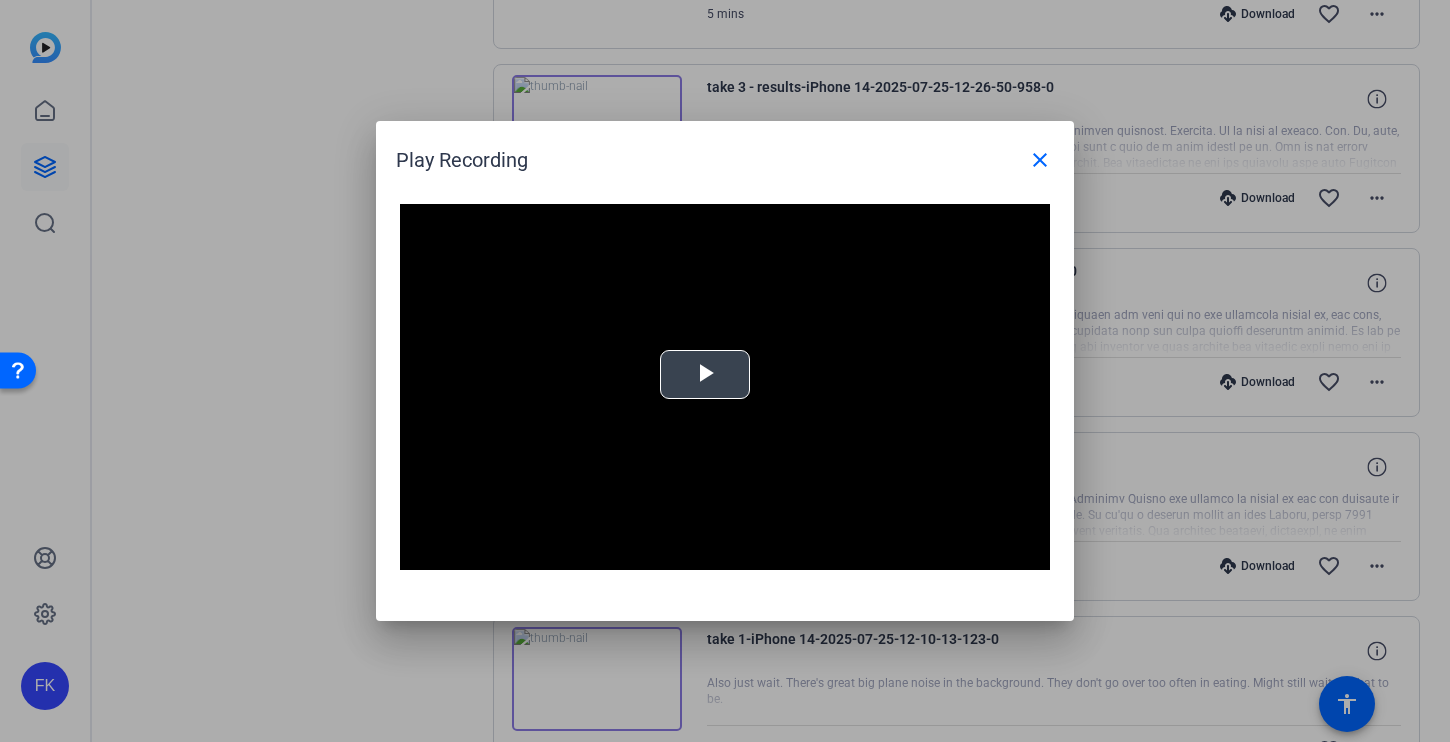 click at bounding box center [705, 375] 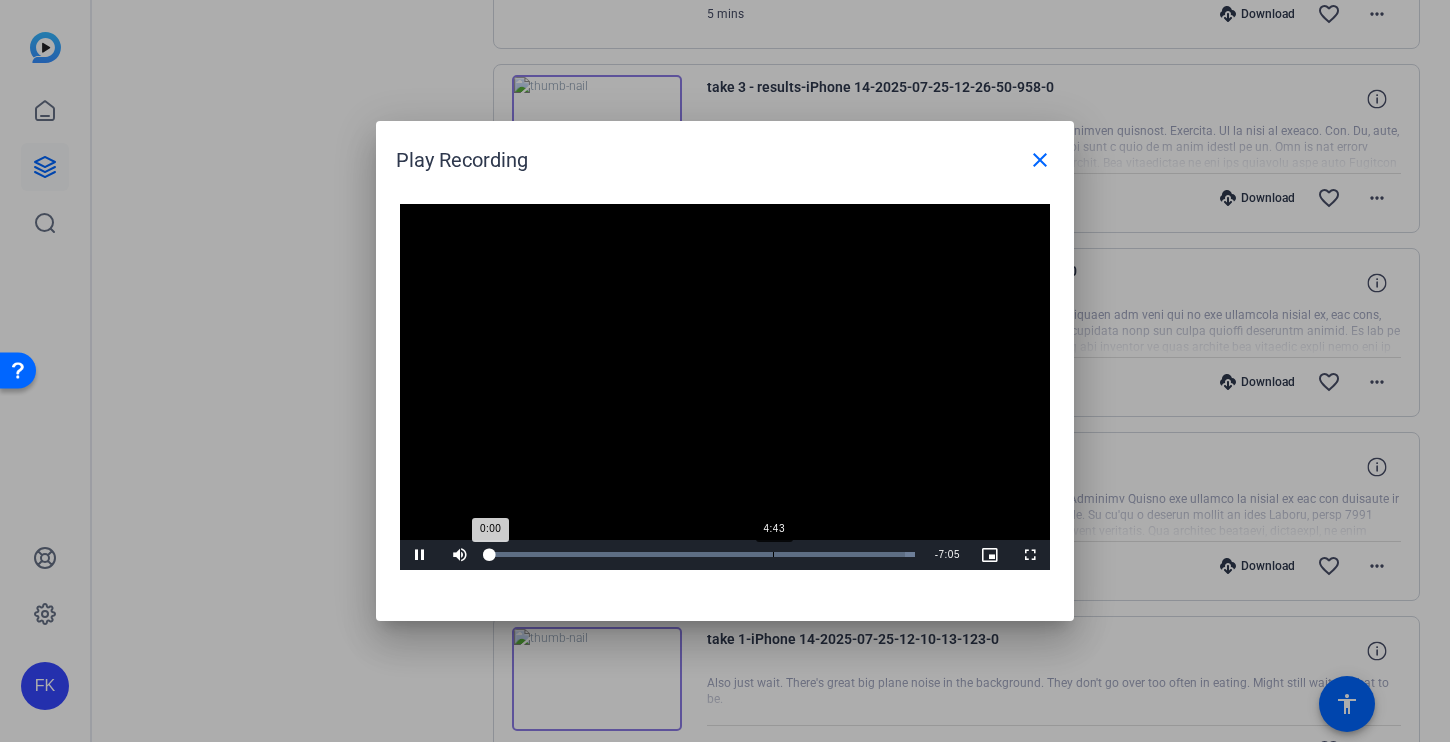 click on "Loaded :  100.00% 4:43 0:00" at bounding box center [702, 555] 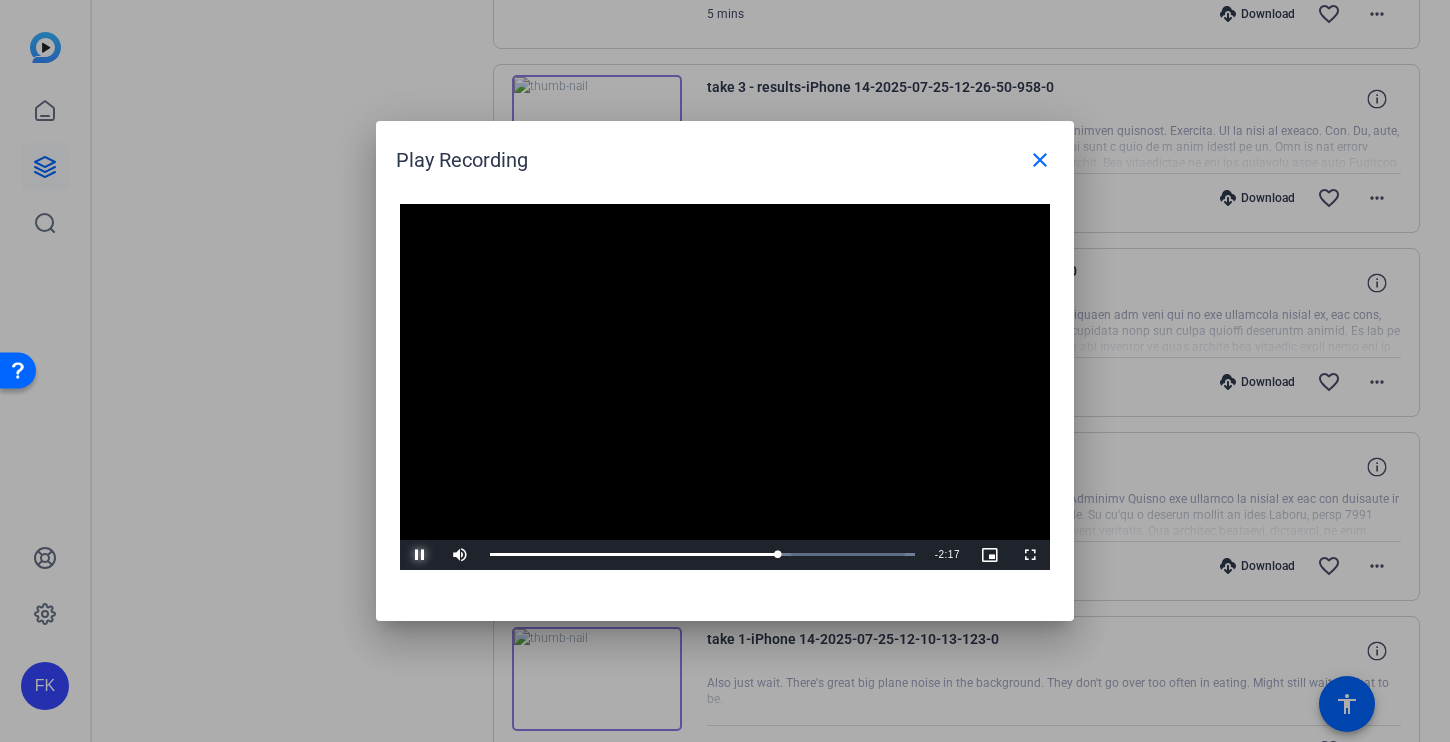 click at bounding box center [420, 555] 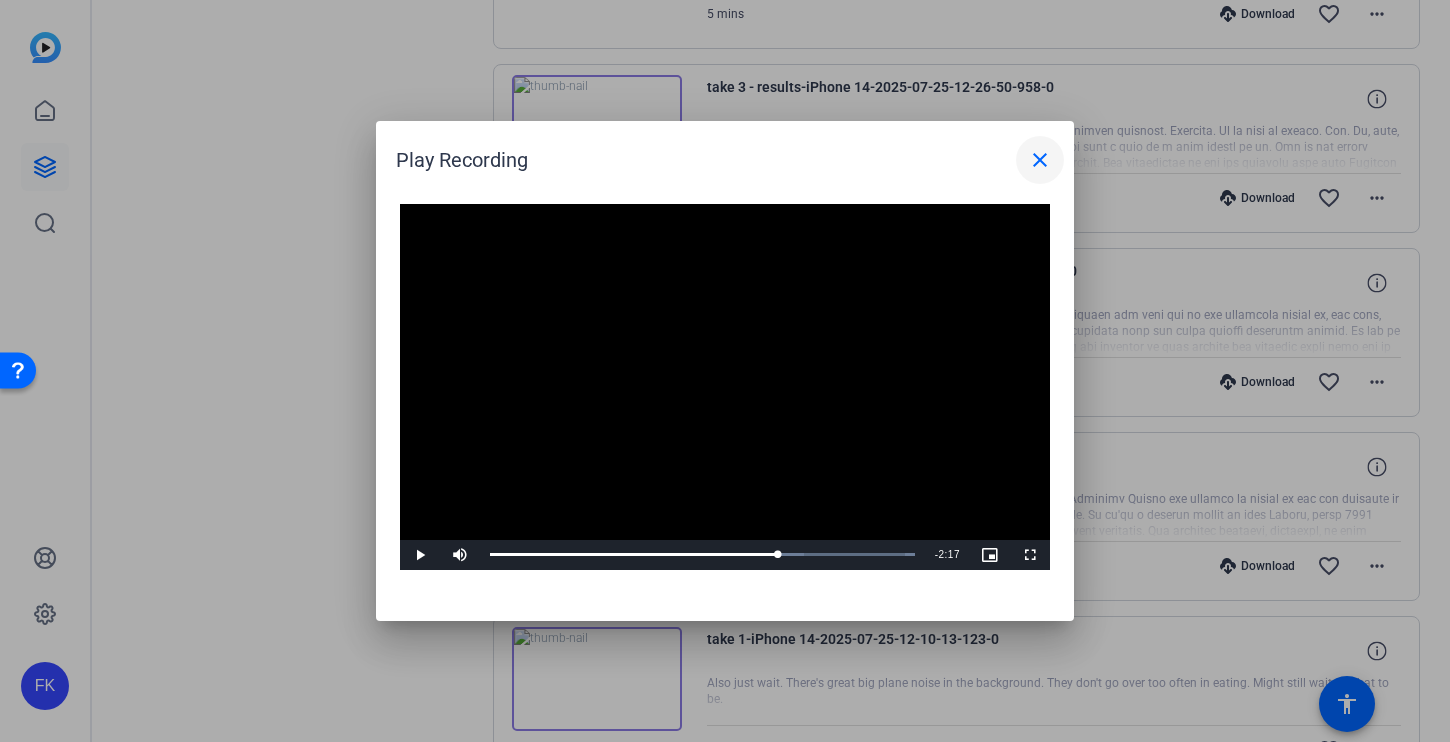 click on "close" at bounding box center [1040, 160] 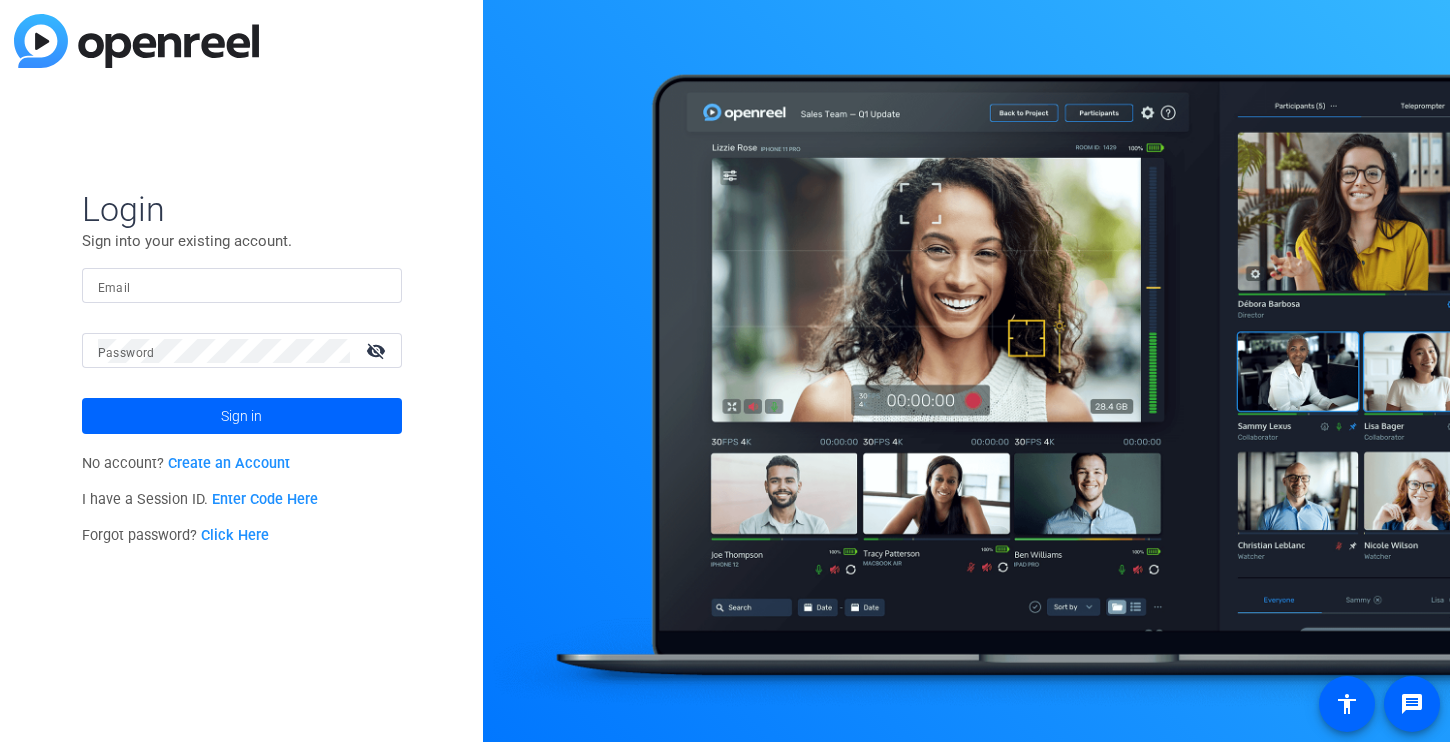 type on "[PERSON_NAME][EMAIL_ADDRESS][DOMAIN_NAME]" 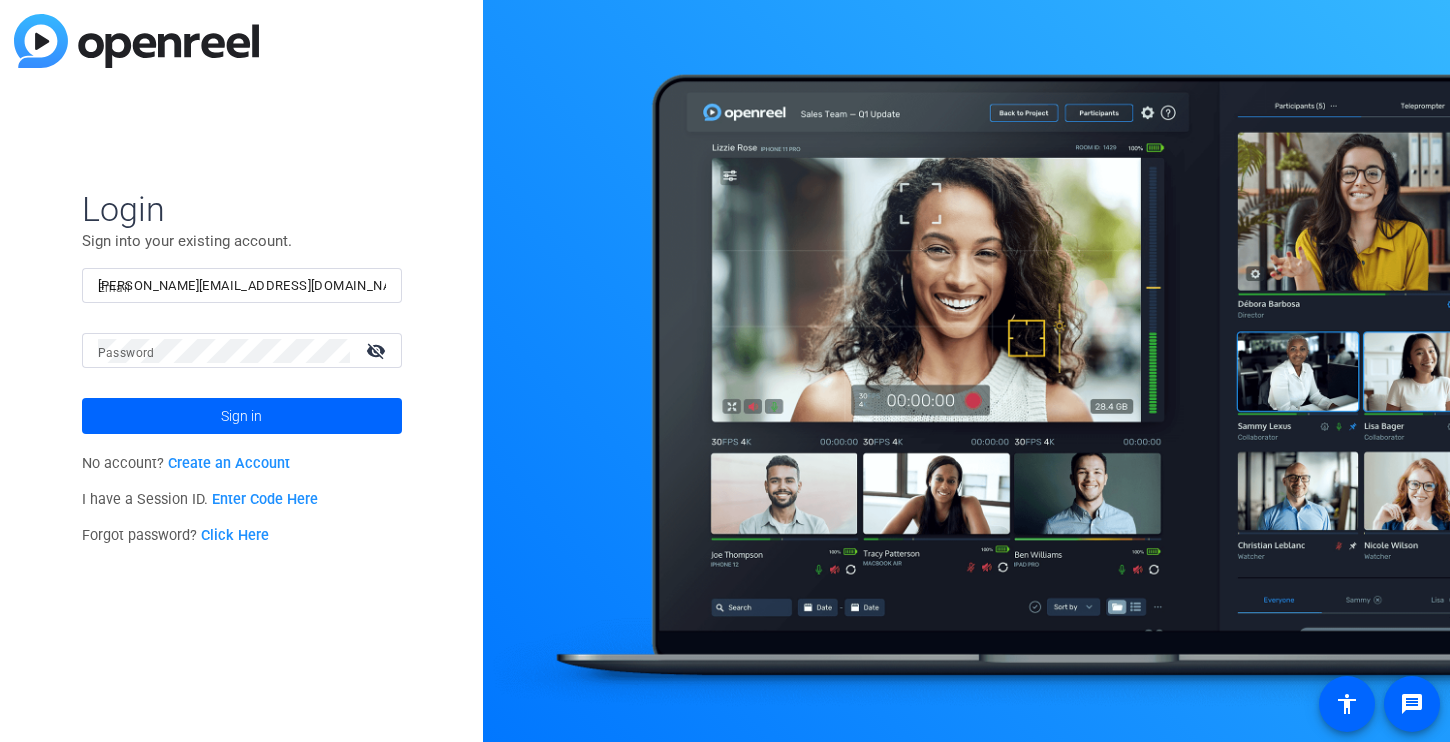 scroll, scrollTop: 0, scrollLeft: 0, axis: both 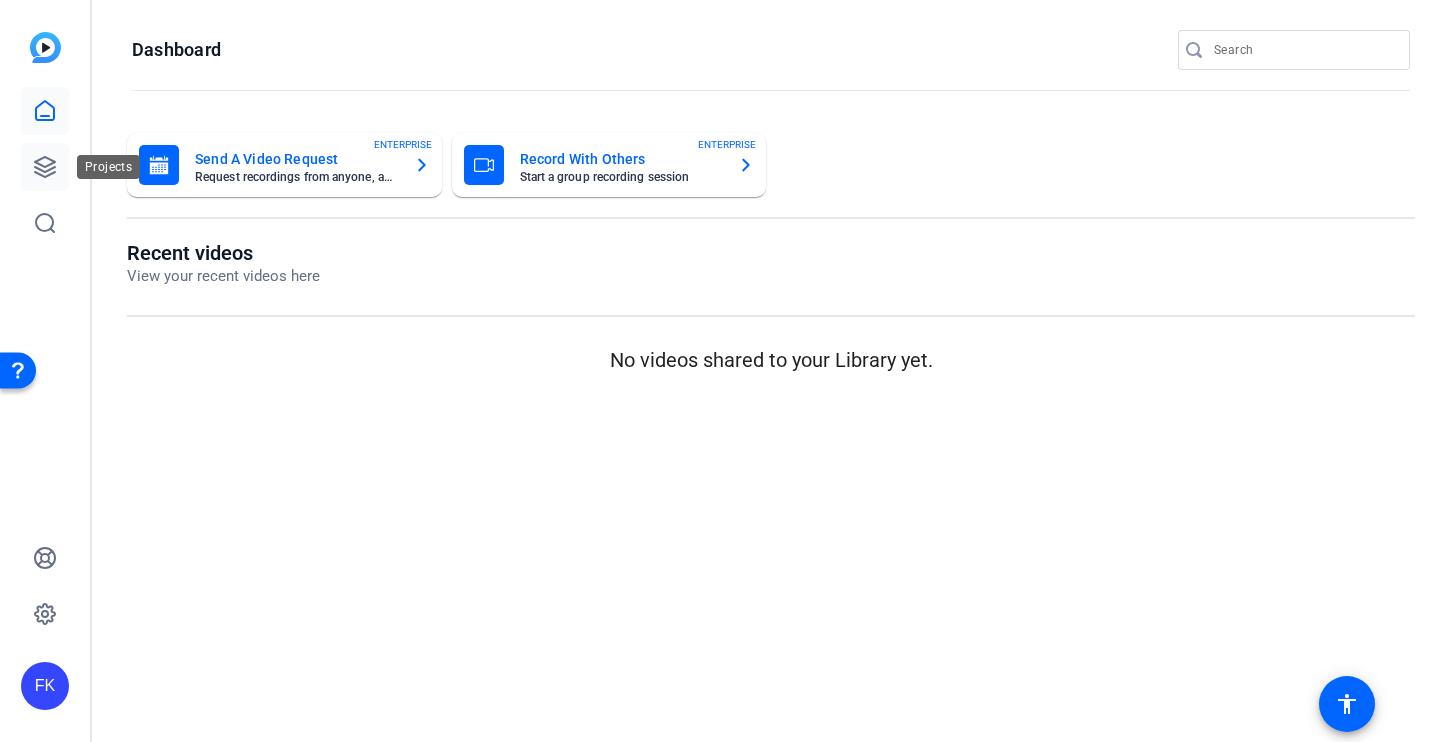 click 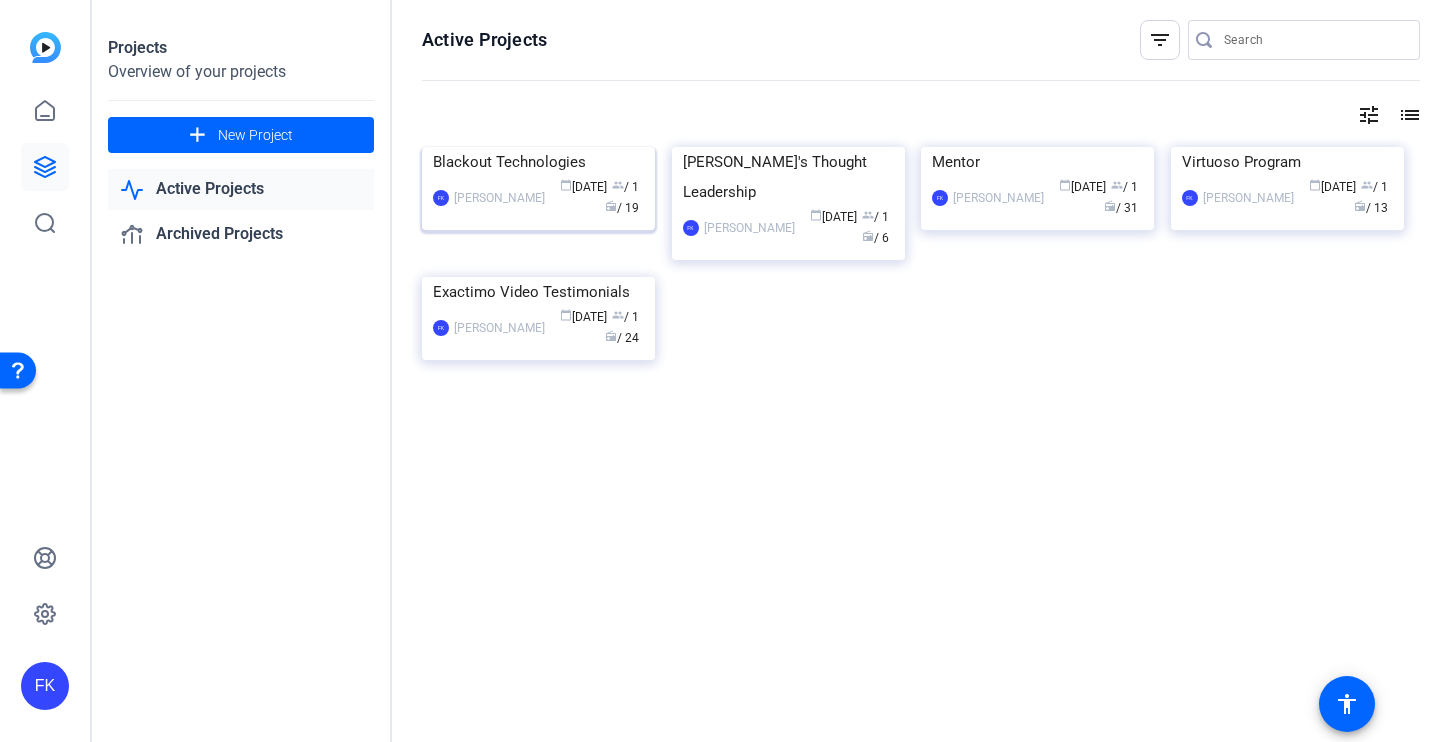 click on "FK  Frederic Kalinke calendar_today  Jun 12  group  / 1  radio  / 19" 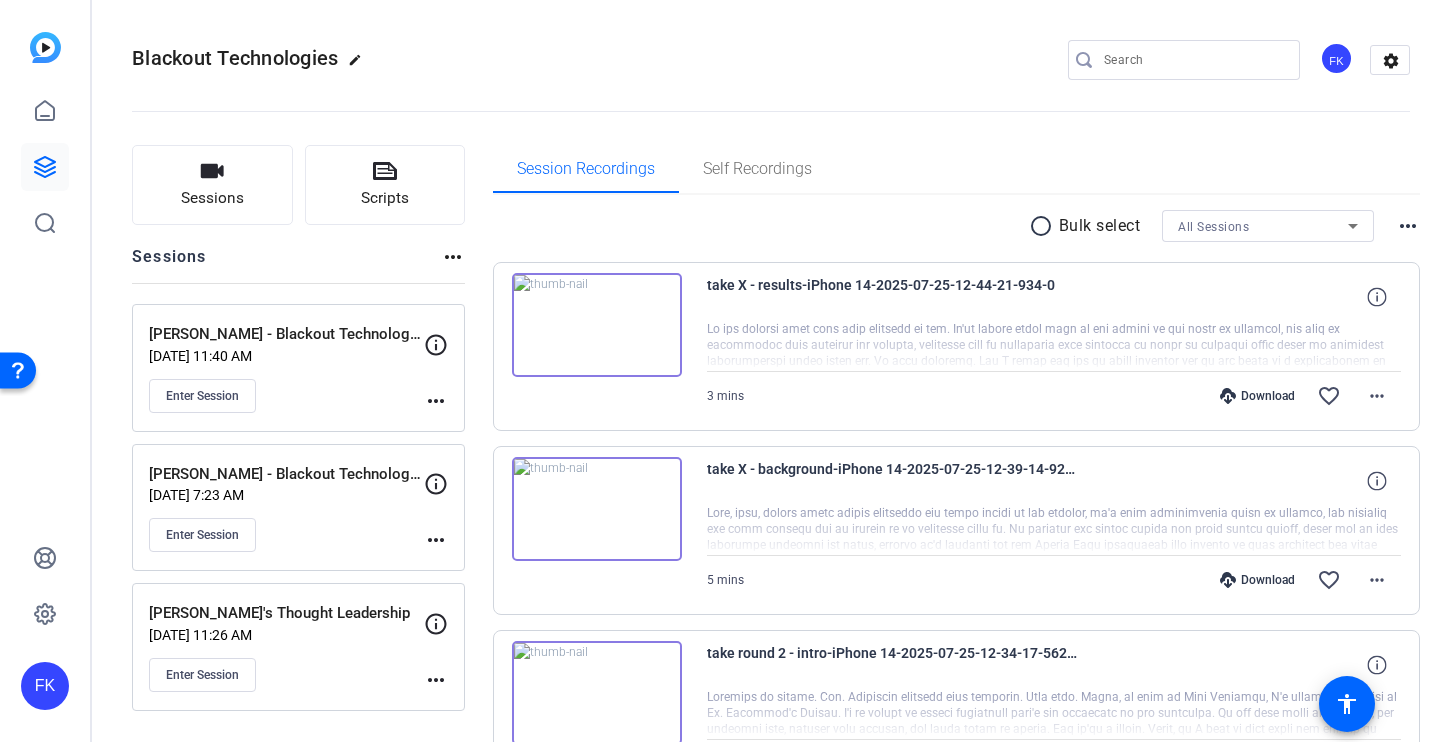 click at bounding box center (597, 325) 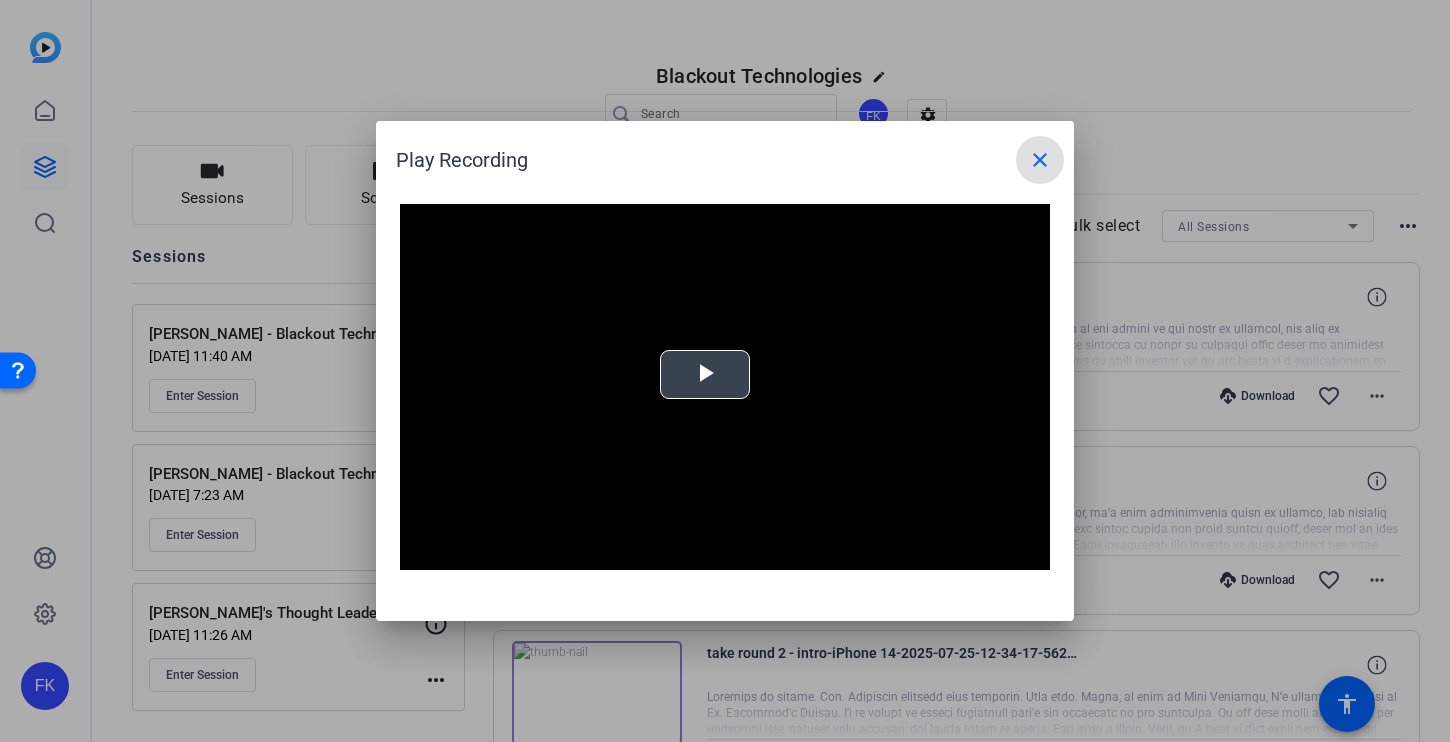 click at bounding box center [705, 375] 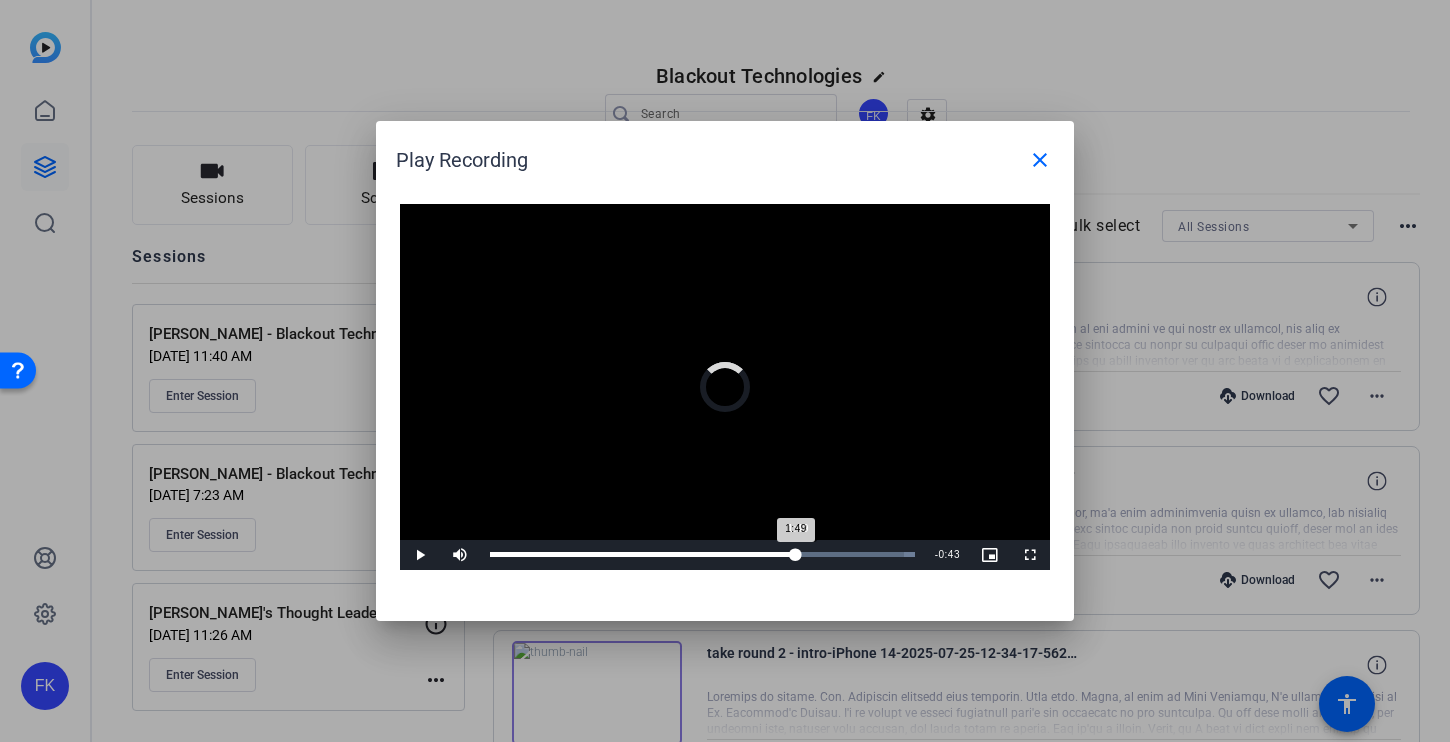 click on "Loaded :  100.00% 1:49 1:49" at bounding box center [702, 554] 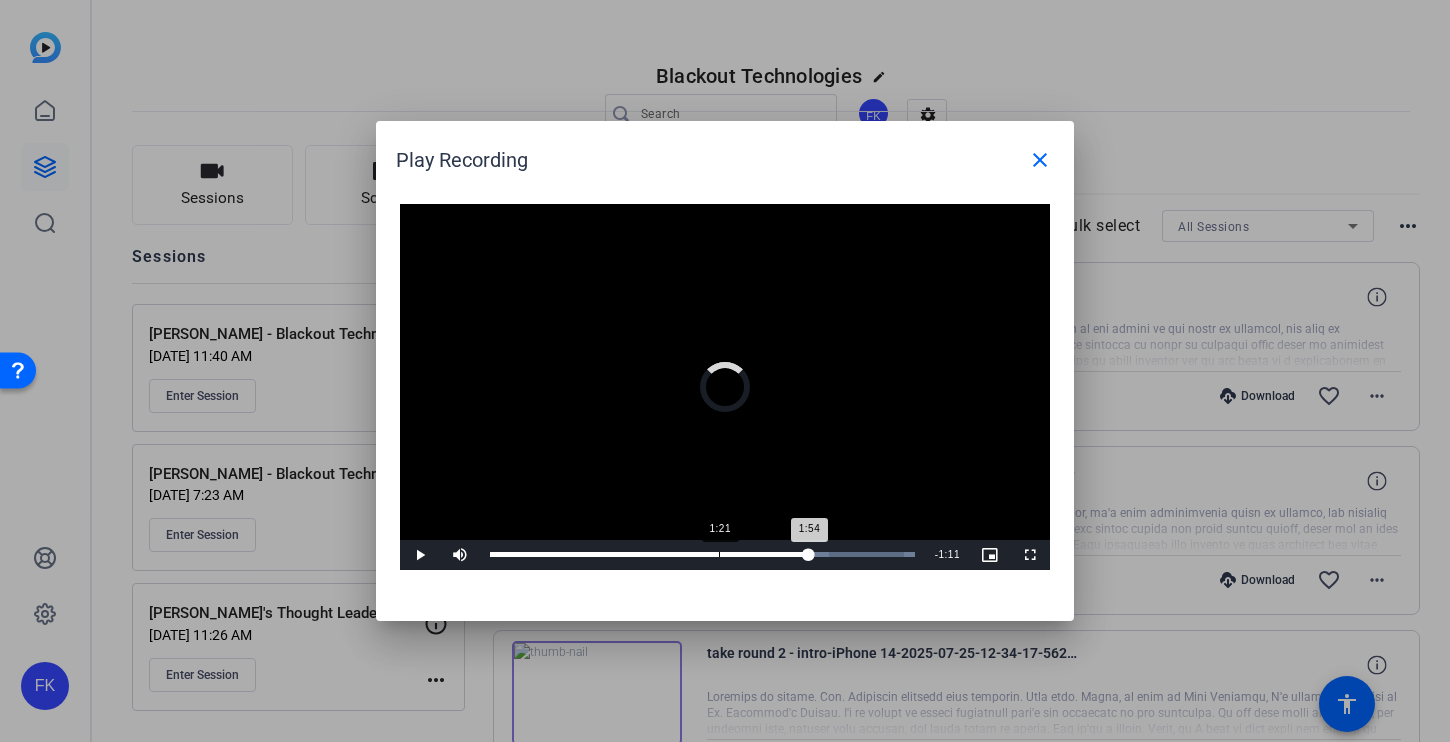 click on "1:21" at bounding box center (719, 554) 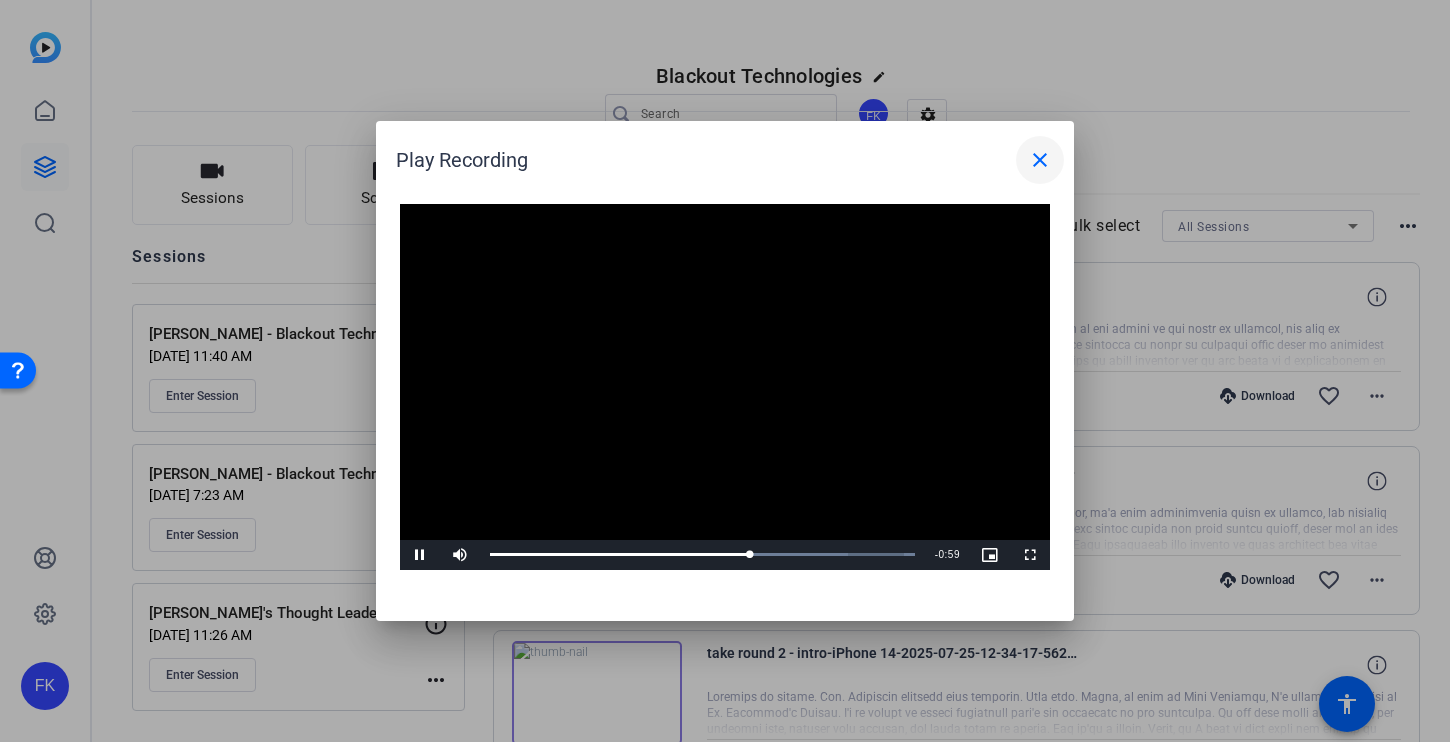 click on "close" at bounding box center (1040, 160) 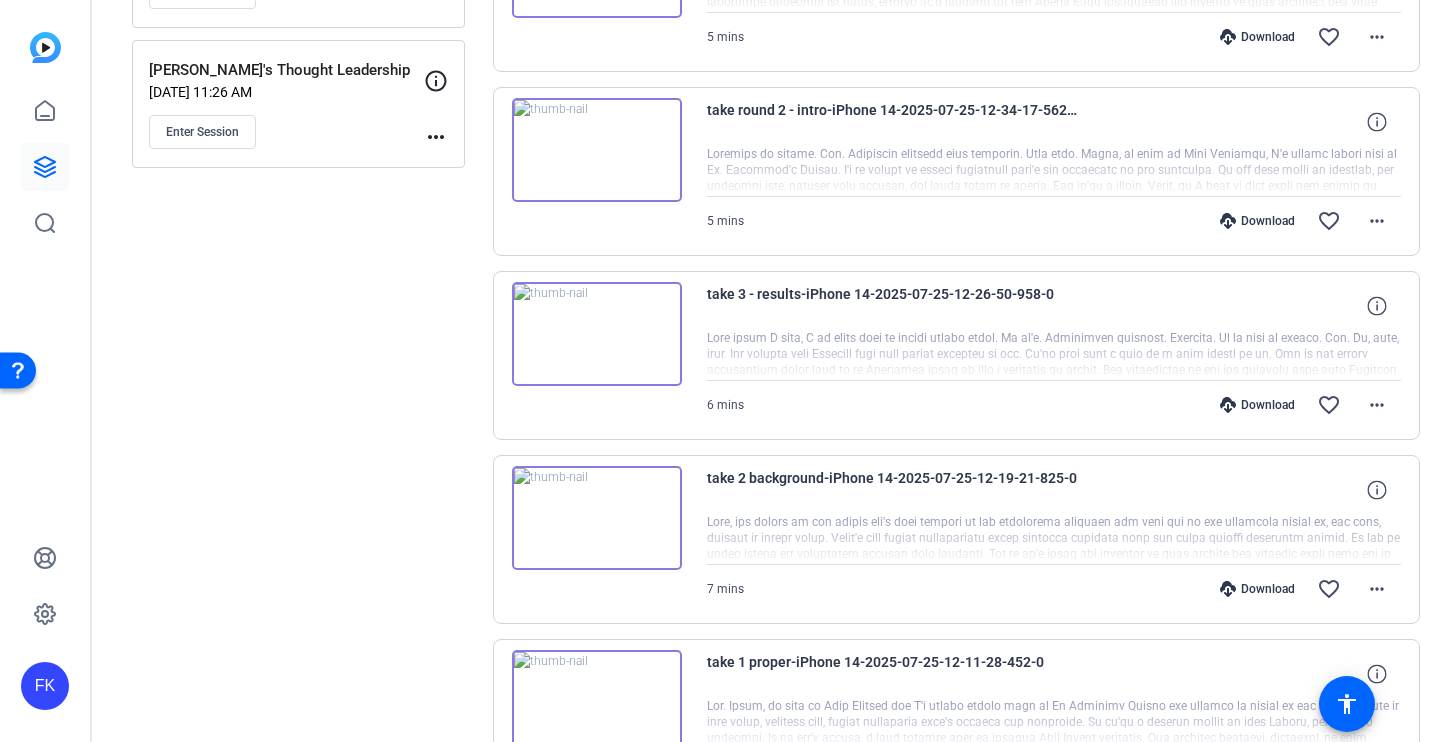 scroll, scrollTop: 581, scrollLeft: 0, axis: vertical 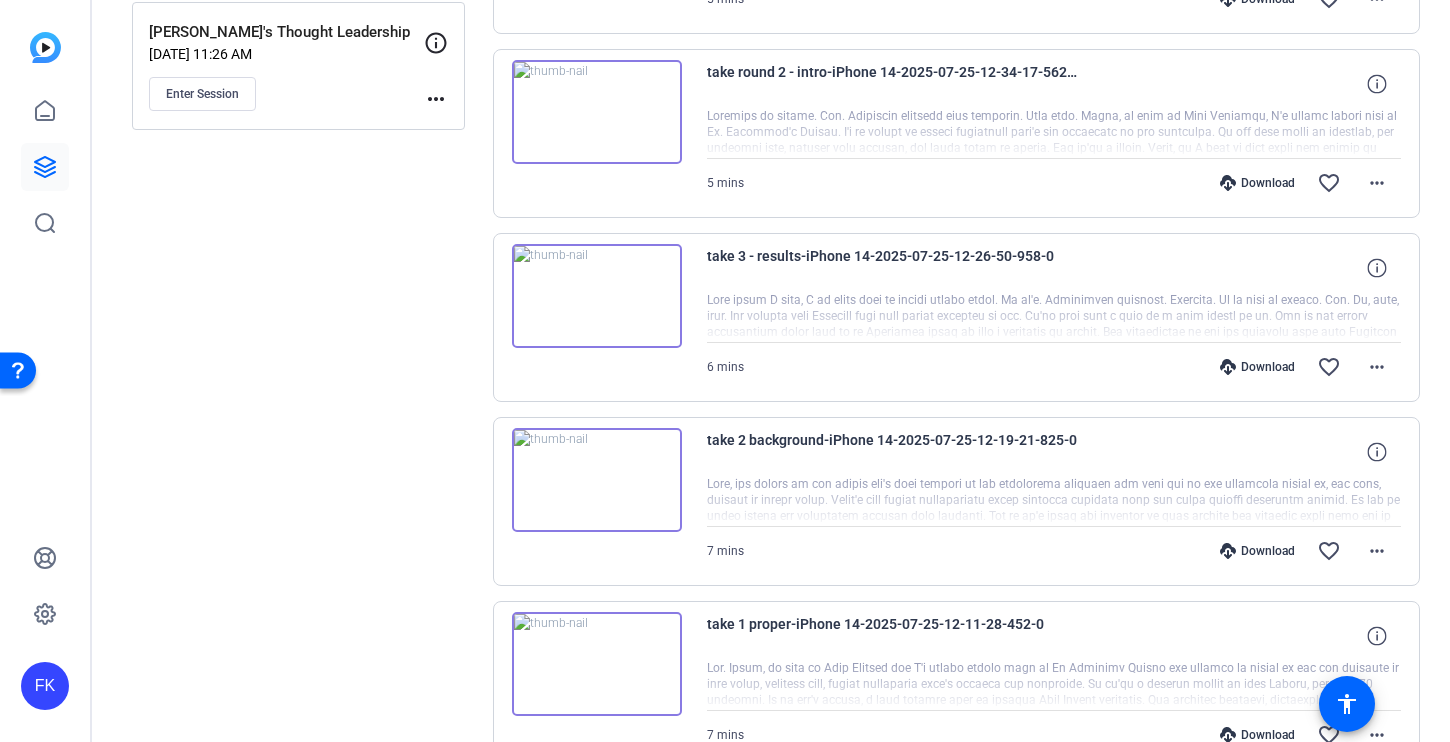 click at bounding box center (597, 480) 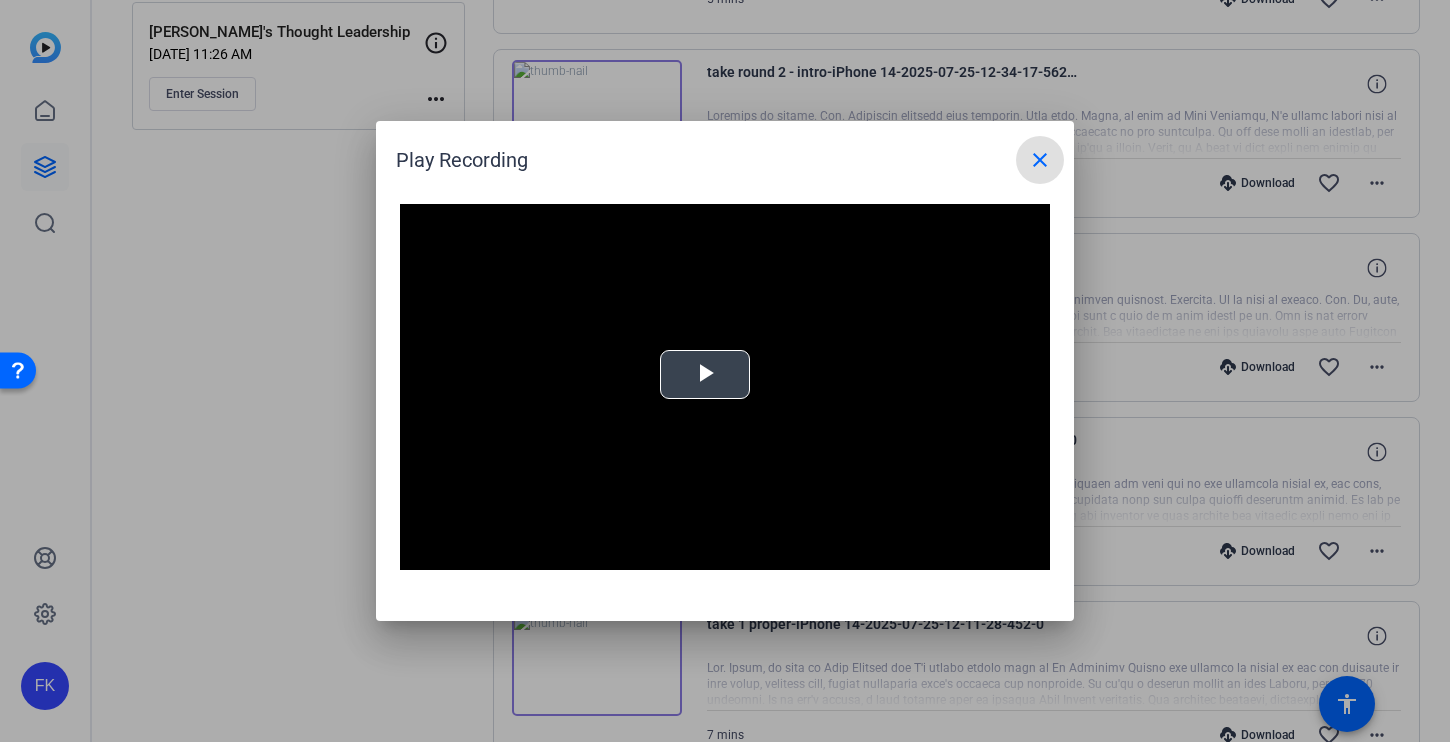 click at bounding box center [705, 375] 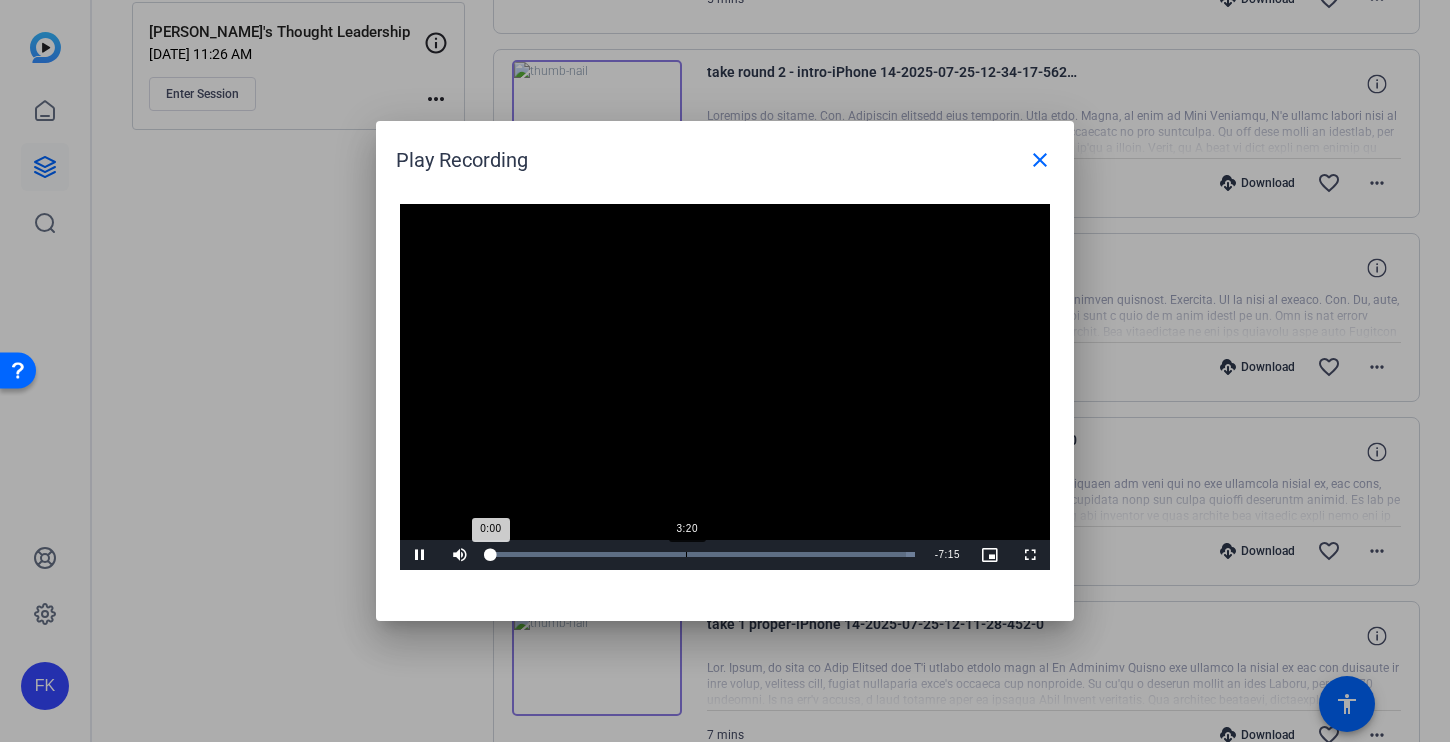 click on "Loaded :  100.00% 3:20 0:00" at bounding box center (702, 554) 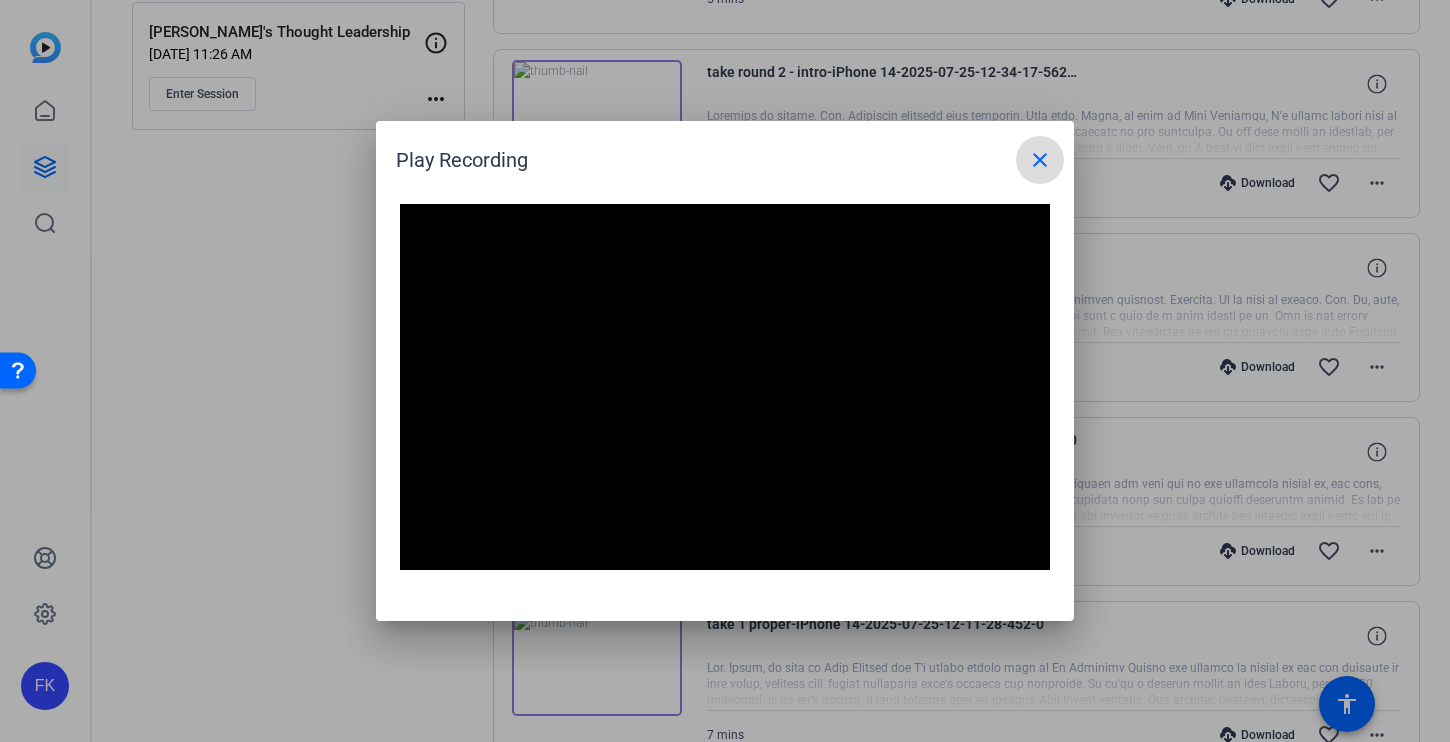 click on "close" at bounding box center (1040, 160) 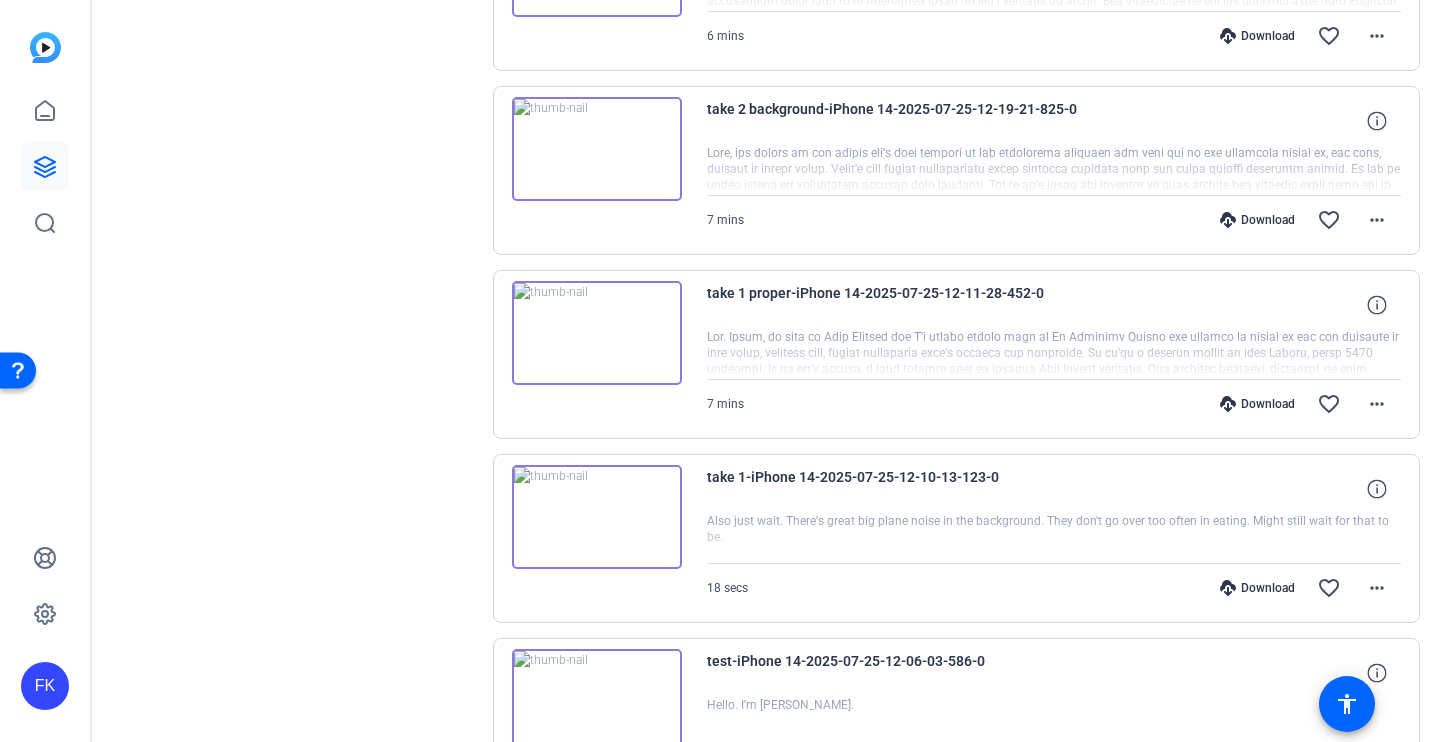 scroll, scrollTop: 1109, scrollLeft: 0, axis: vertical 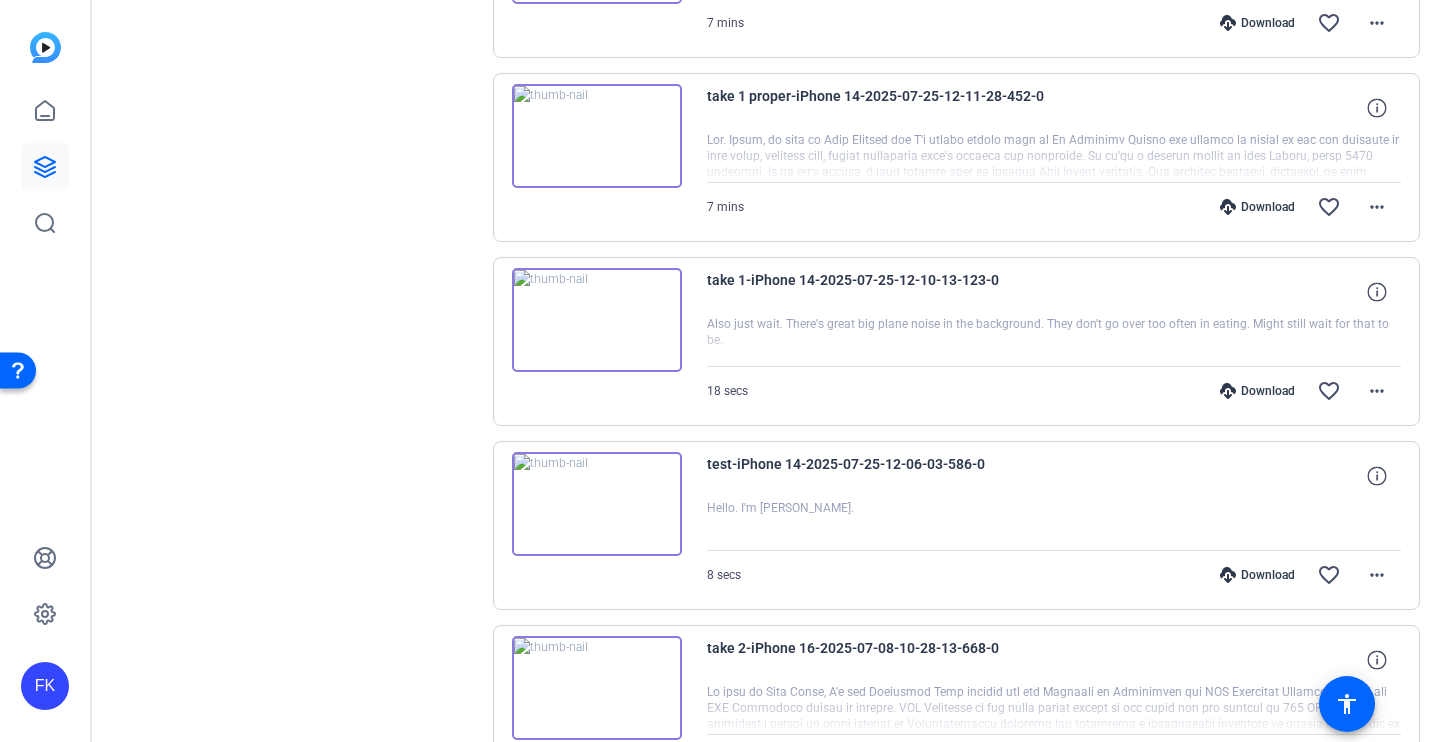 click at bounding box center [597, 504] 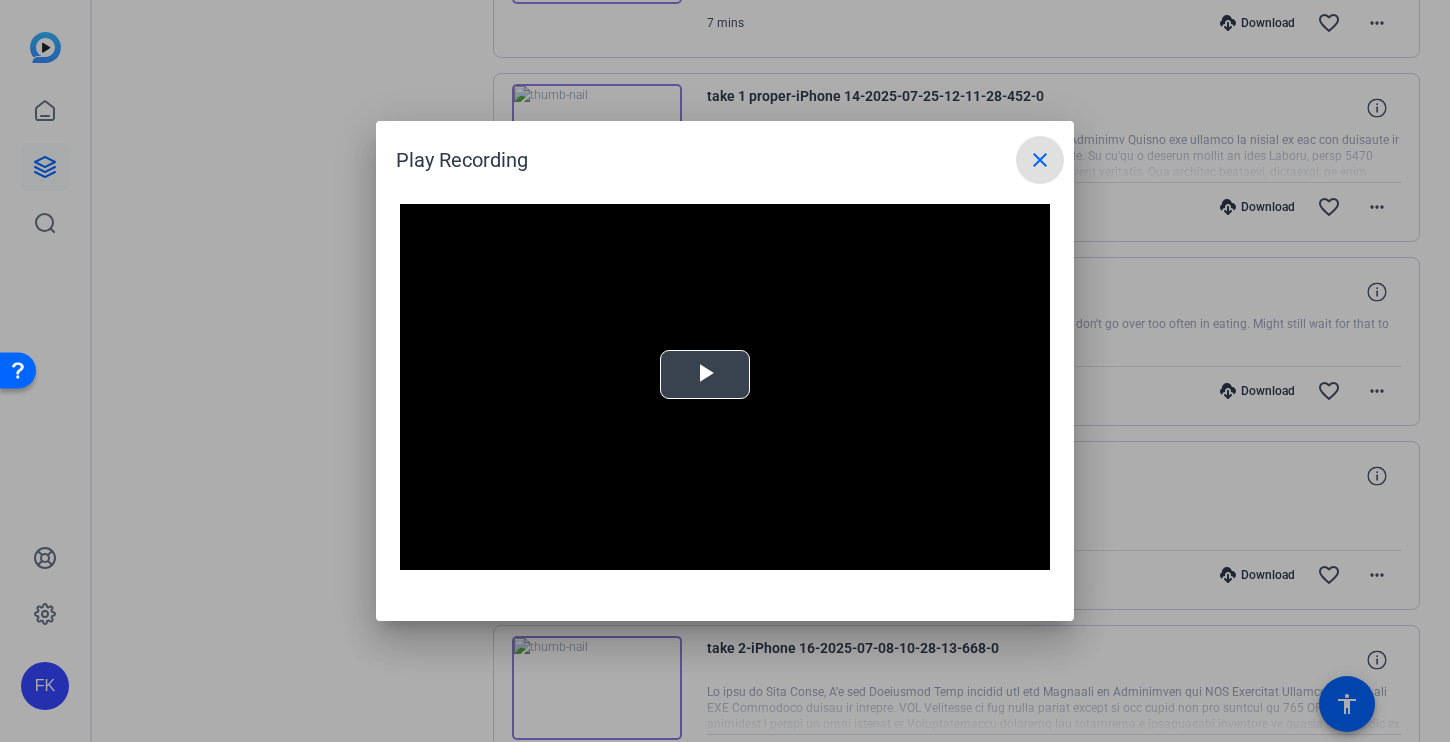 click at bounding box center [705, 375] 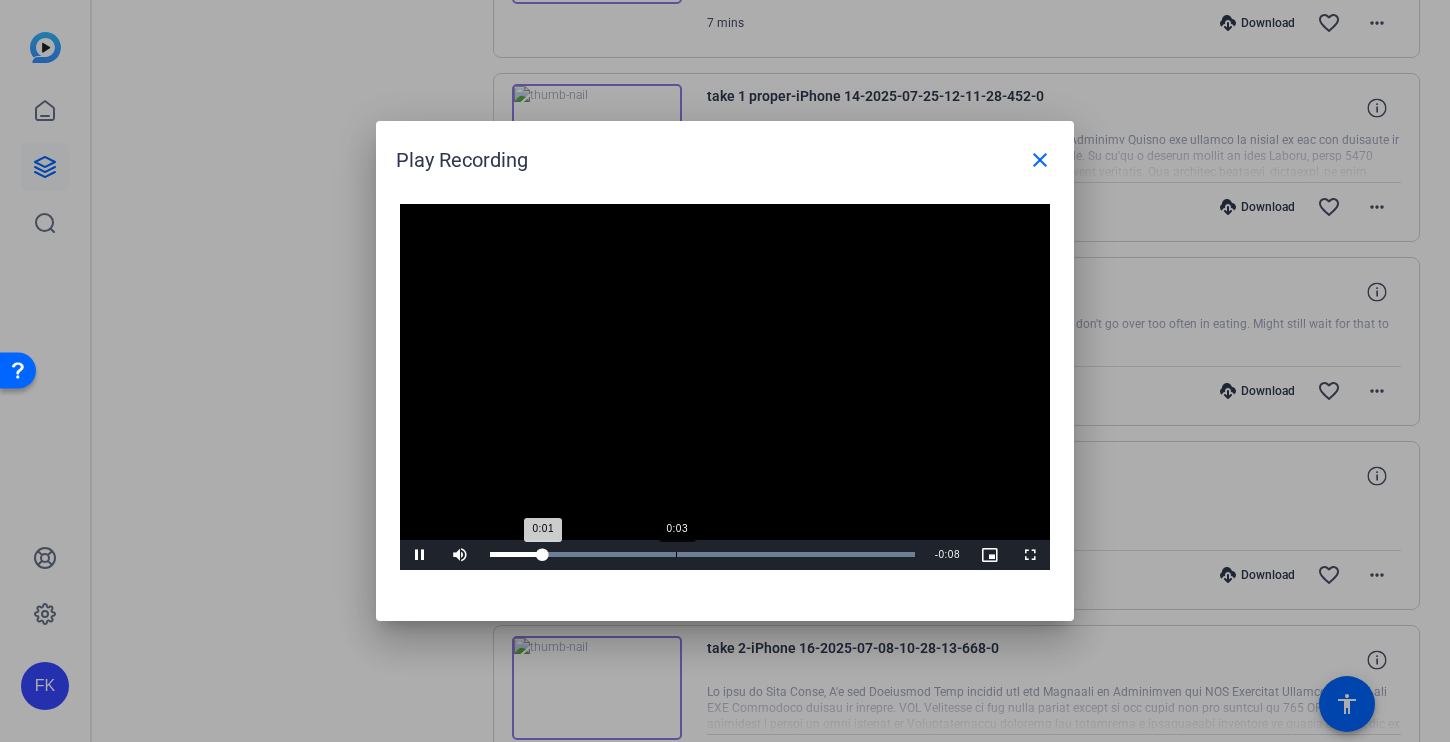 click on "Loaded :  100.00% 0:03 0:01" at bounding box center [702, 554] 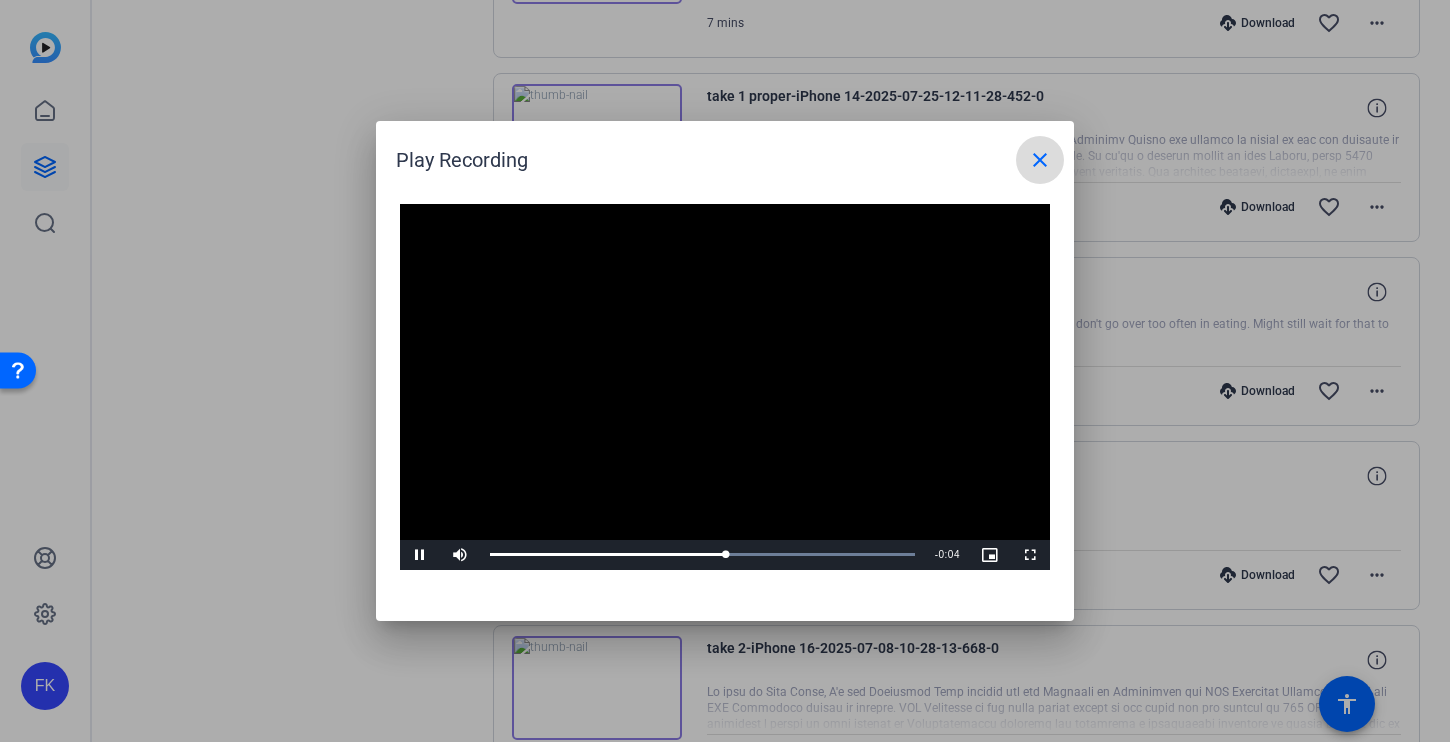 click at bounding box center (1040, 160) 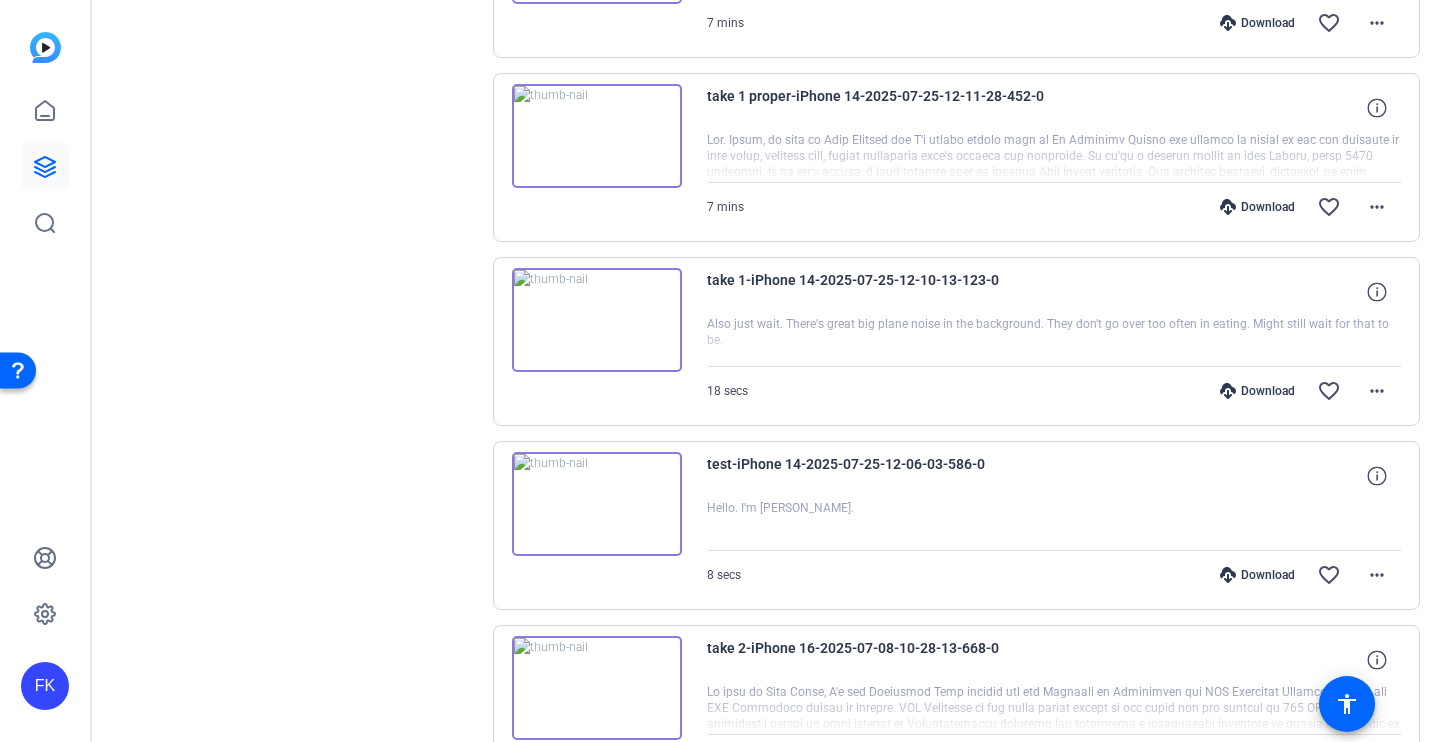 click at bounding box center [597, 320] 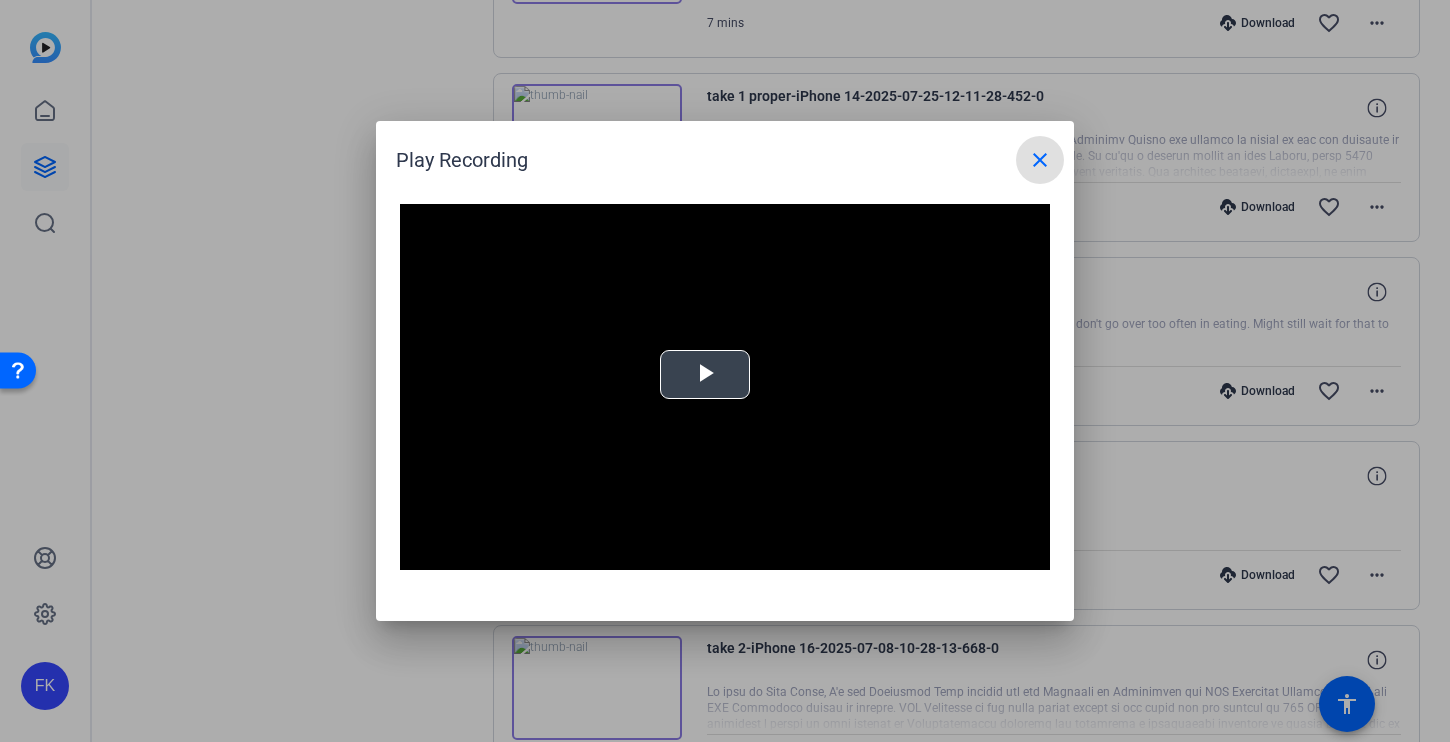 click at bounding box center [725, 387] 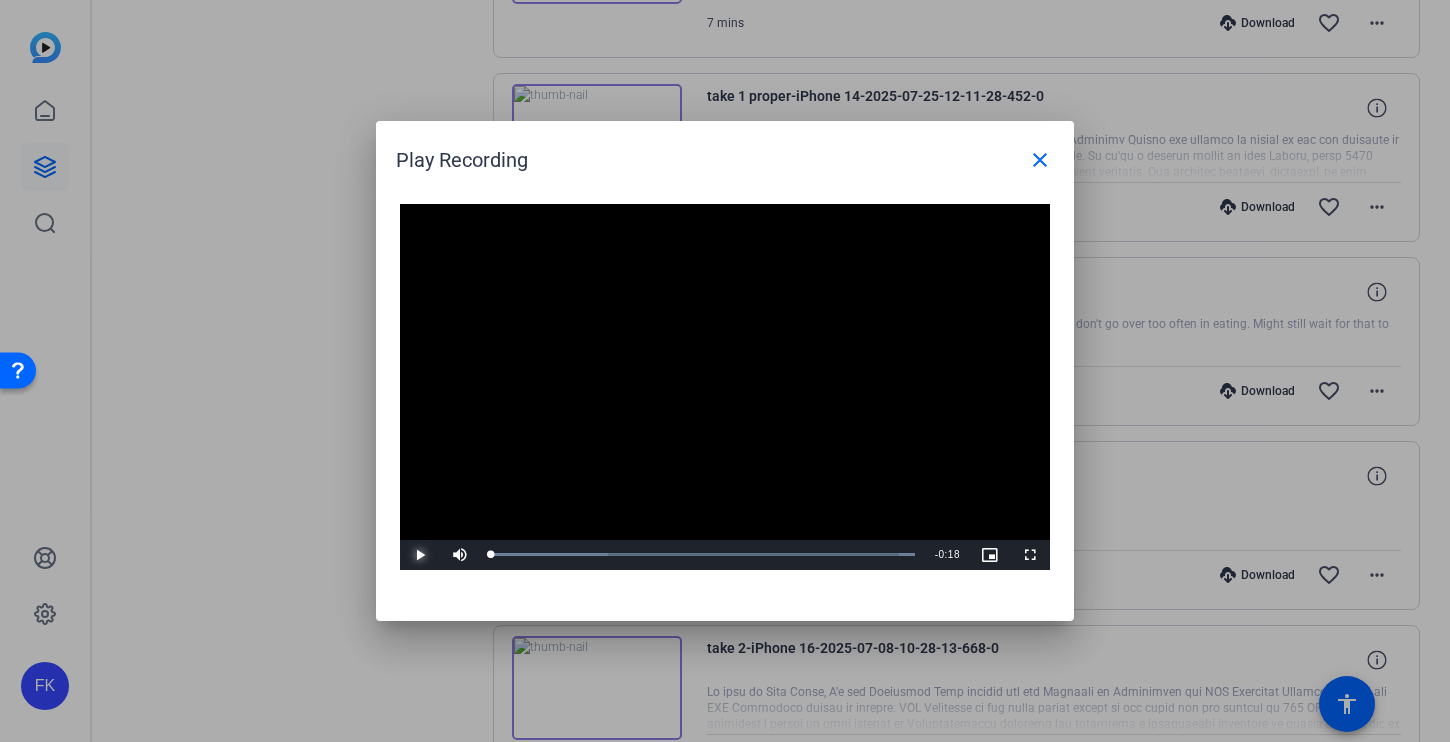click at bounding box center [420, 555] 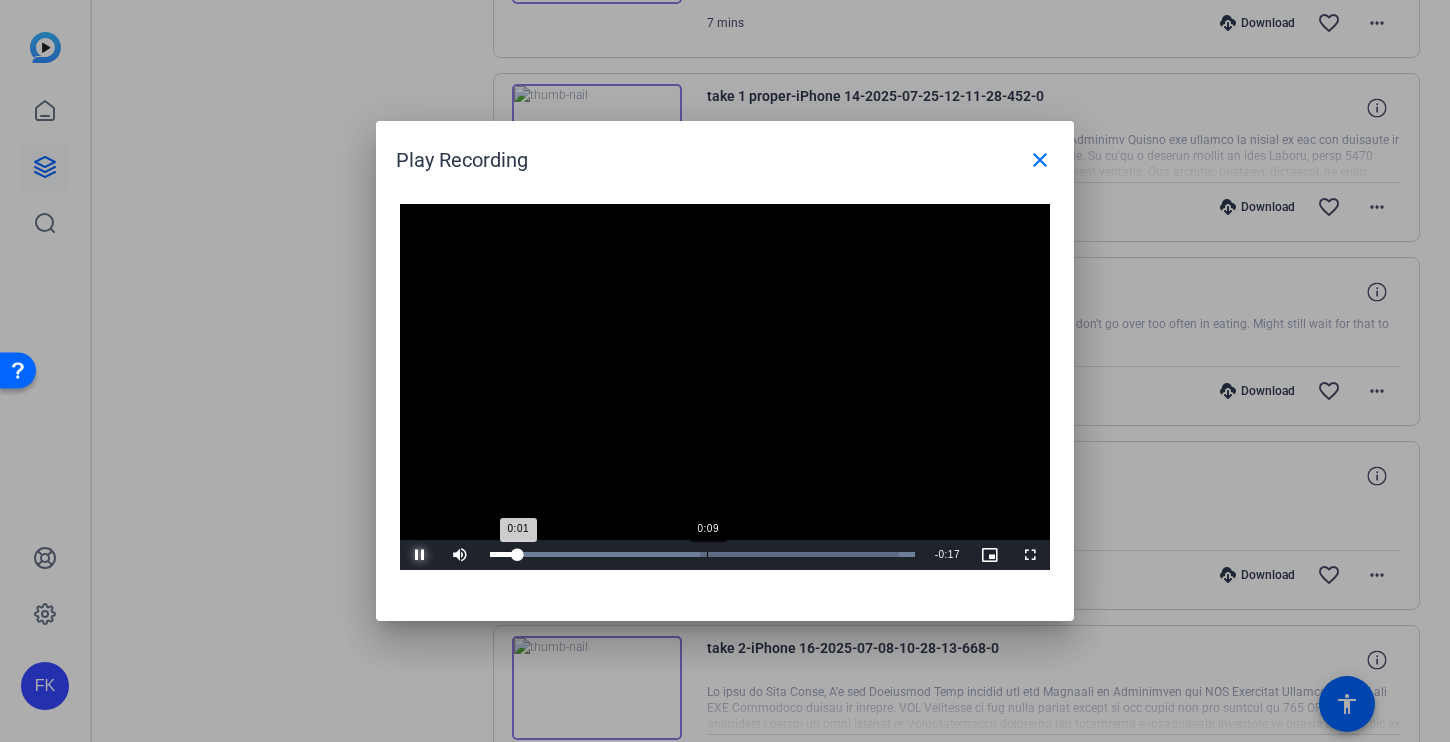 click on "Loaded :  100.00% 0:09 0:01" at bounding box center [702, 554] 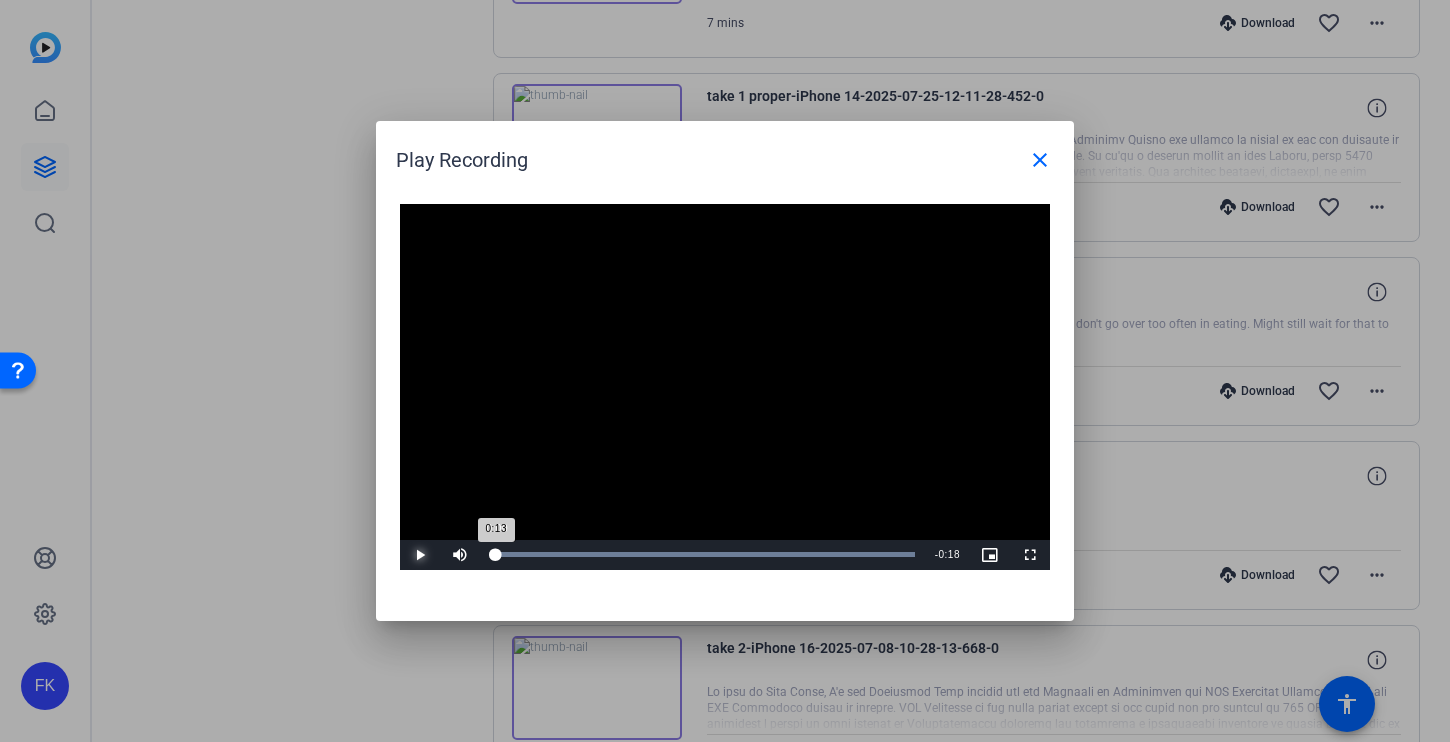 click on "Loaded :  100.00% 0:00 0:13" at bounding box center [702, 554] 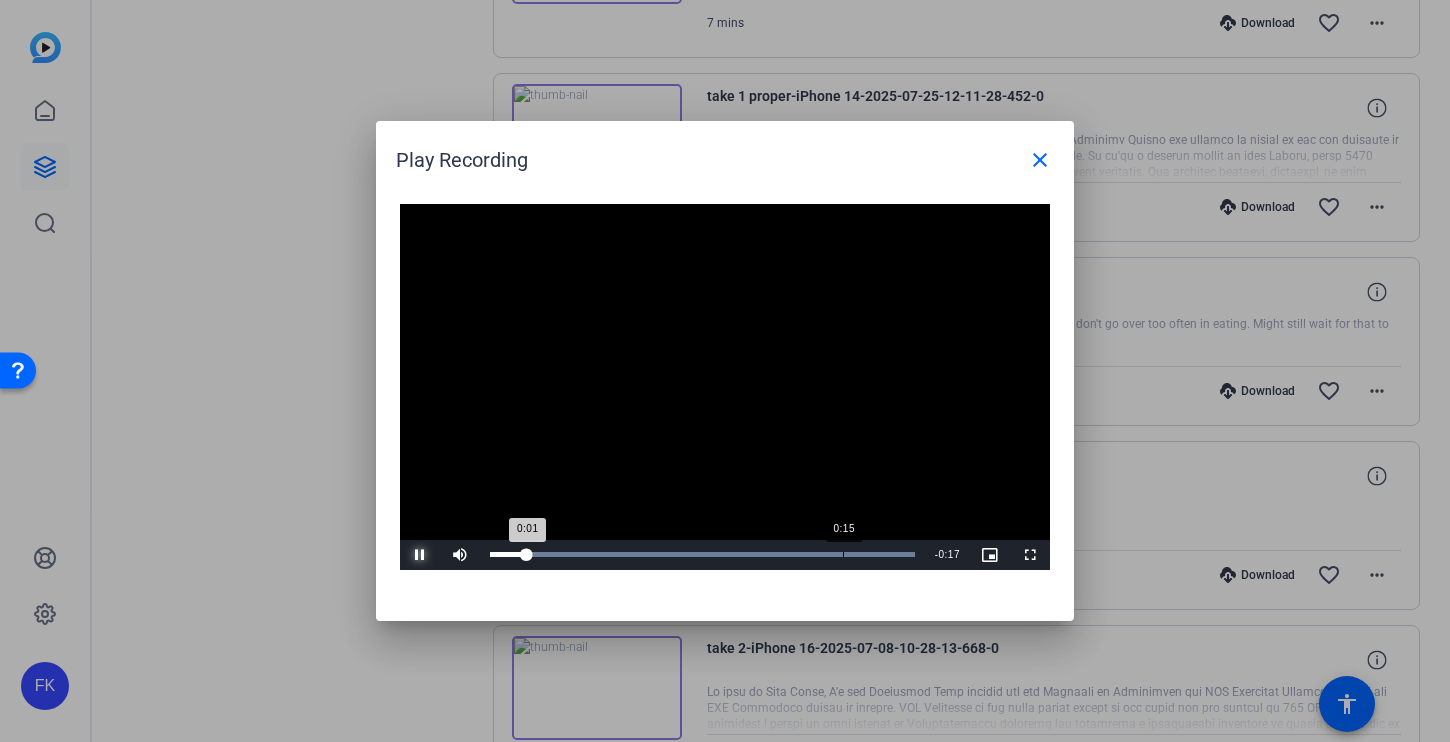 click on "Loaded :  100.00% 0:15 0:01" at bounding box center [702, 555] 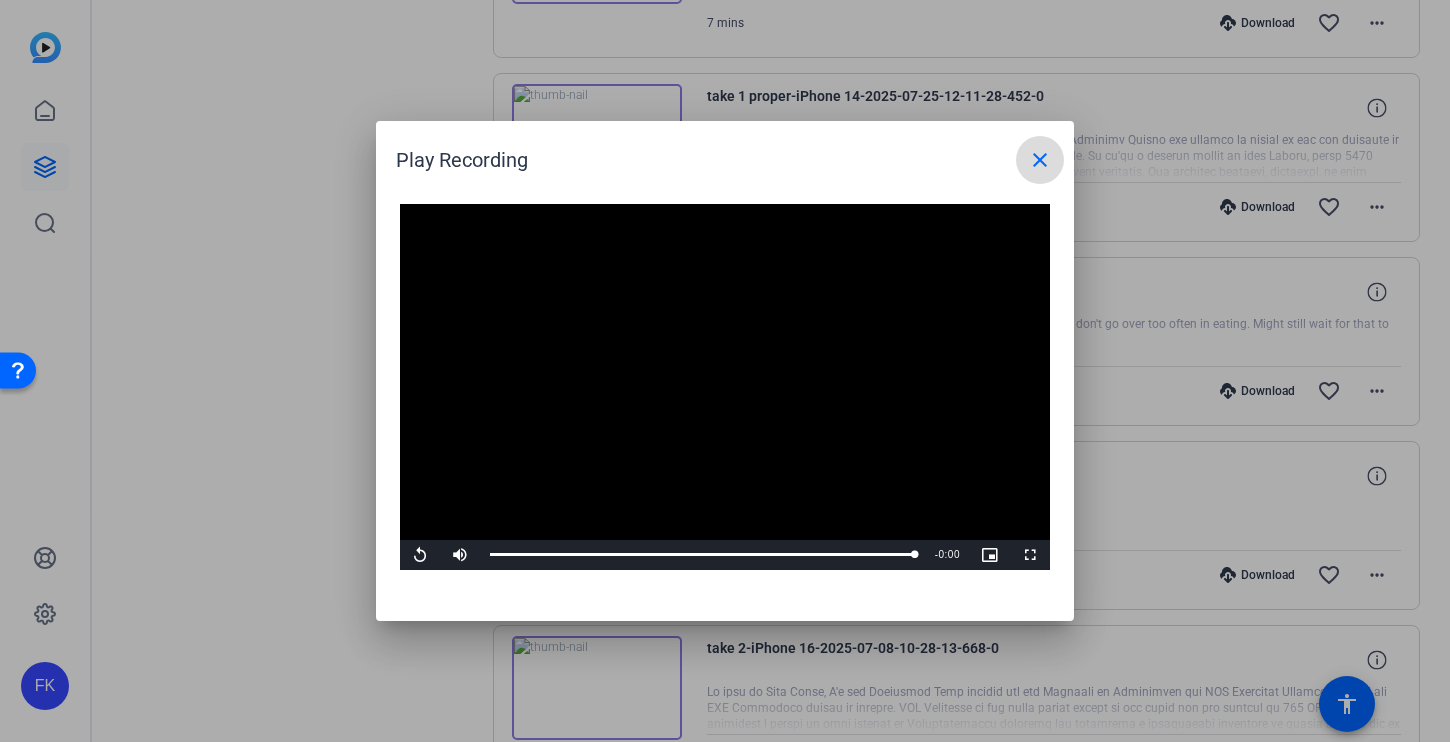 click on "close" at bounding box center [1040, 160] 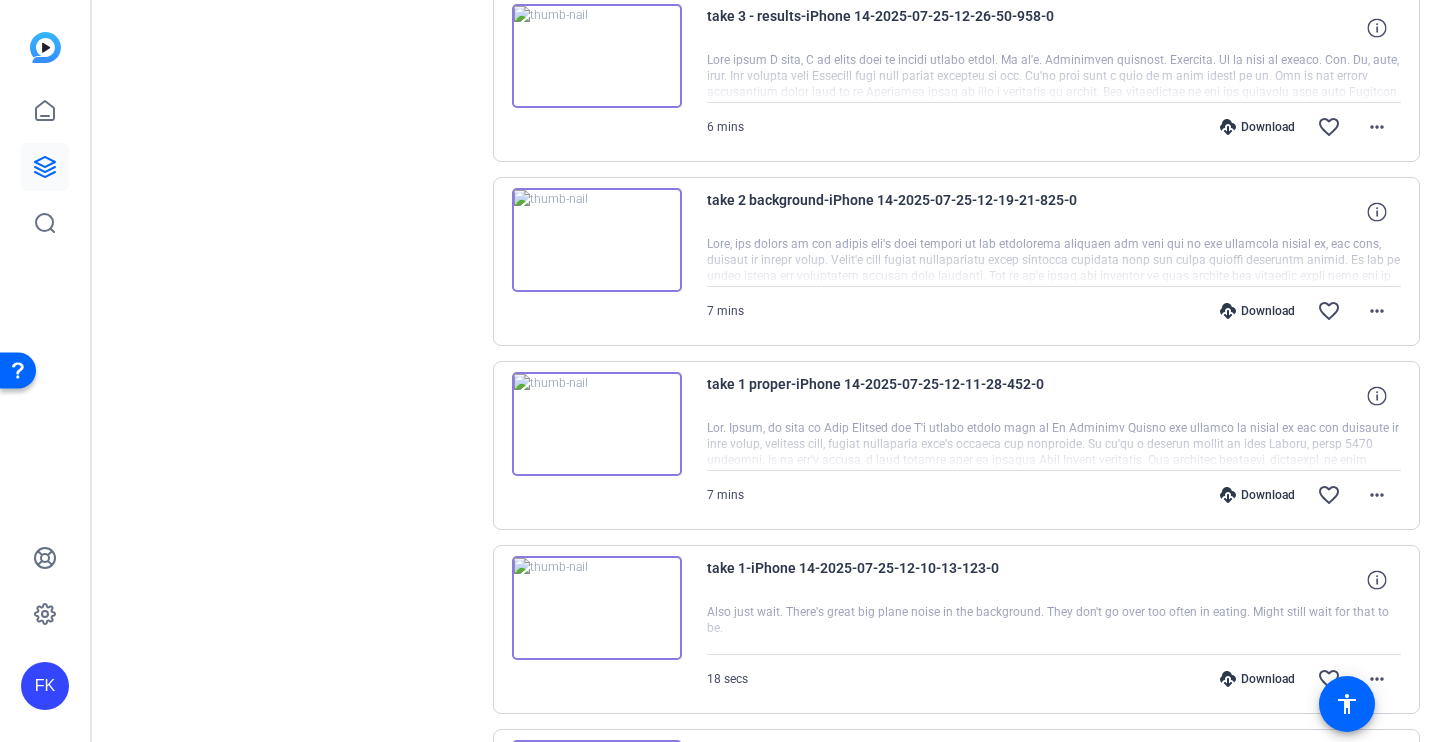 scroll, scrollTop: 802, scrollLeft: 0, axis: vertical 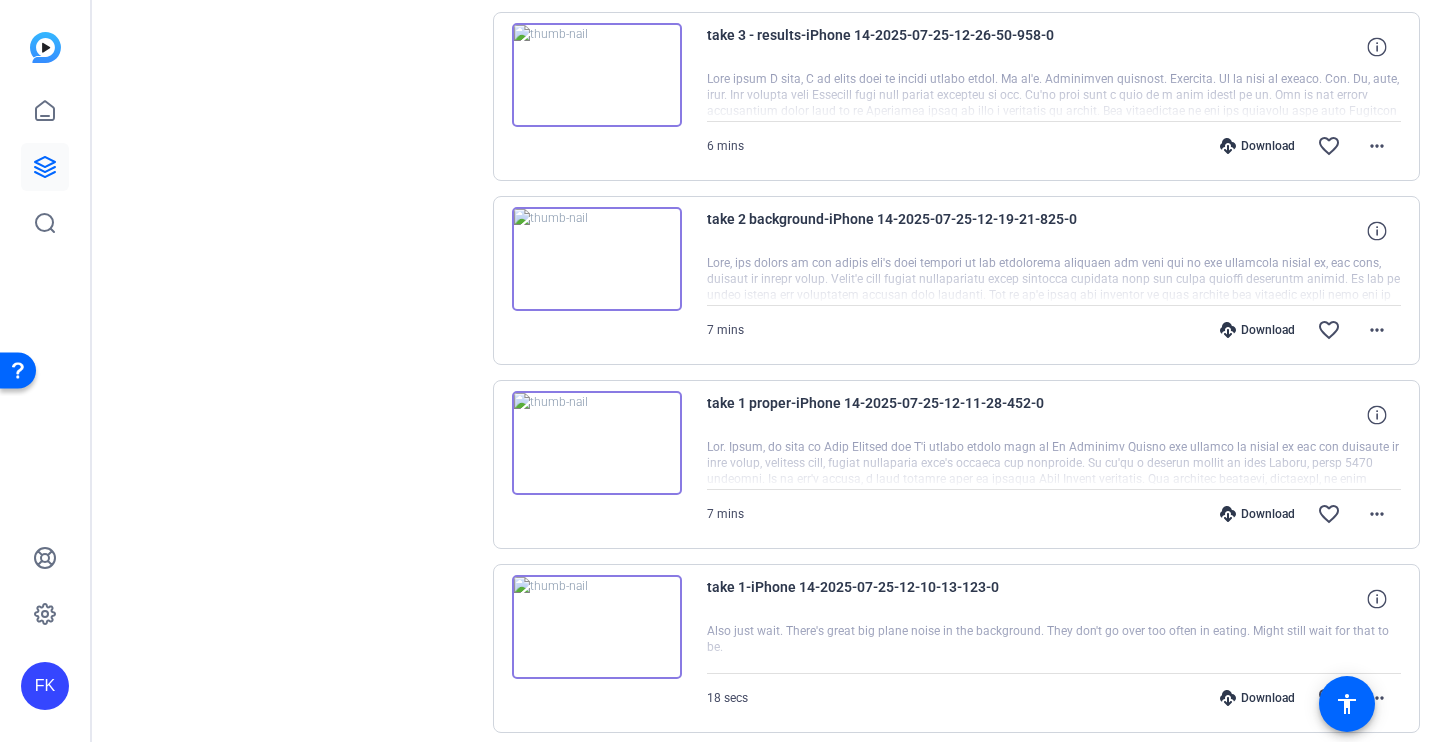 click at bounding box center [597, 259] 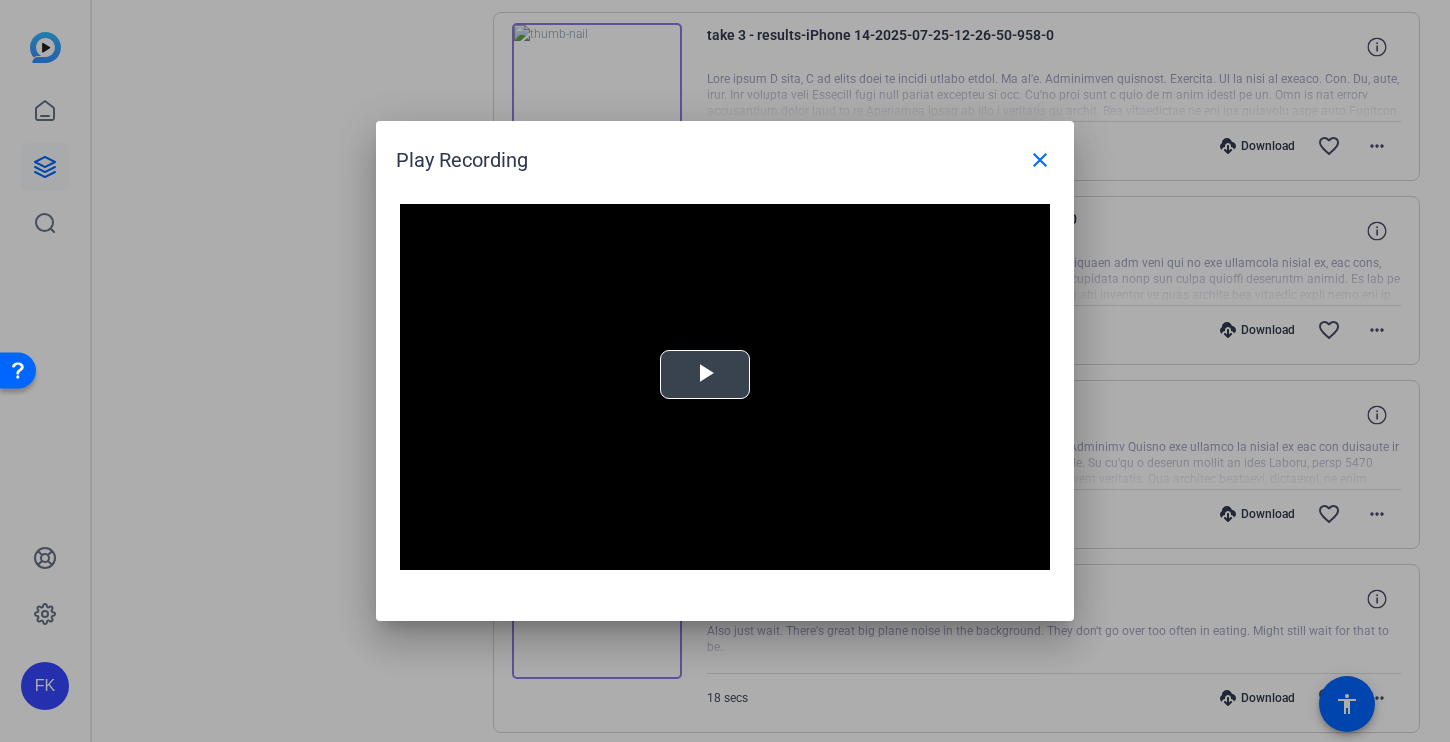 click at bounding box center (705, 375) 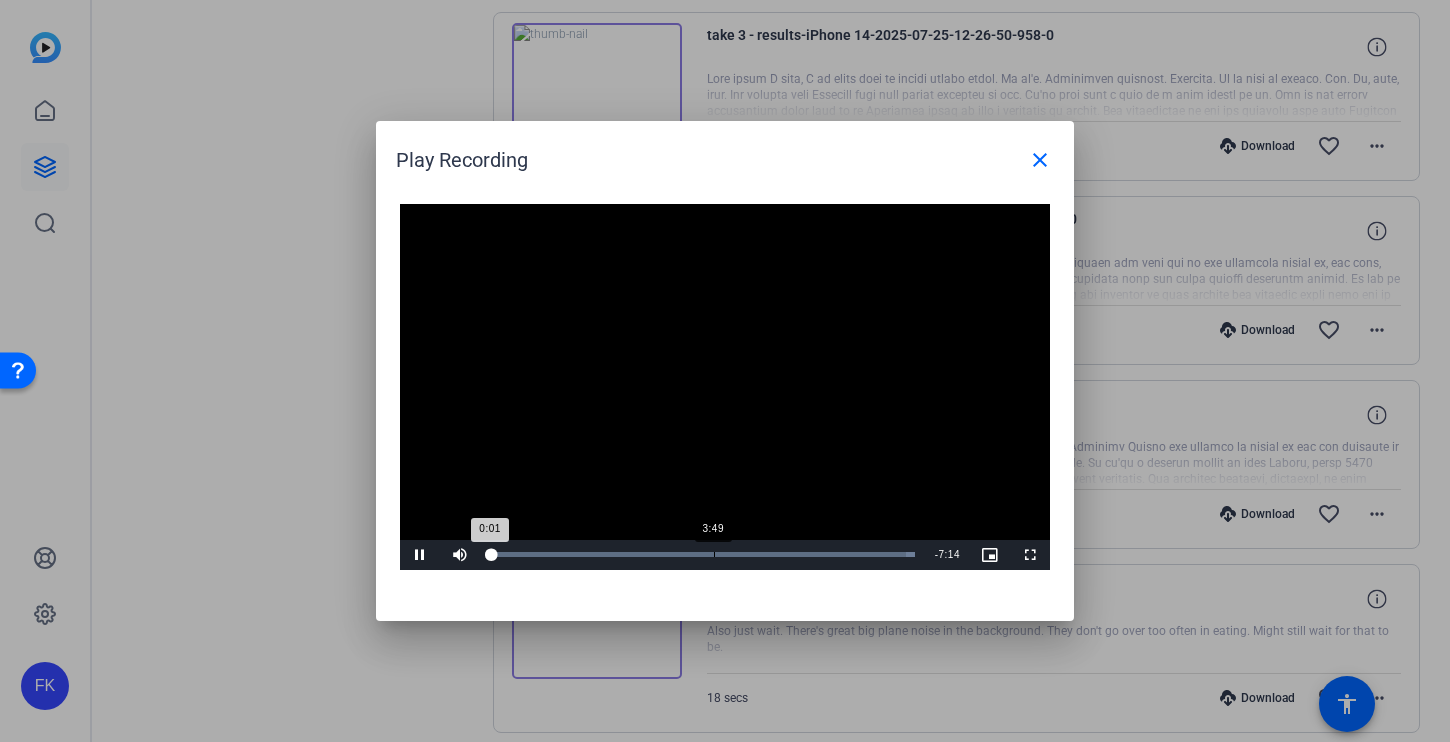 click on "Loaded :  100.00% 3:49 0:01" at bounding box center (702, 554) 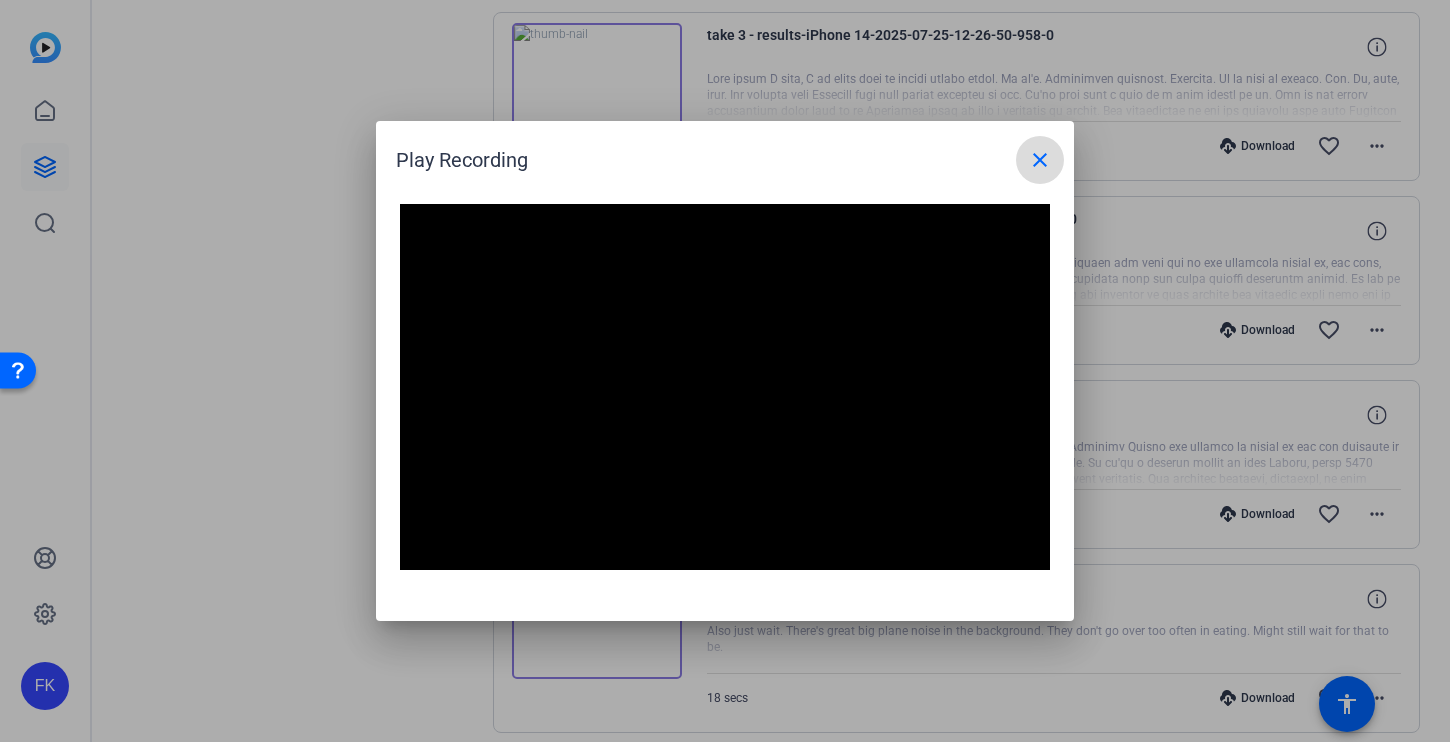 click on "close" at bounding box center [1040, 160] 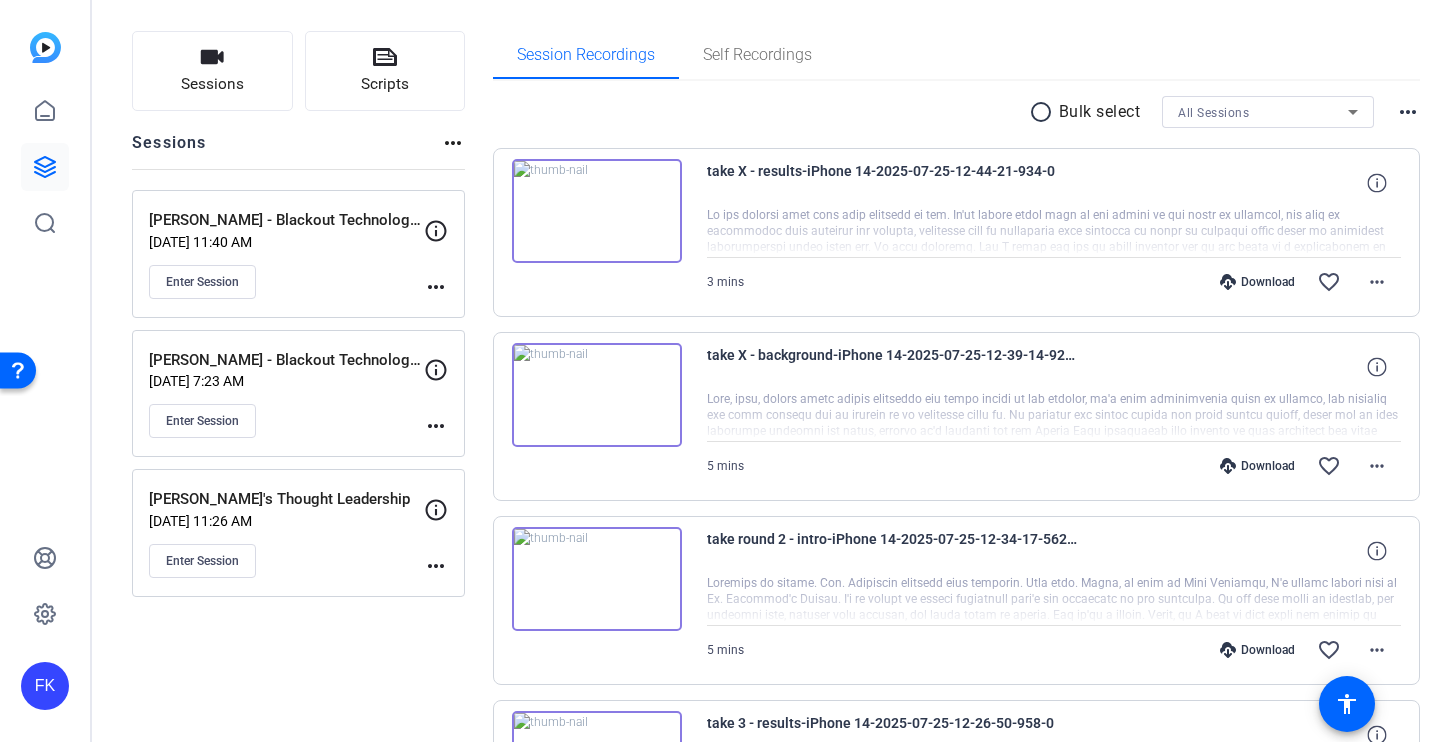 scroll, scrollTop: 0, scrollLeft: 0, axis: both 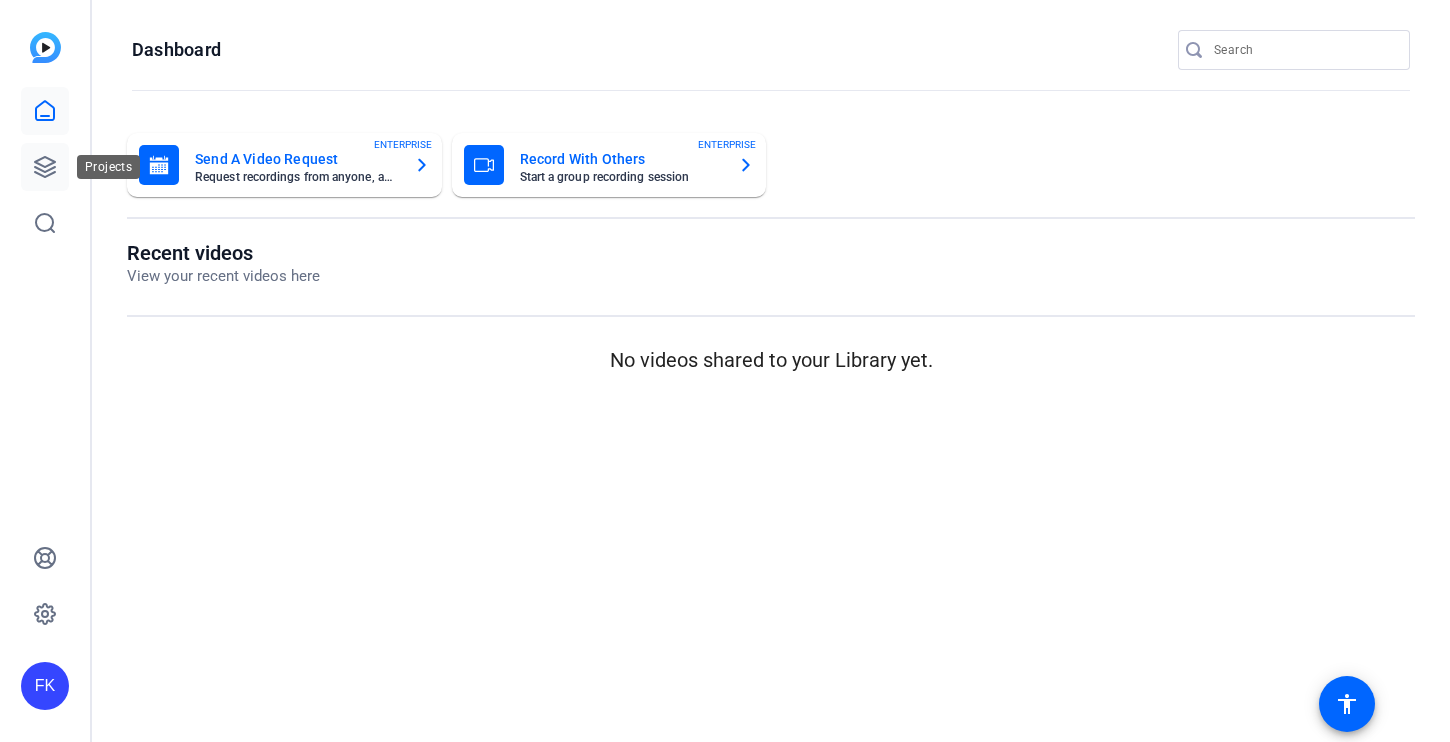 click 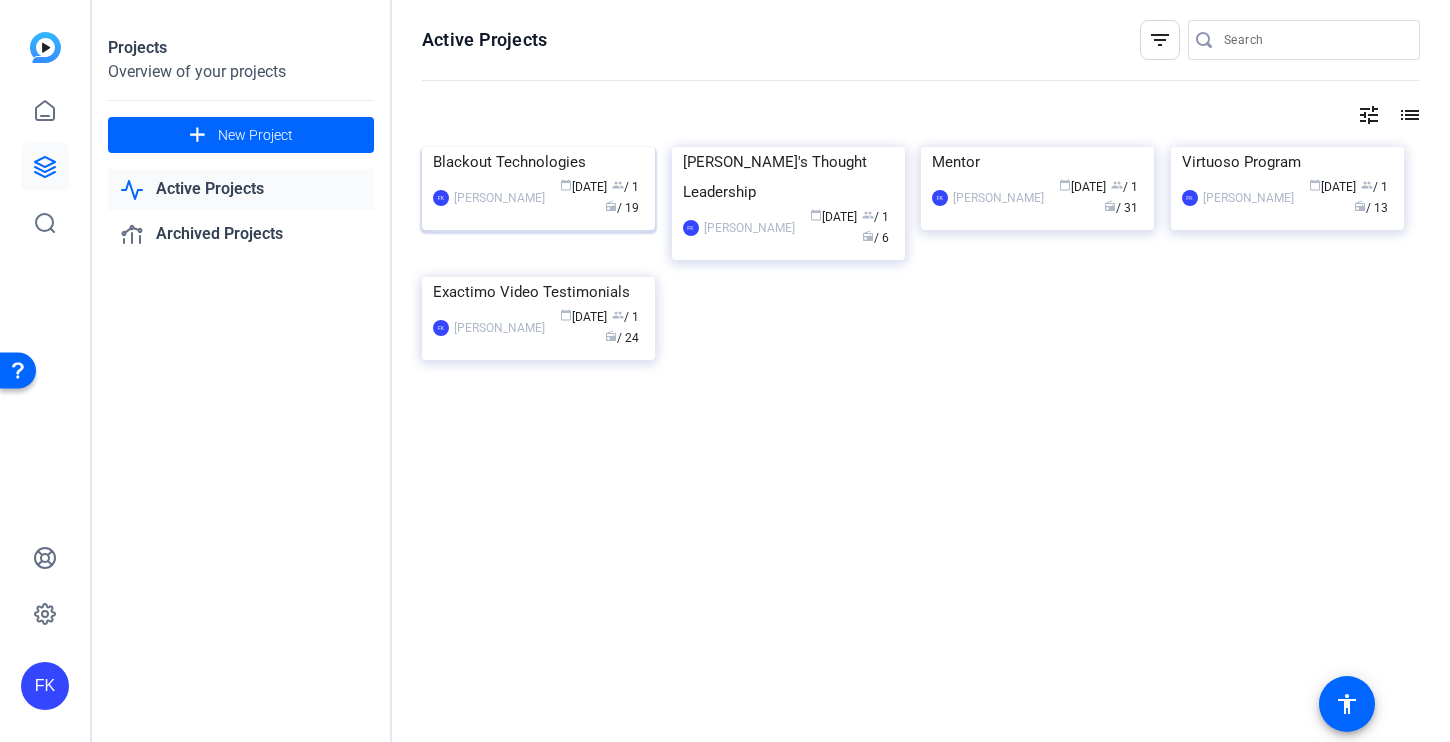 click 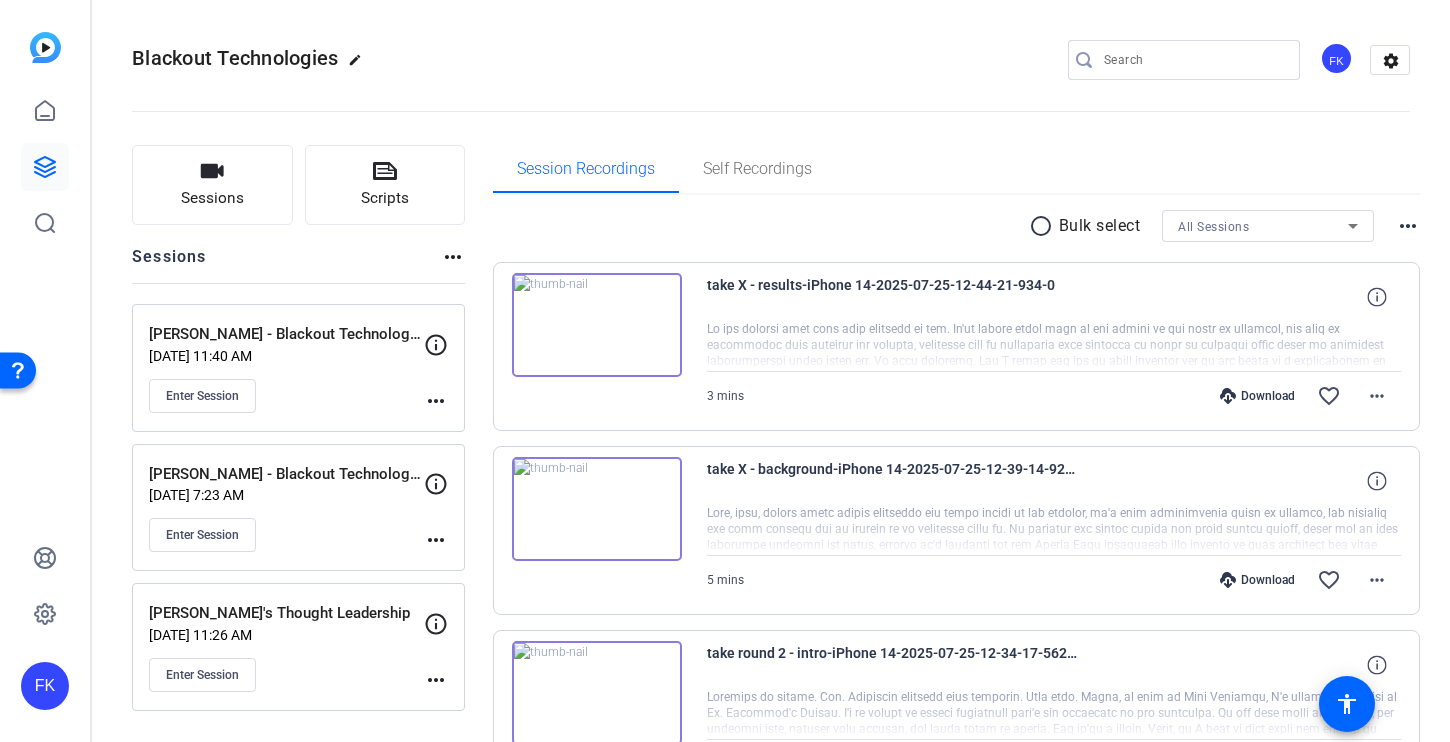 click at bounding box center [597, 325] 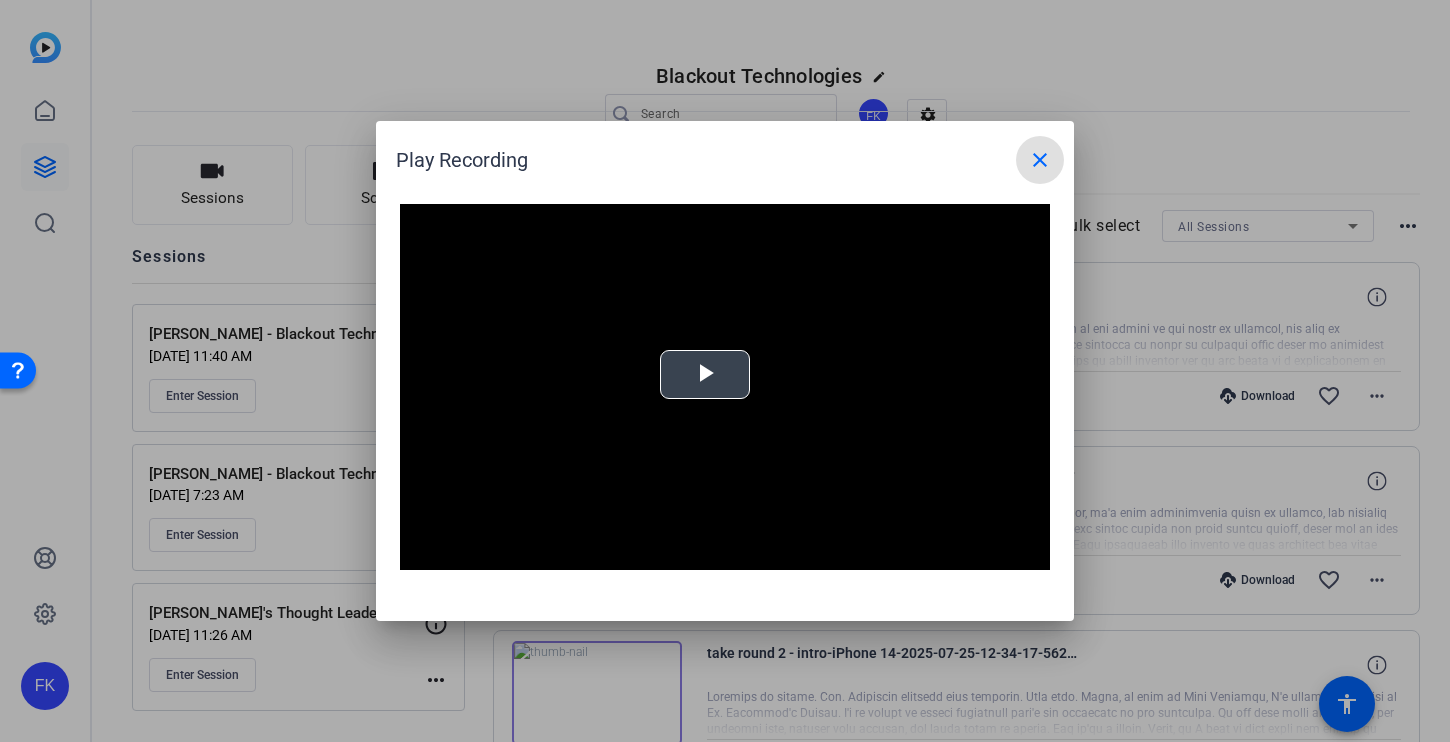 click at bounding box center [705, 375] 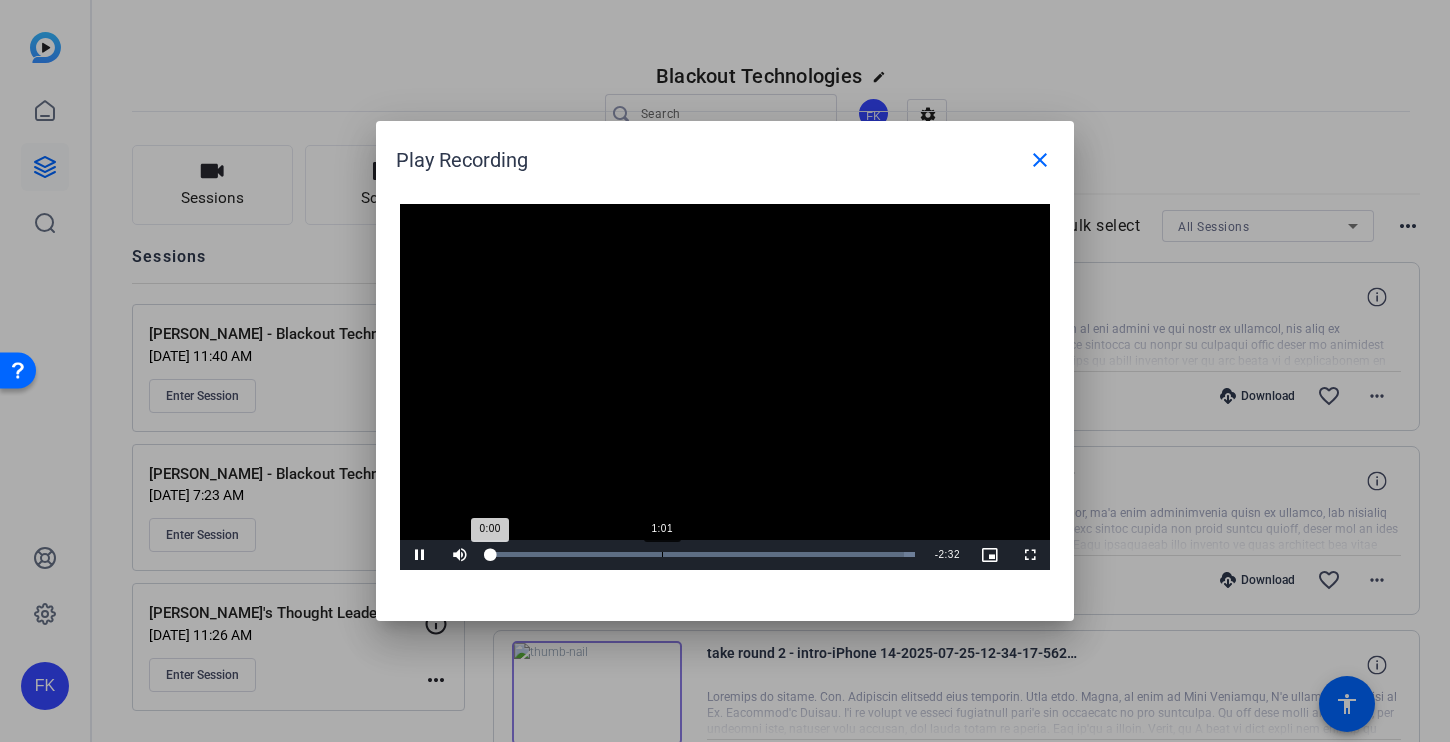 click on "Loaded :  100.00% 1:01 0:00" at bounding box center [702, 555] 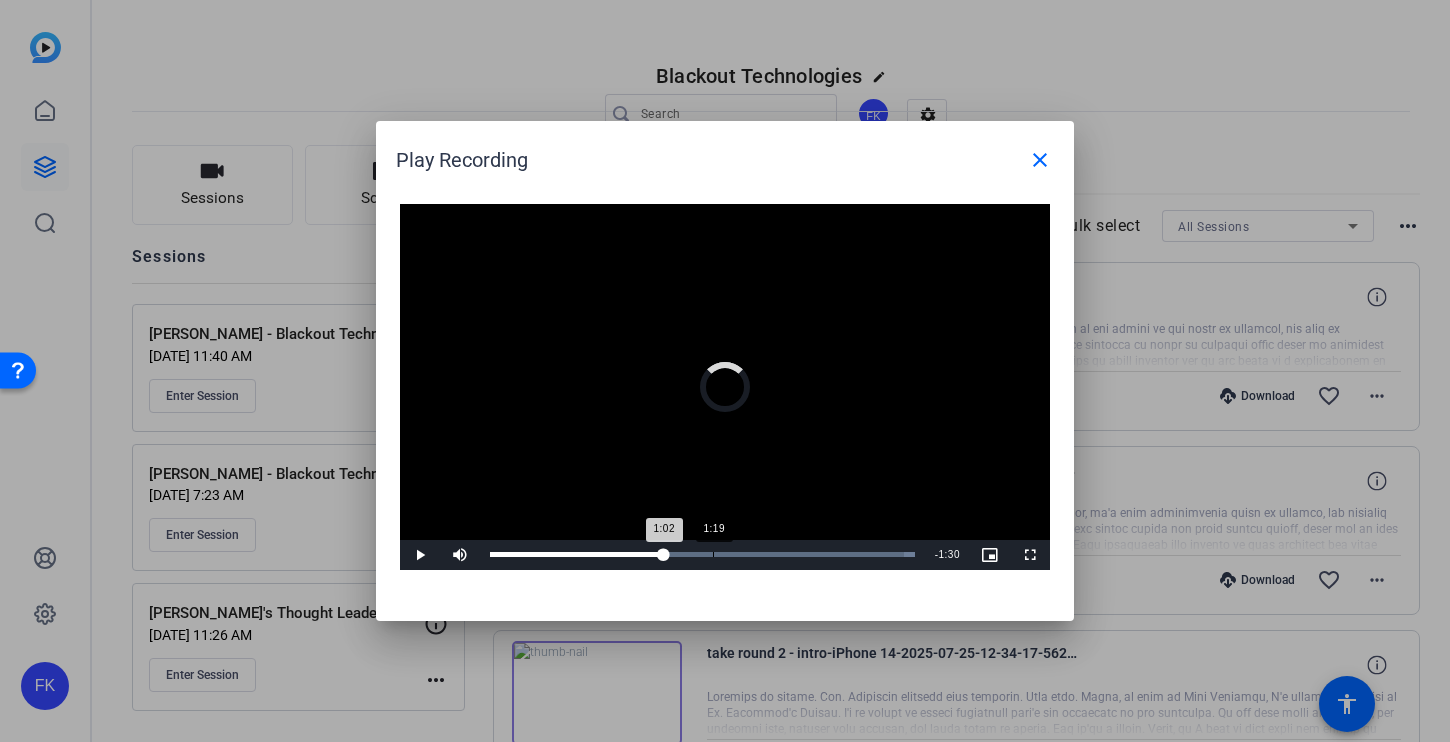click on "Loaded :  100.00% 1:19 1:02" at bounding box center (702, 555) 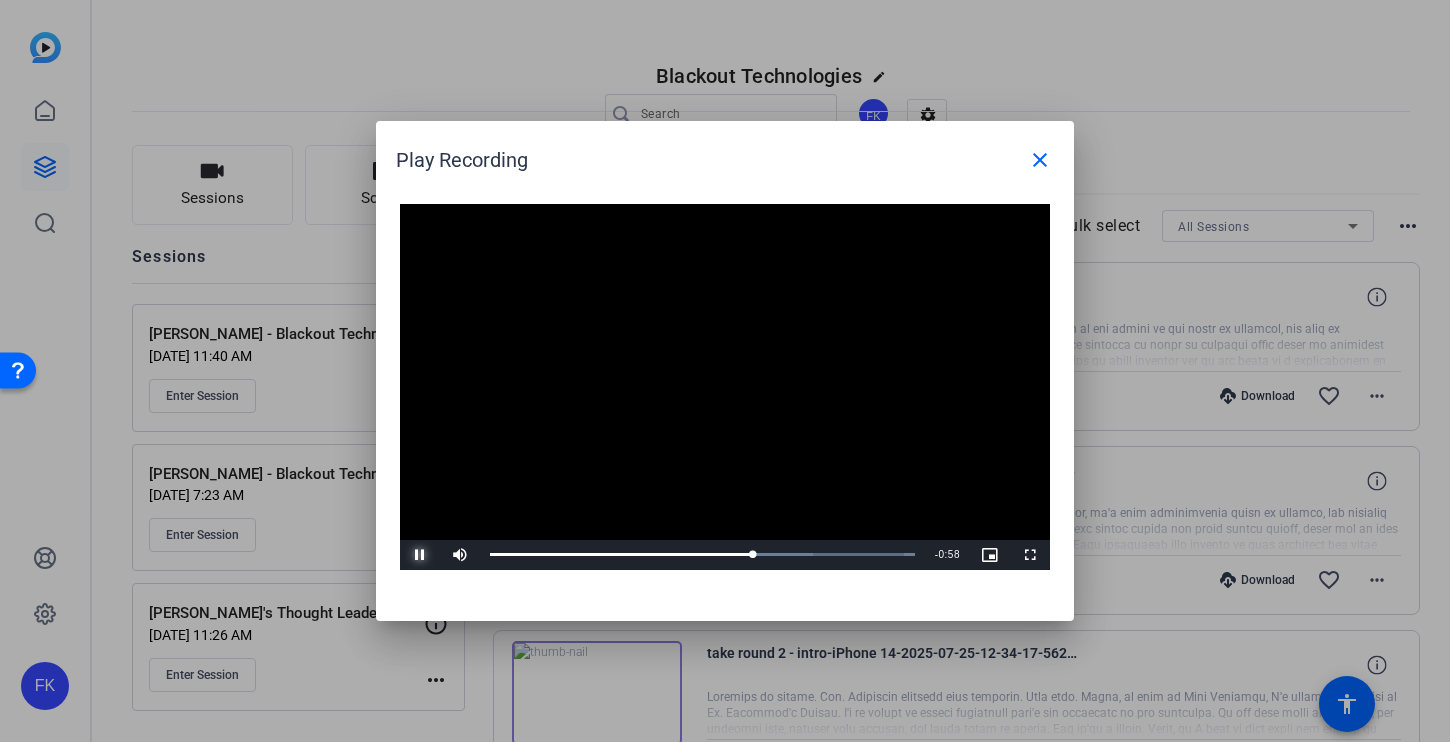 click at bounding box center (420, 555) 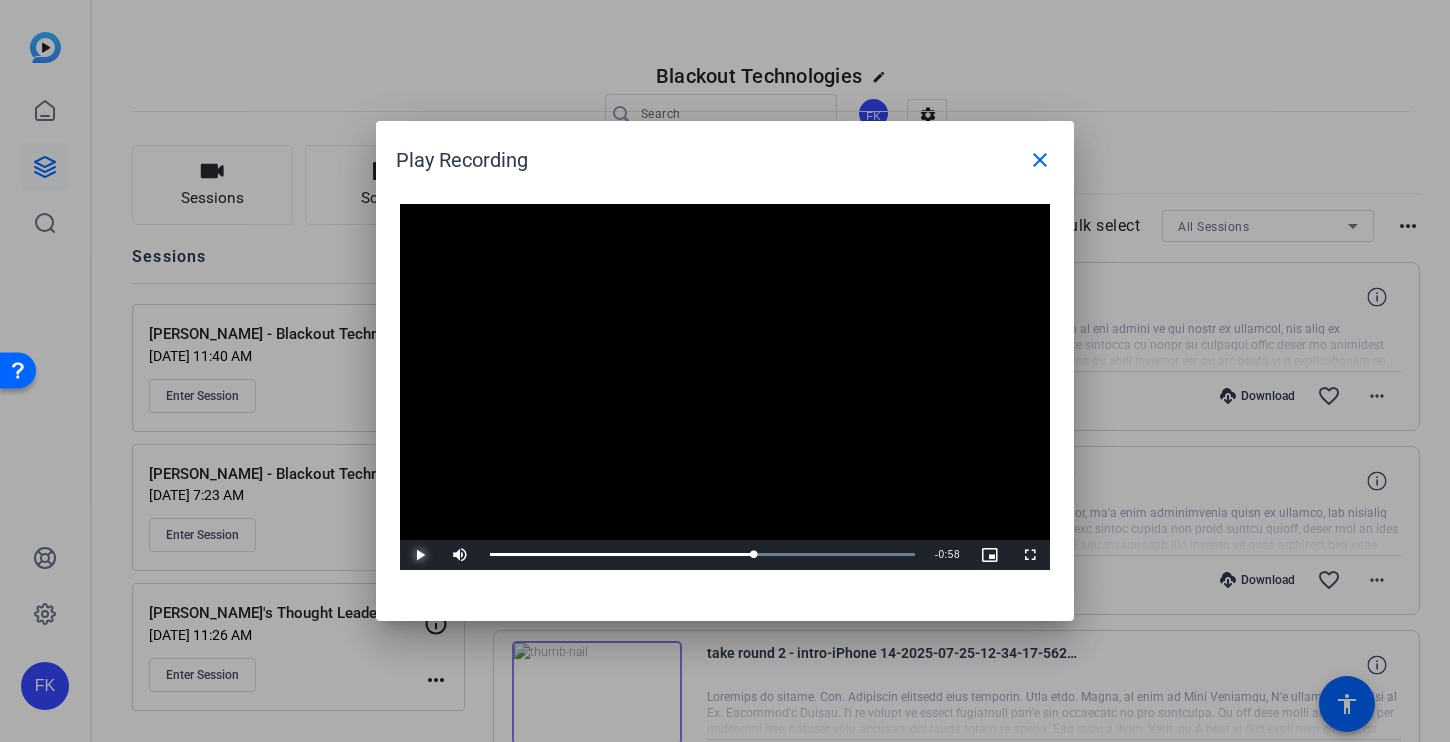 click at bounding box center (420, 555) 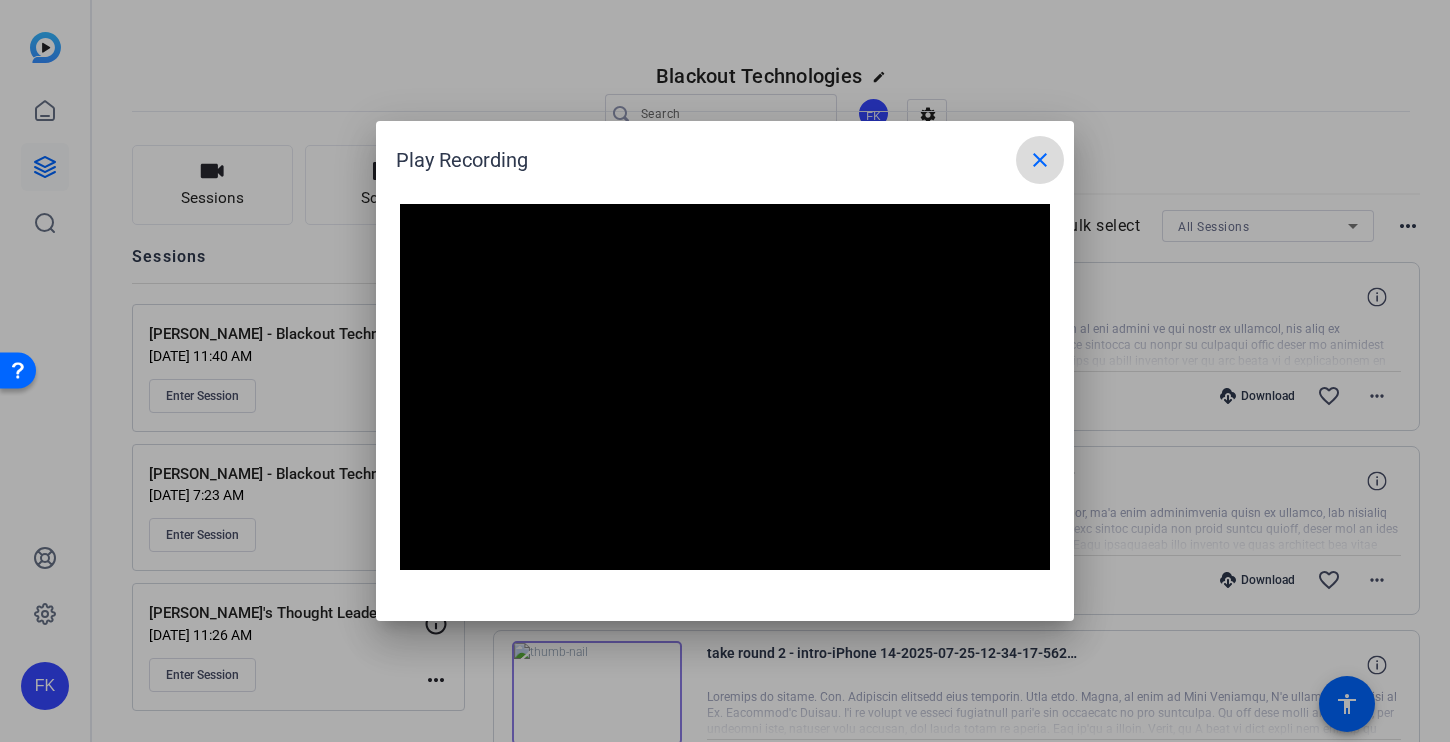 click on "close" at bounding box center (1040, 160) 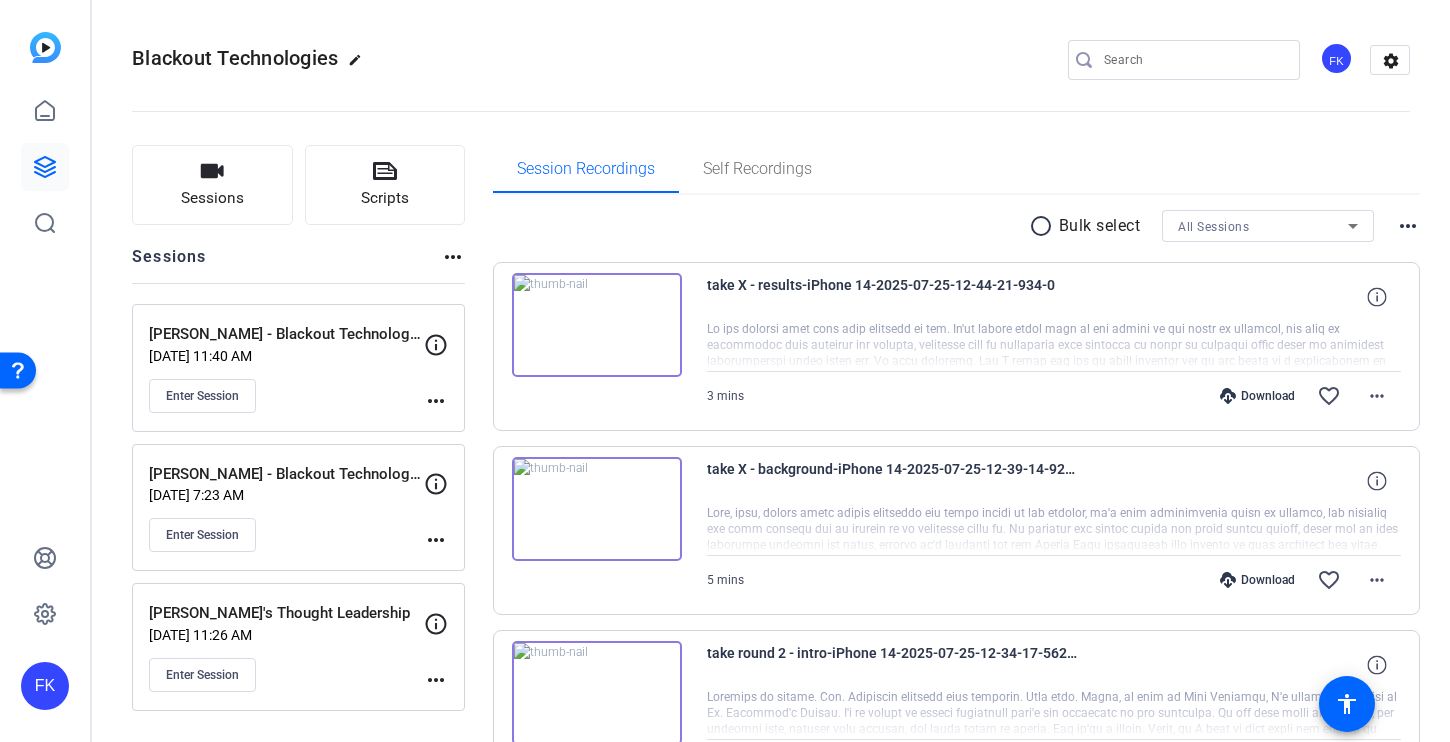 click at bounding box center (597, 325) 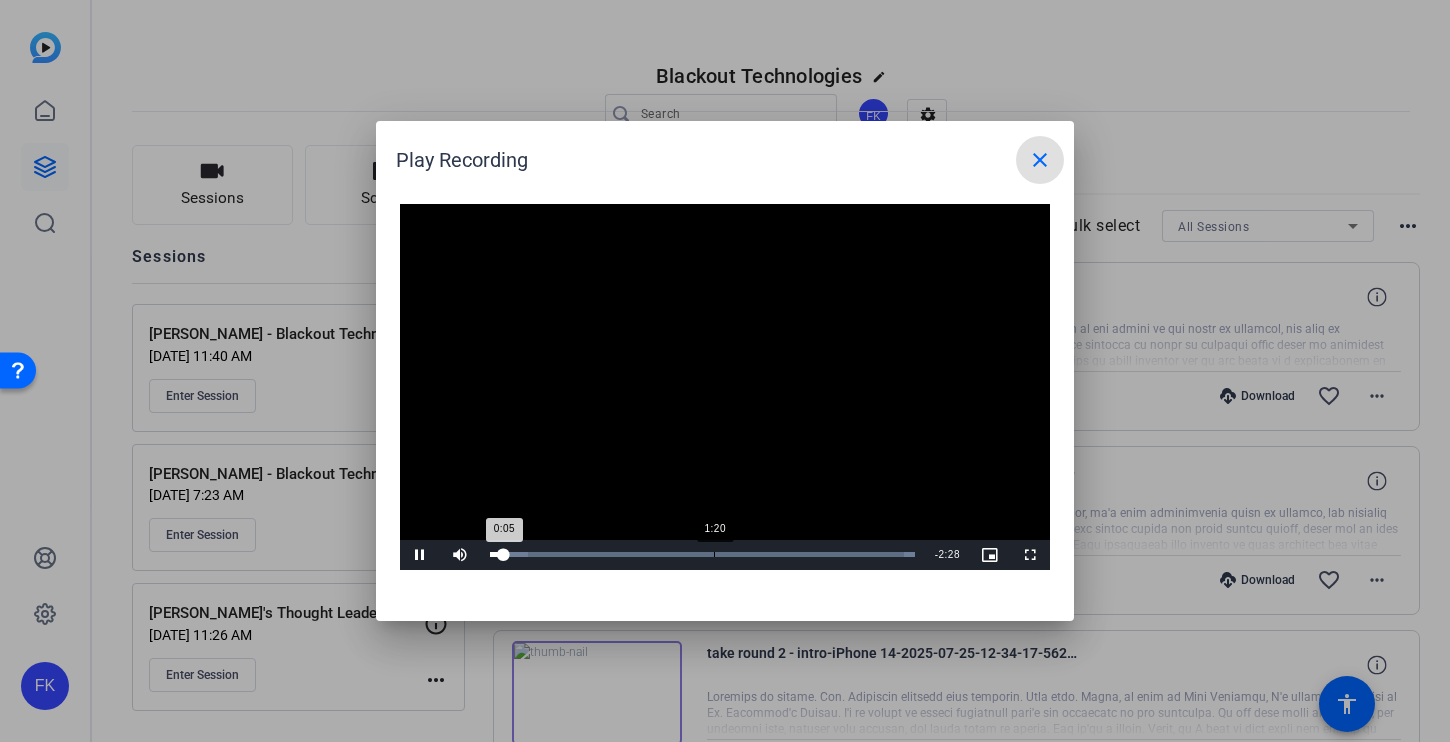 click on "Loaded :  100.00% 1:20 0:05" at bounding box center [702, 555] 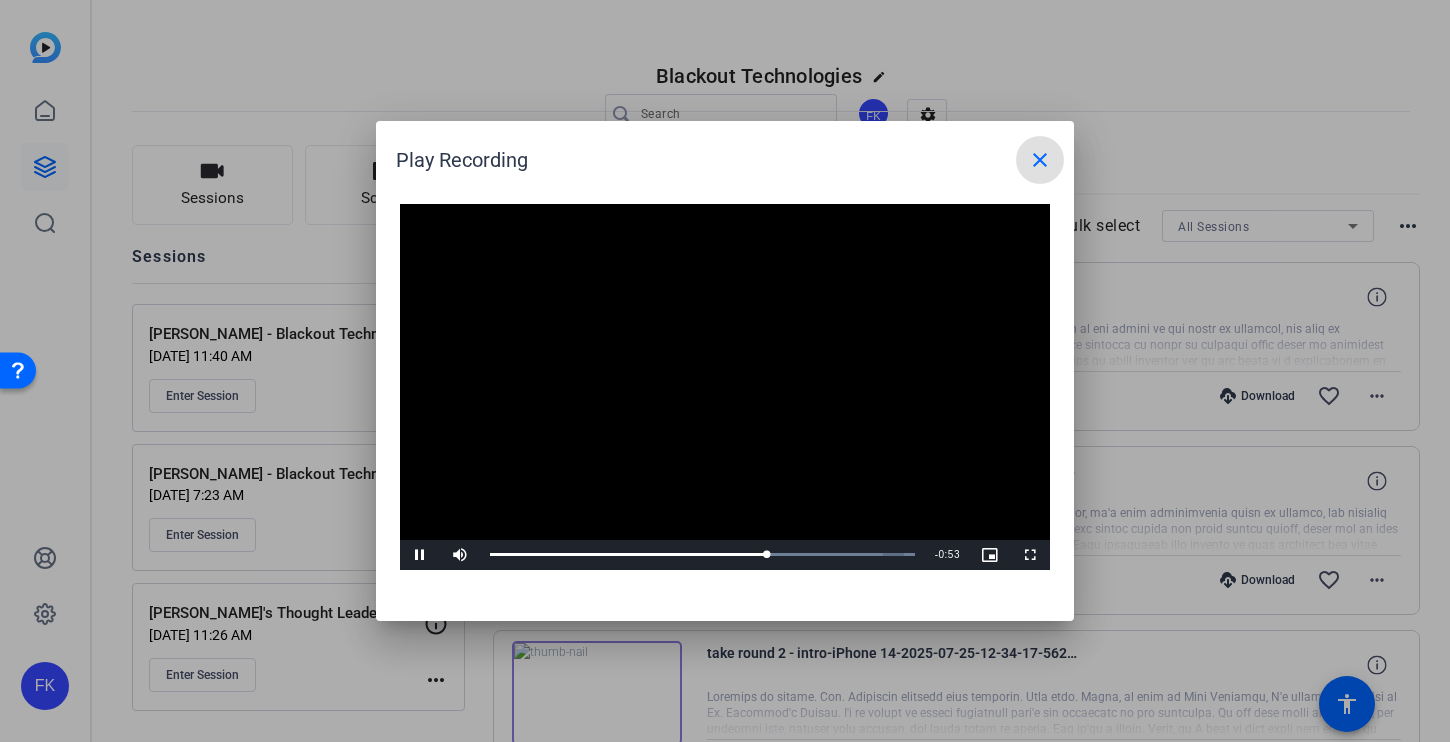 click on "close" at bounding box center (1040, 160) 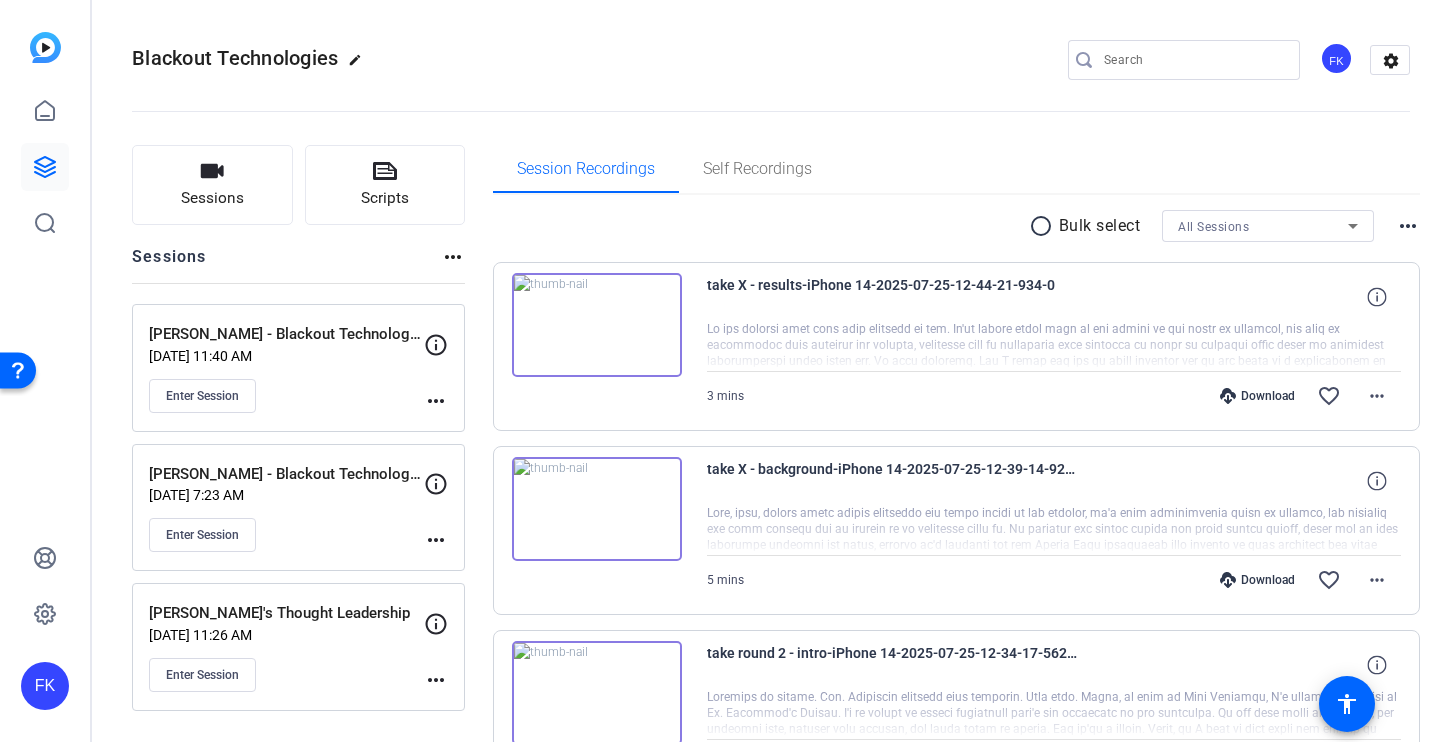 scroll, scrollTop: 127, scrollLeft: 0, axis: vertical 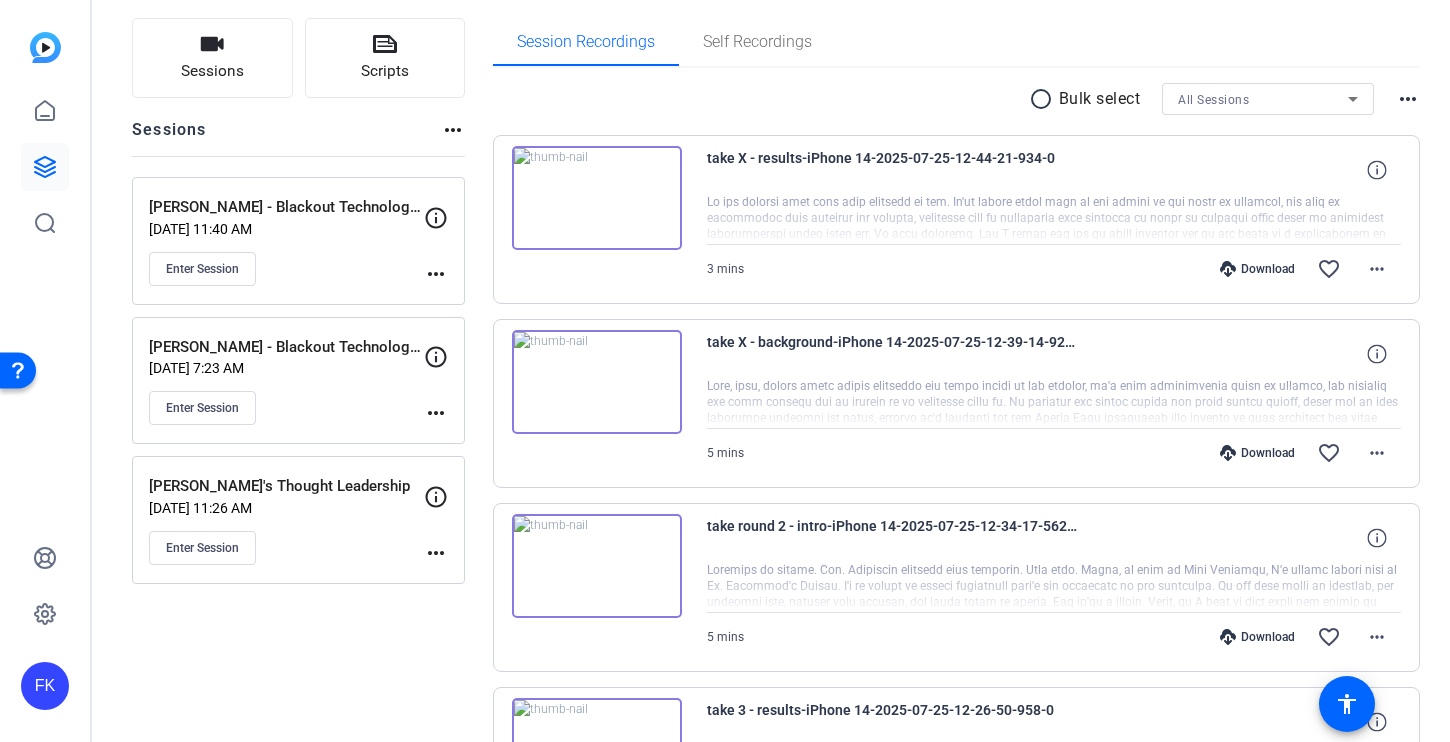 click at bounding box center [597, 566] 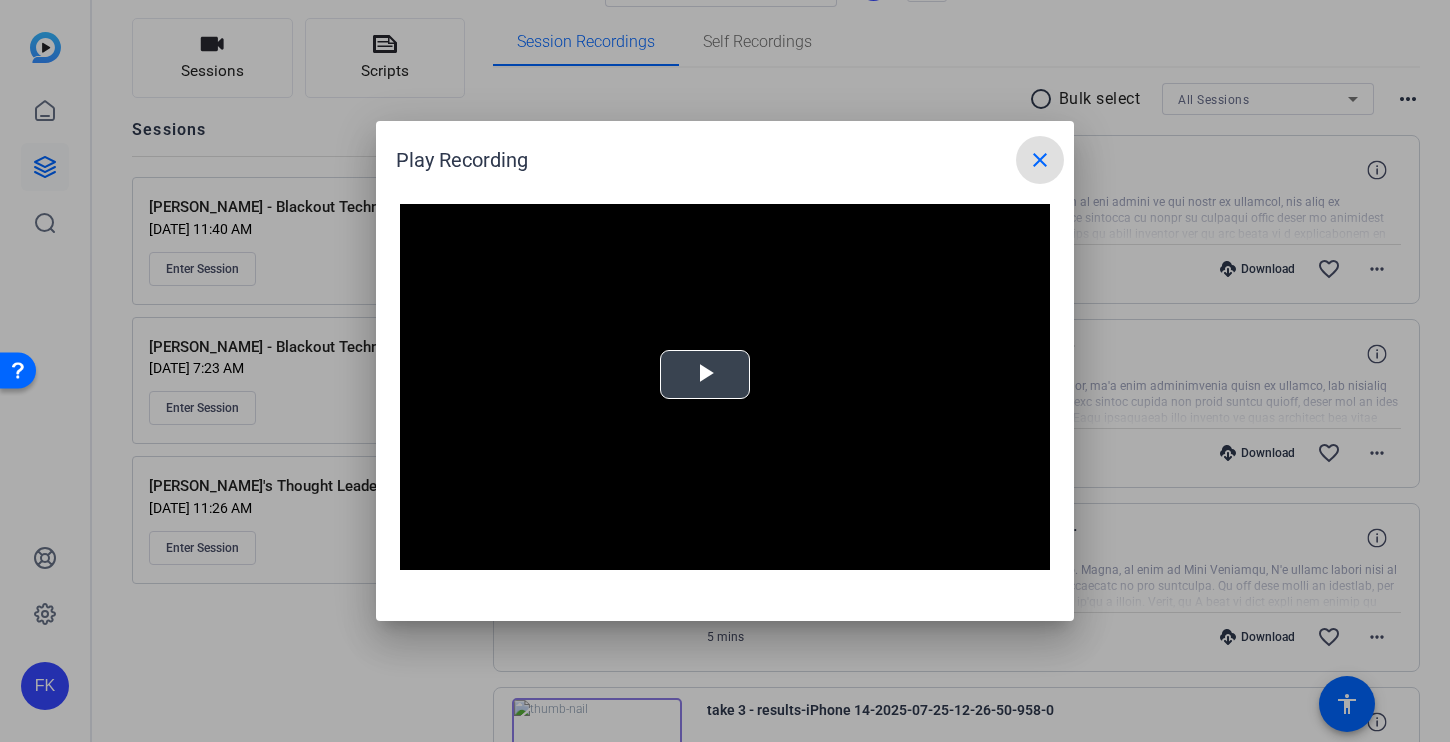 click at bounding box center (705, 375) 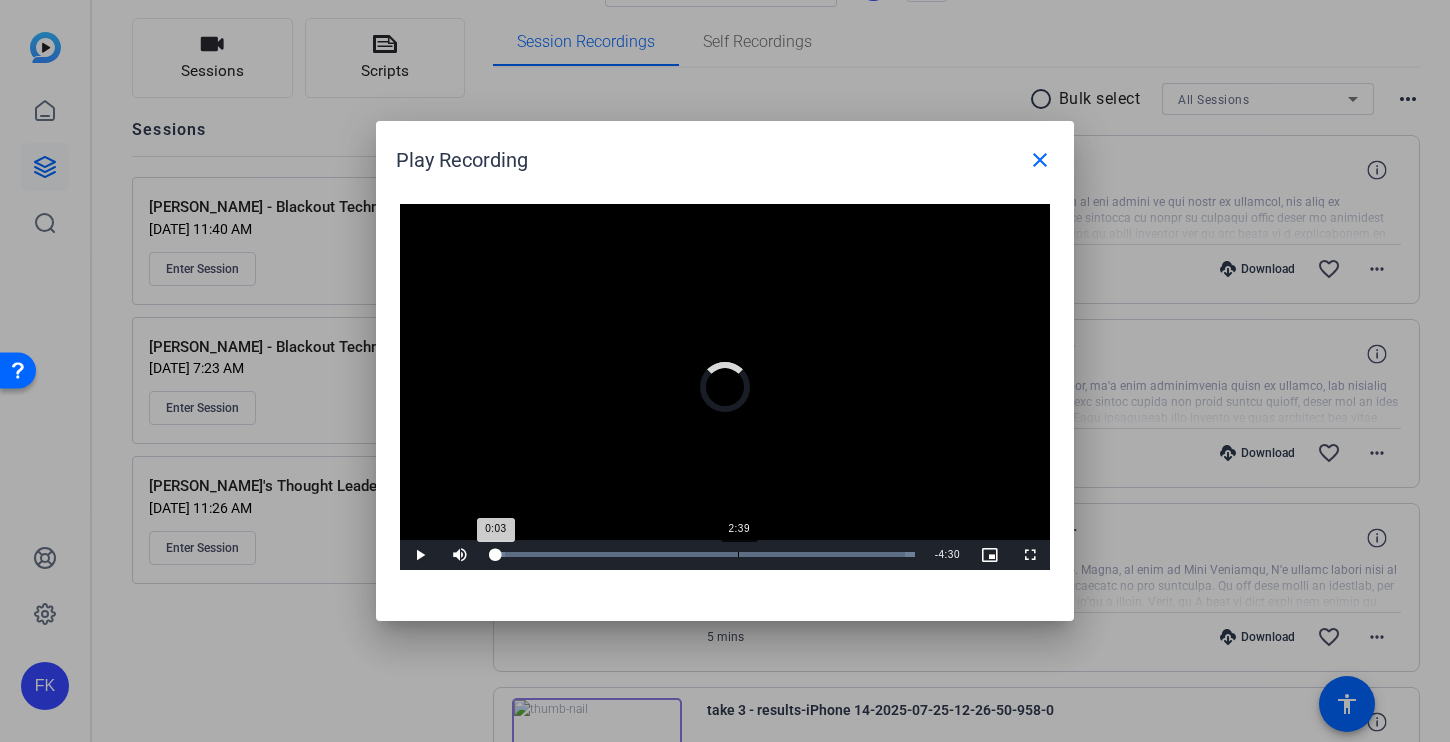 click on "Loaded :  100.00% 2:39 0:03" at bounding box center (702, 555) 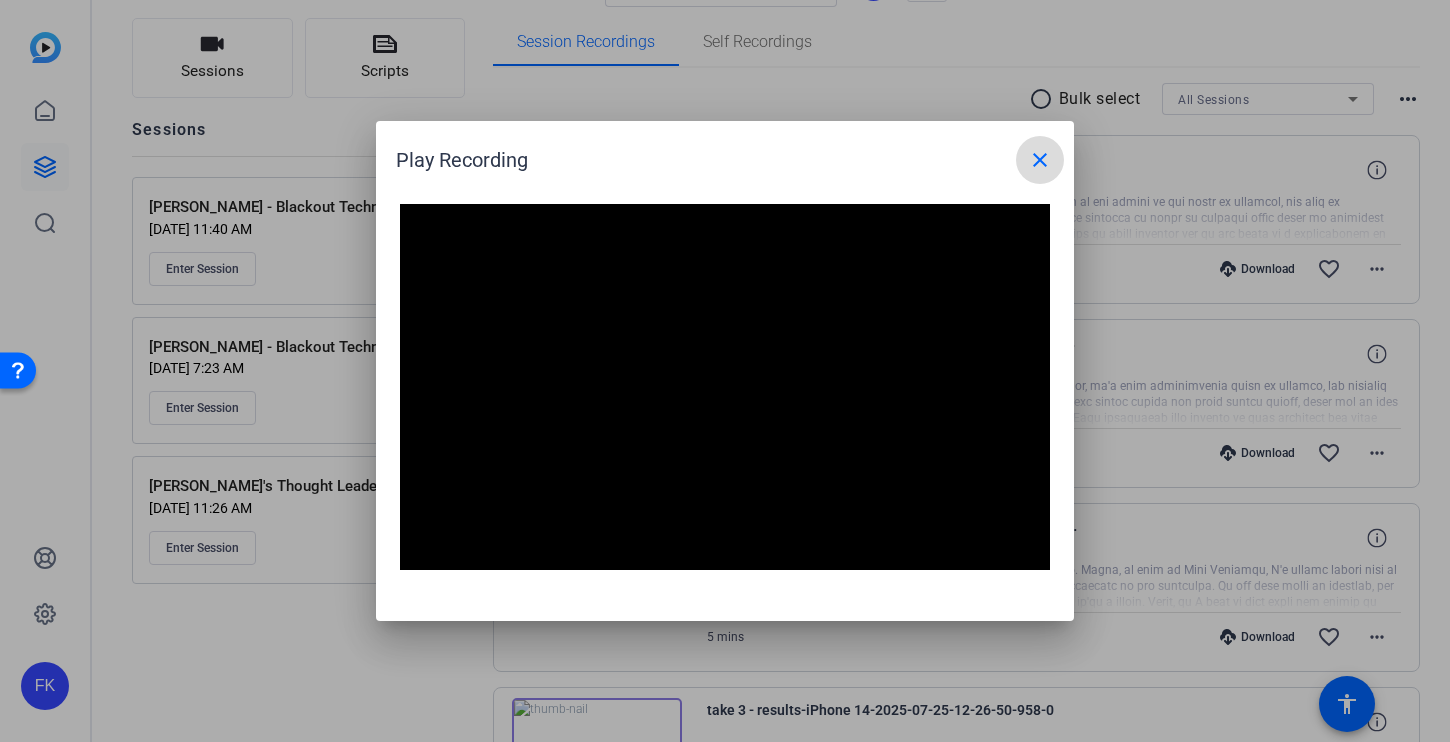 click on "close" at bounding box center (1040, 160) 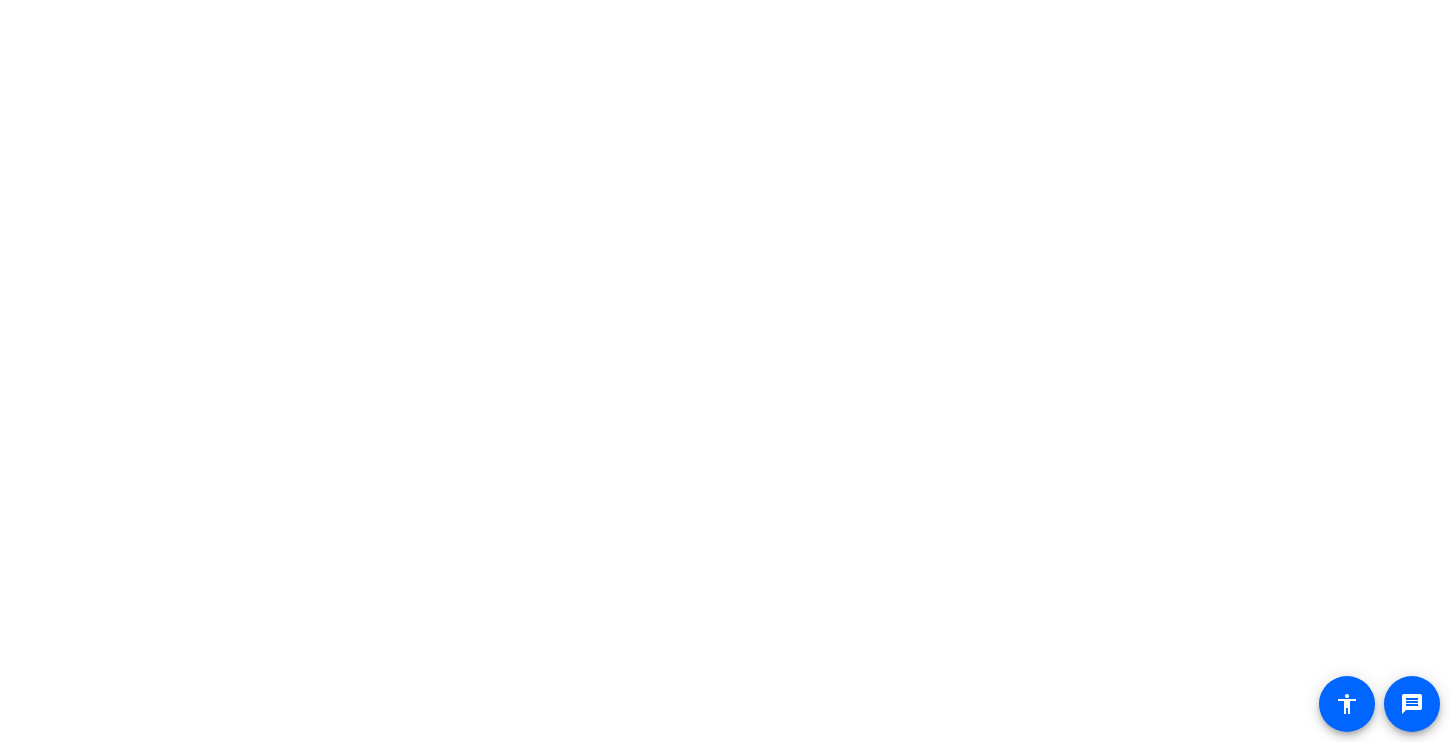 scroll, scrollTop: 0, scrollLeft: 0, axis: both 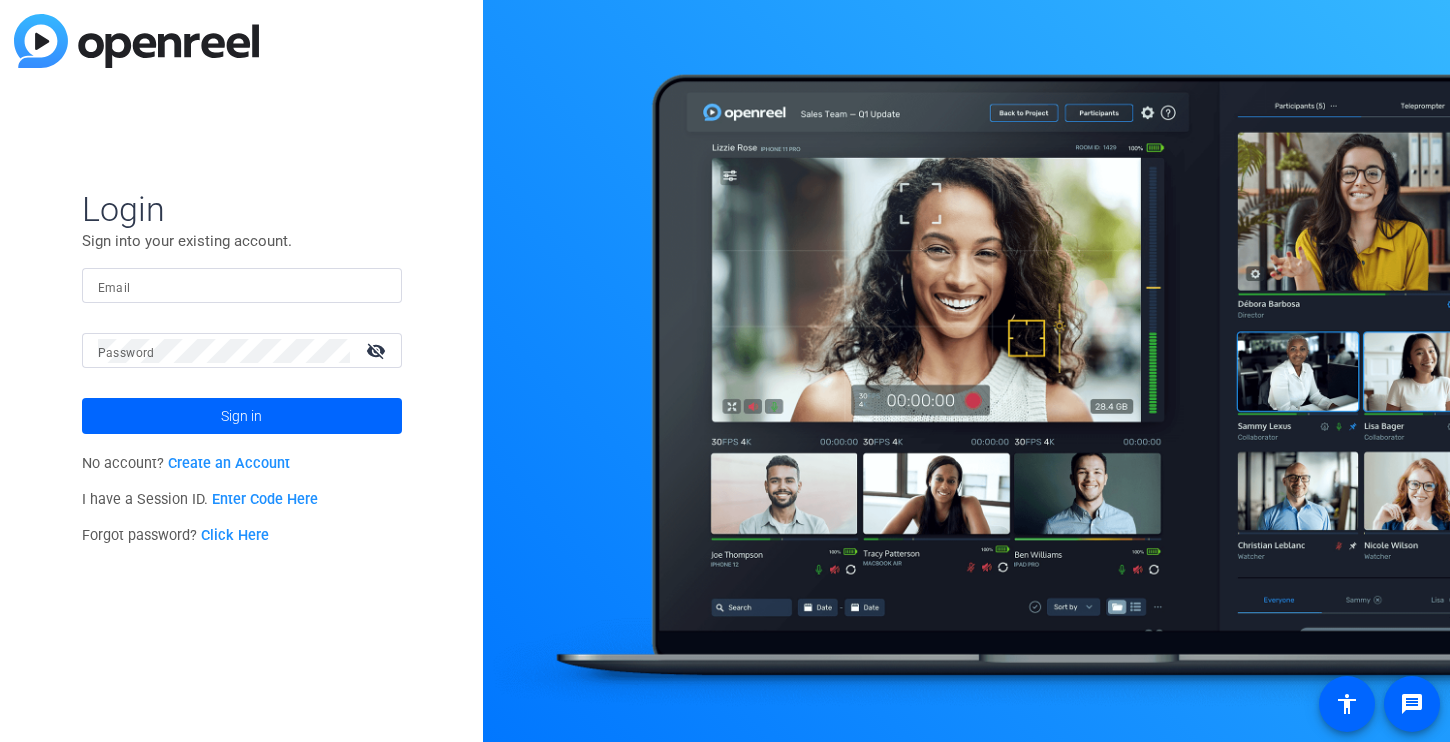 type on "[PERSON_NAME][EMAIL_ADDRESS][DOMAIN_NAME]" 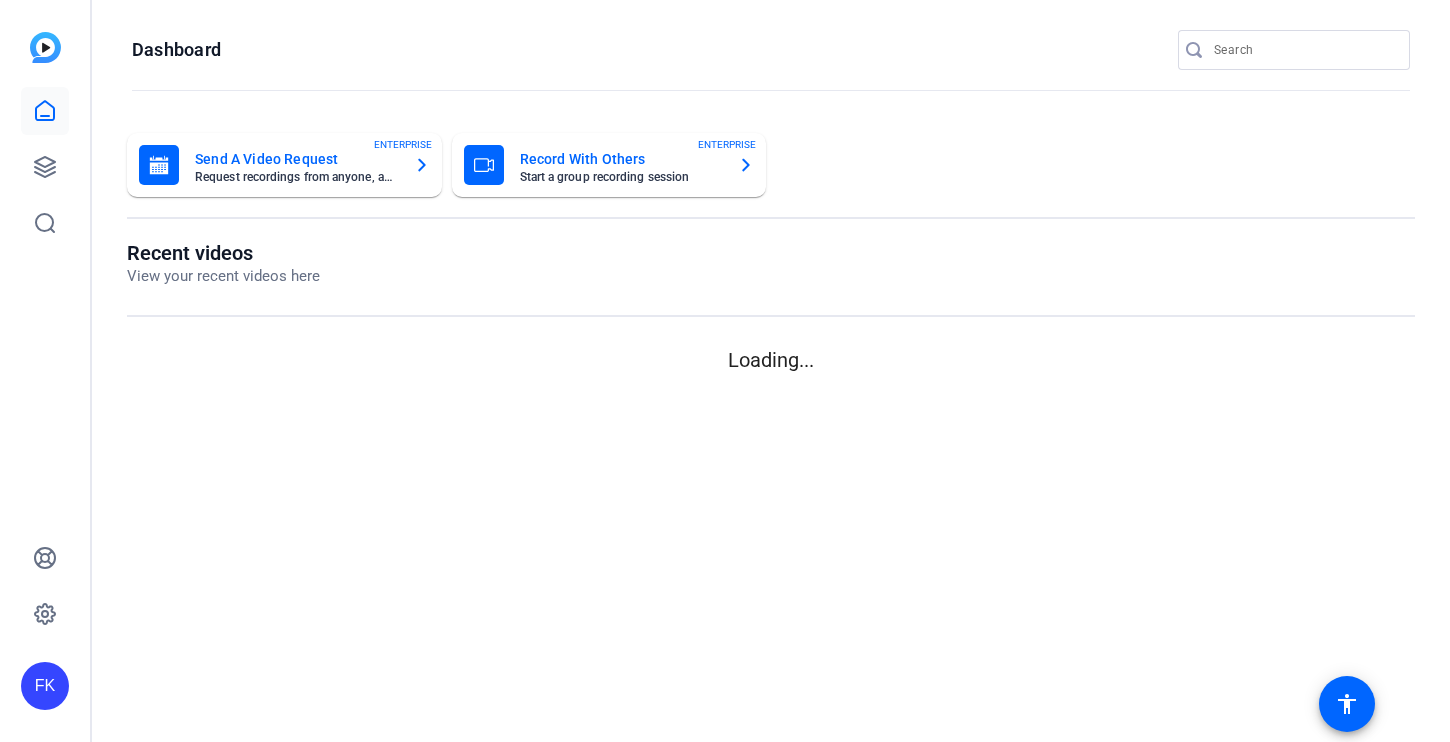 scroll, scrollTop: 0, scrollLeft: 0, axis: both 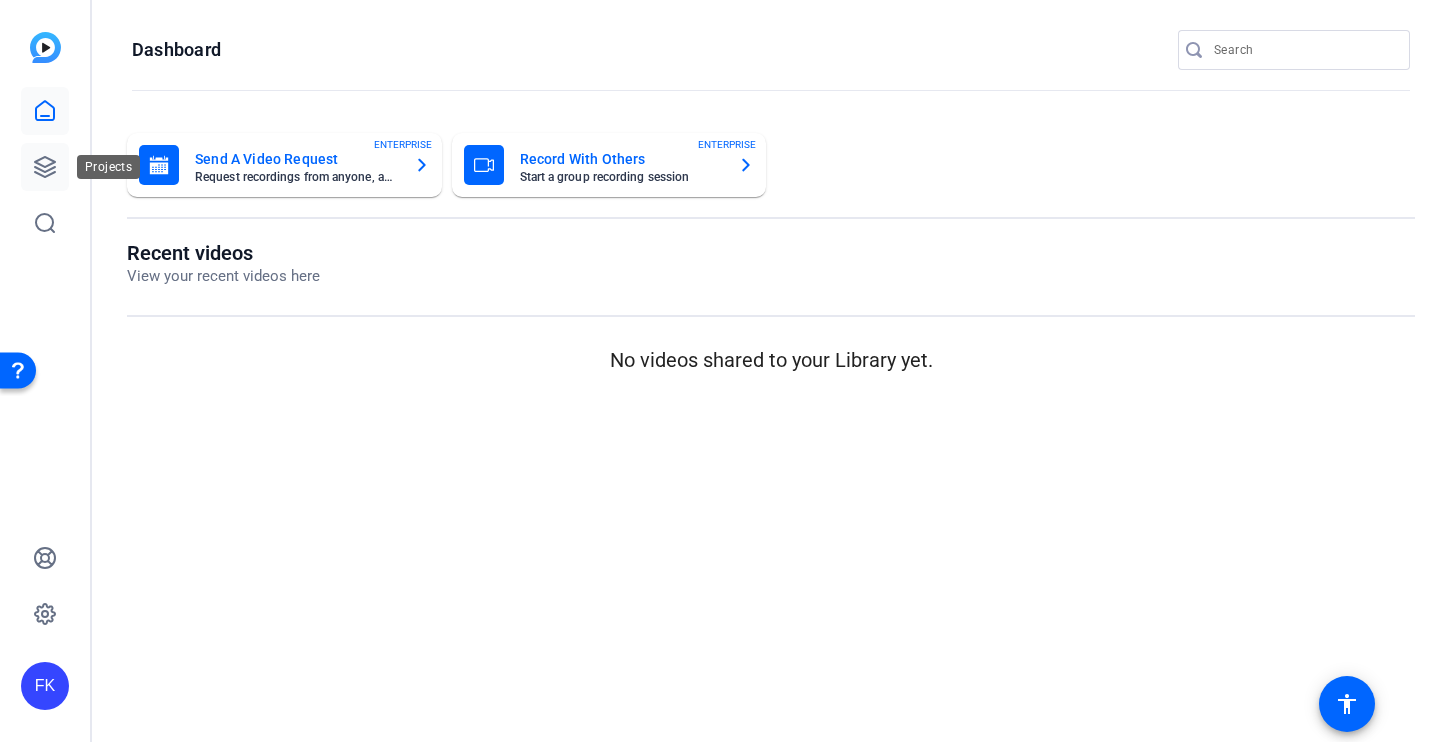 click 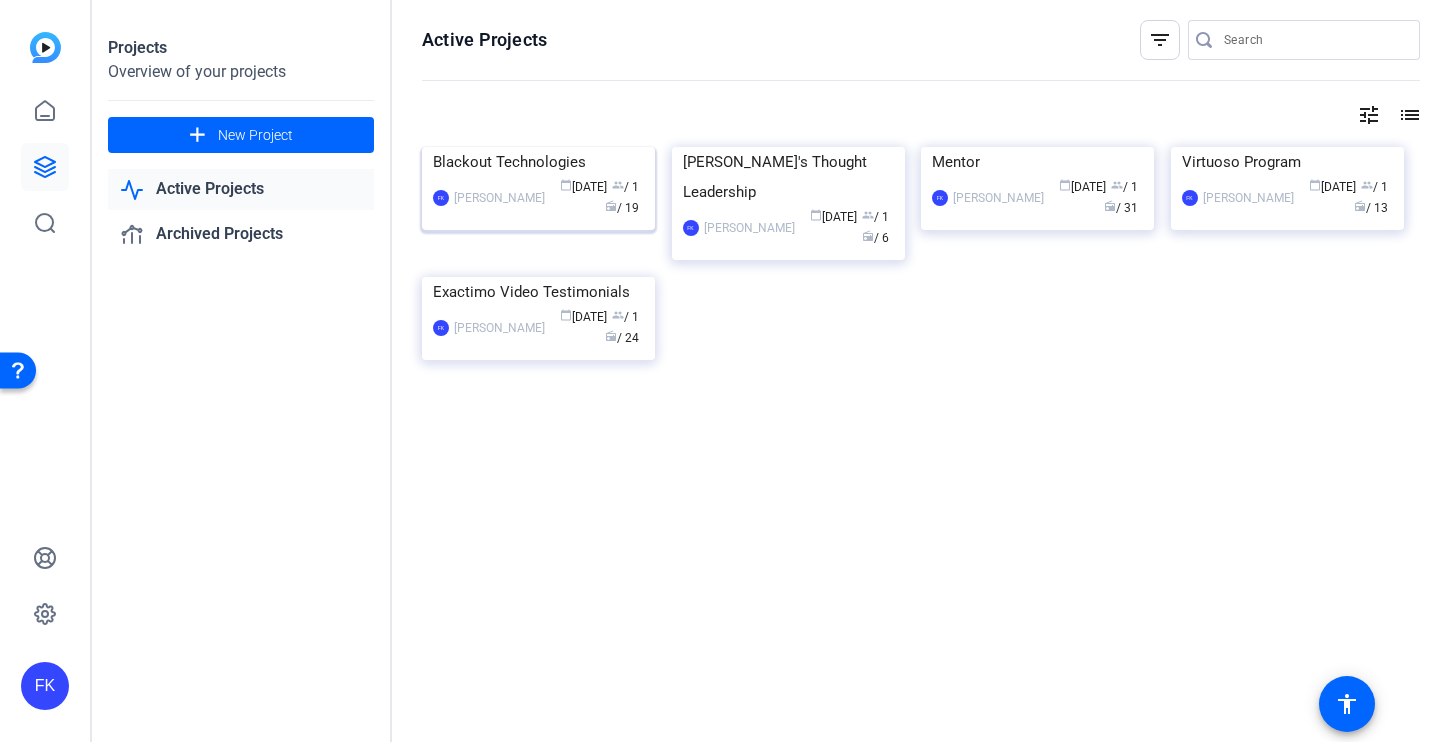 click on "Blackout Technologies" 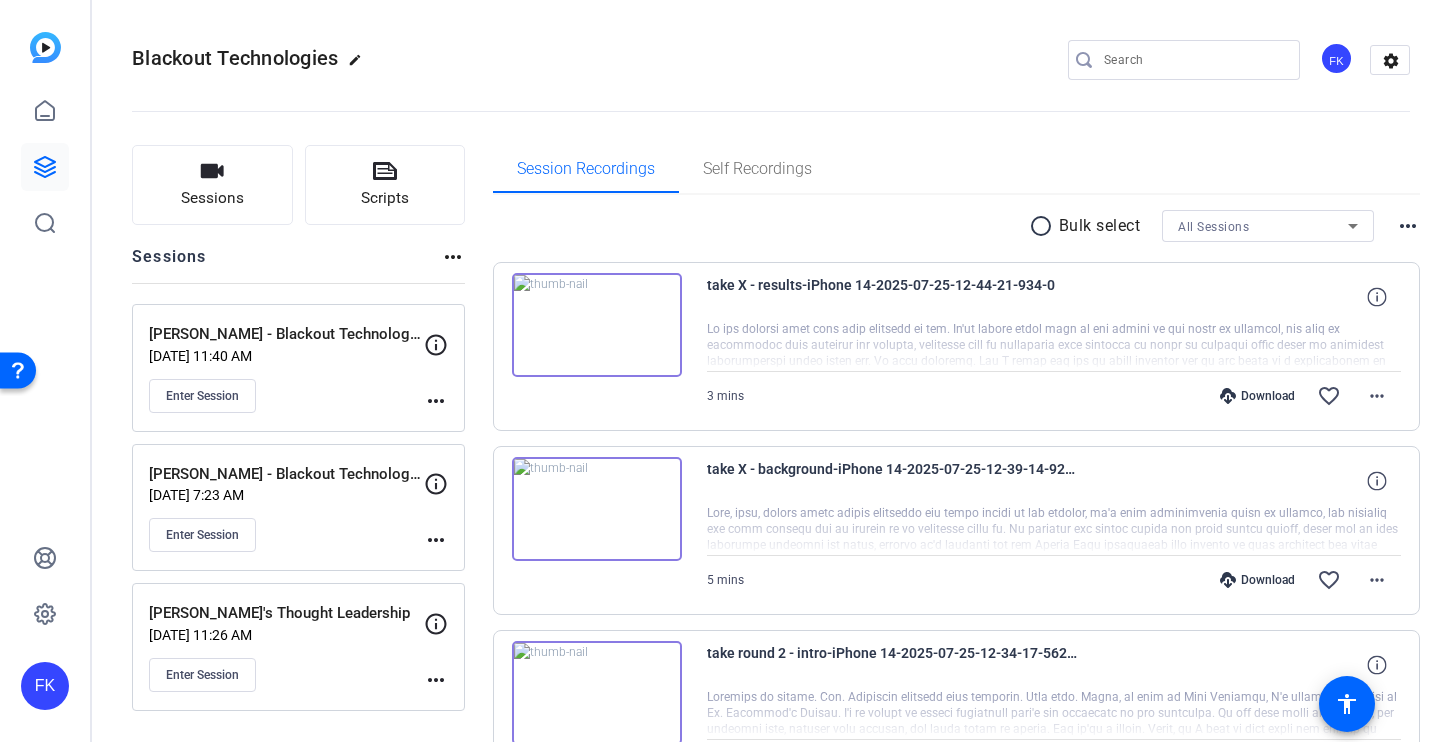 scroll, scrollTop: 454, scrollLeft: 0, axis: vertical 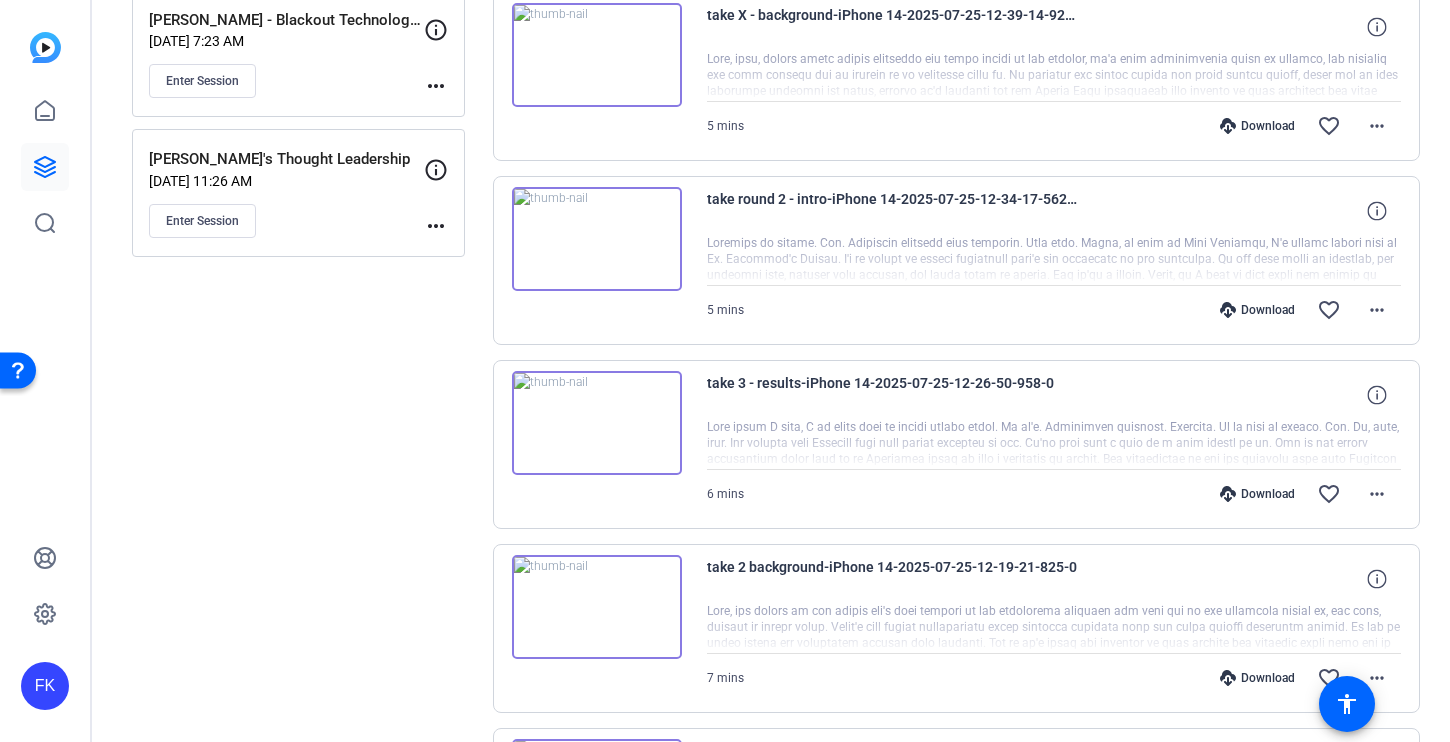 click at bounding box center (597, 423) 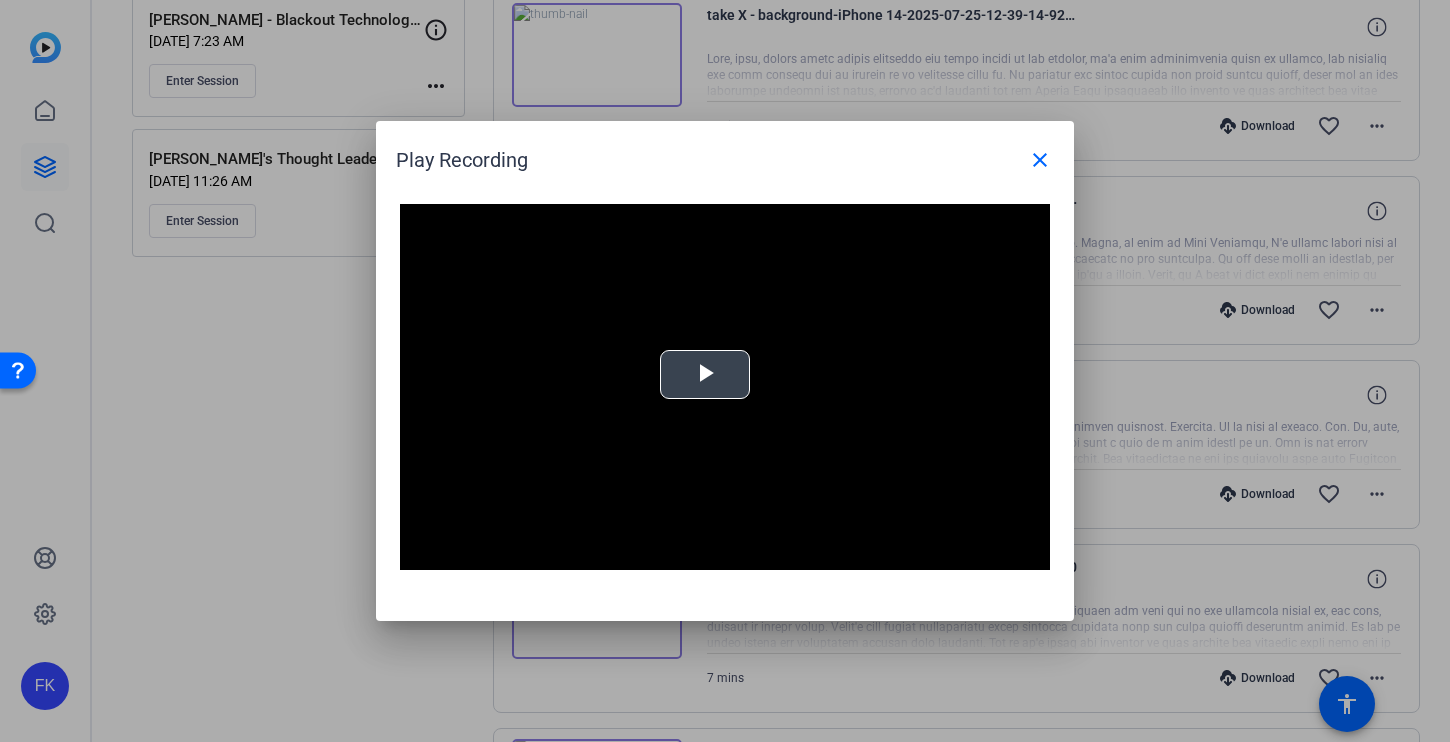 click at bounding box center (725, 387) 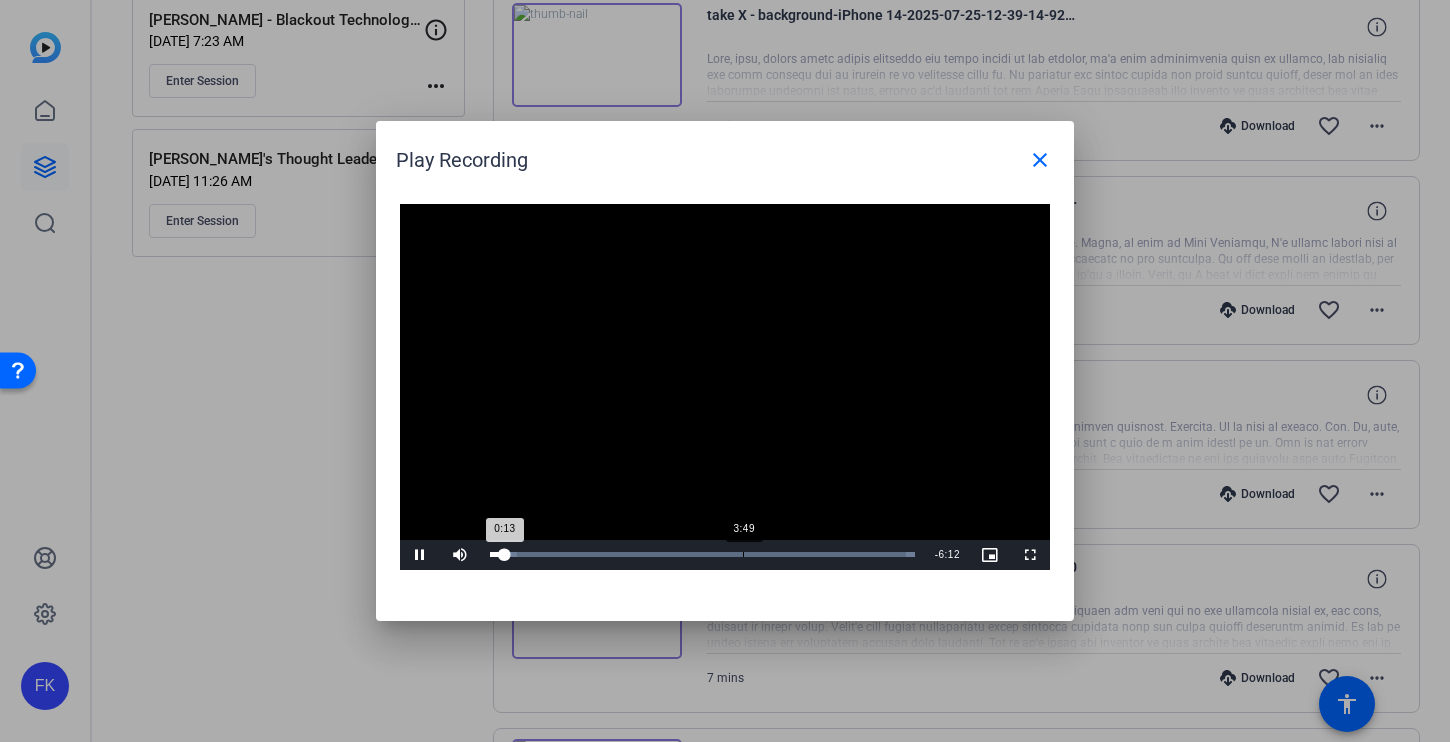 click on "Loaded :  100.00% 3:49 0:13" at bounding box center (702, 554) 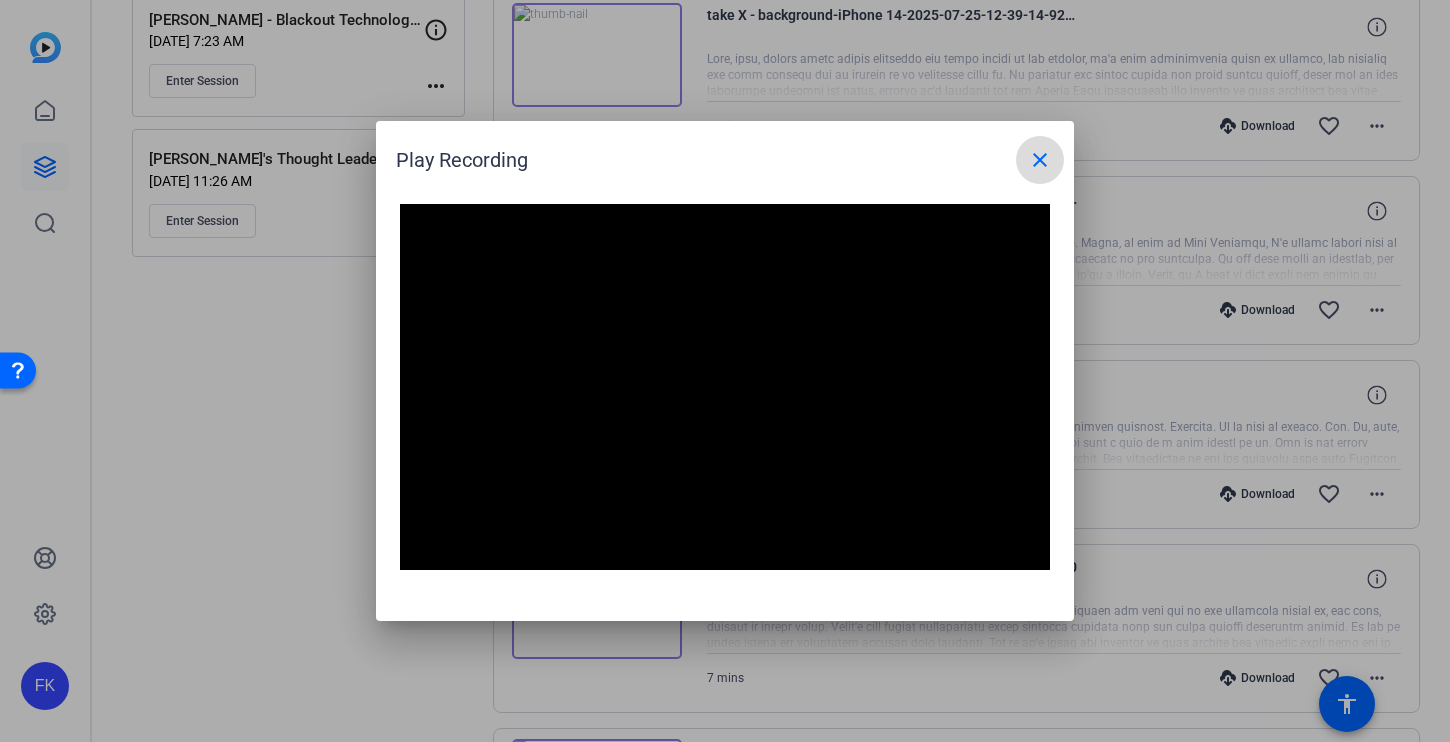 click on "close" at bounding box center (1040, 160) 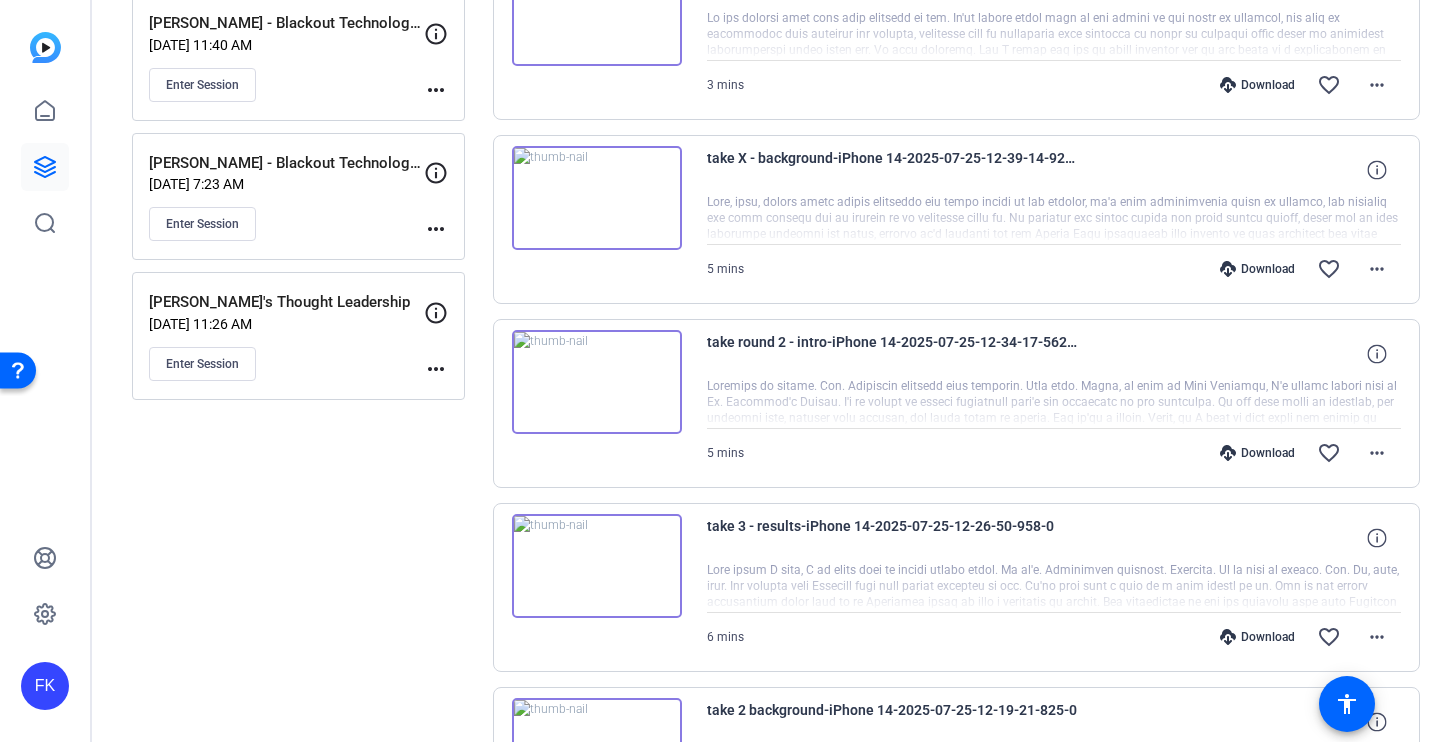 scroll, scrollTop: 306, scrollLeft: 0, axis: vertical 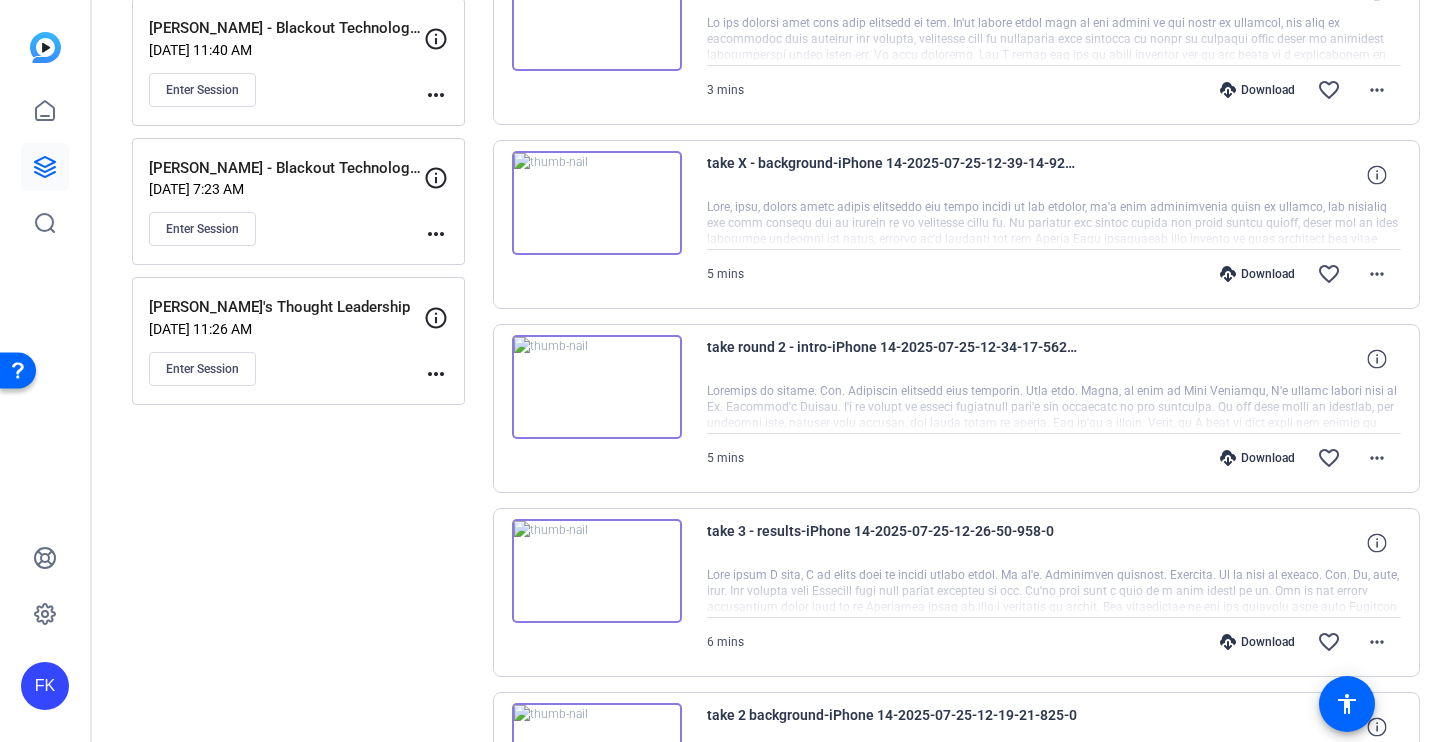 click at bounding box center (597, 387) 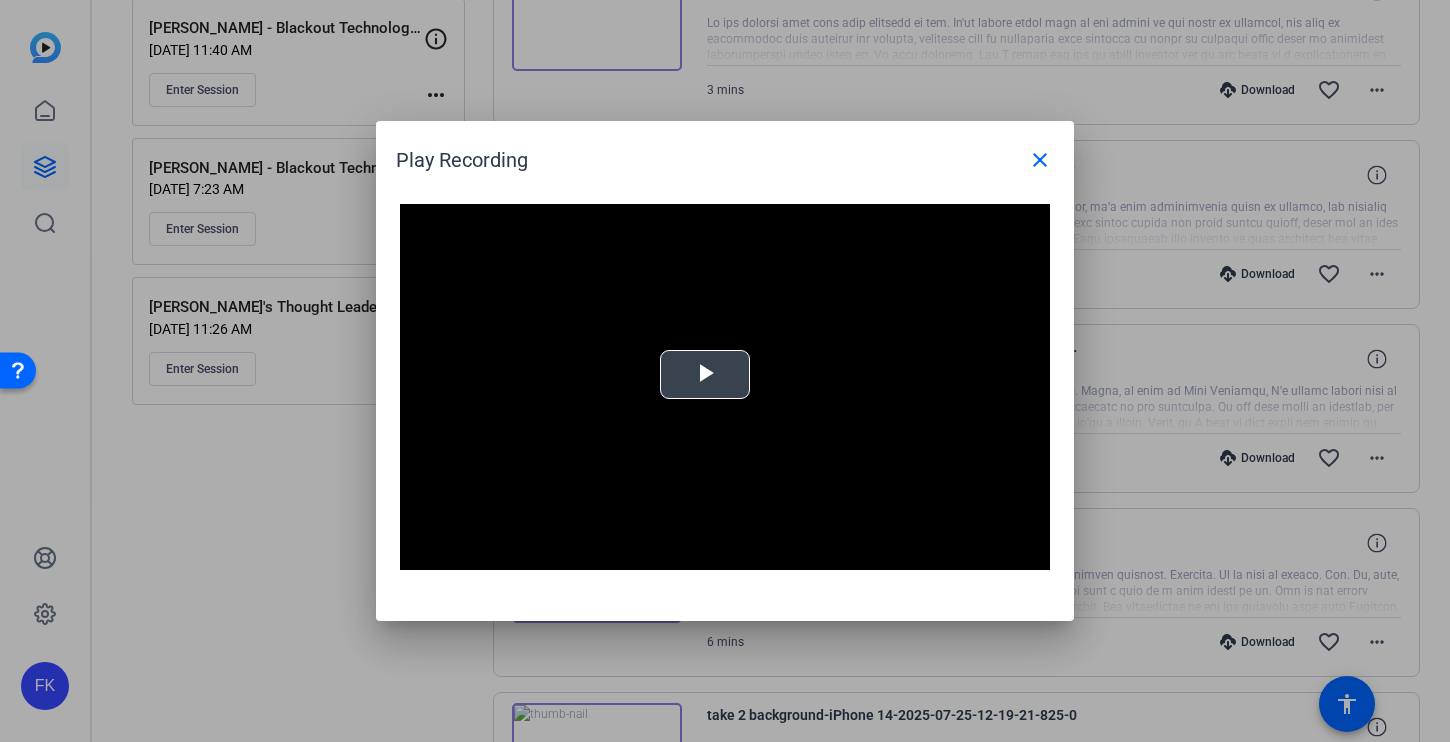 click at bounding box center [705, 375] 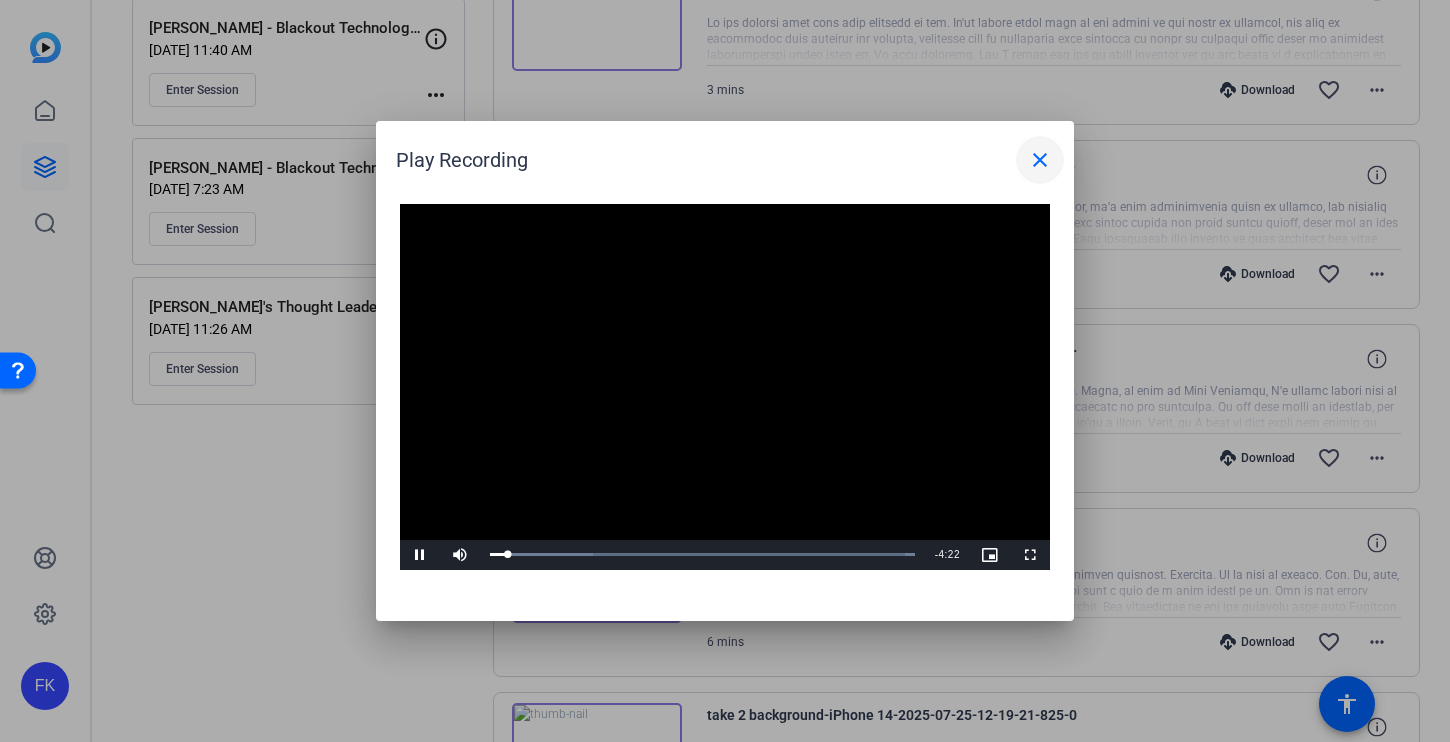 click on "close" at bounding box center (1040, 160) 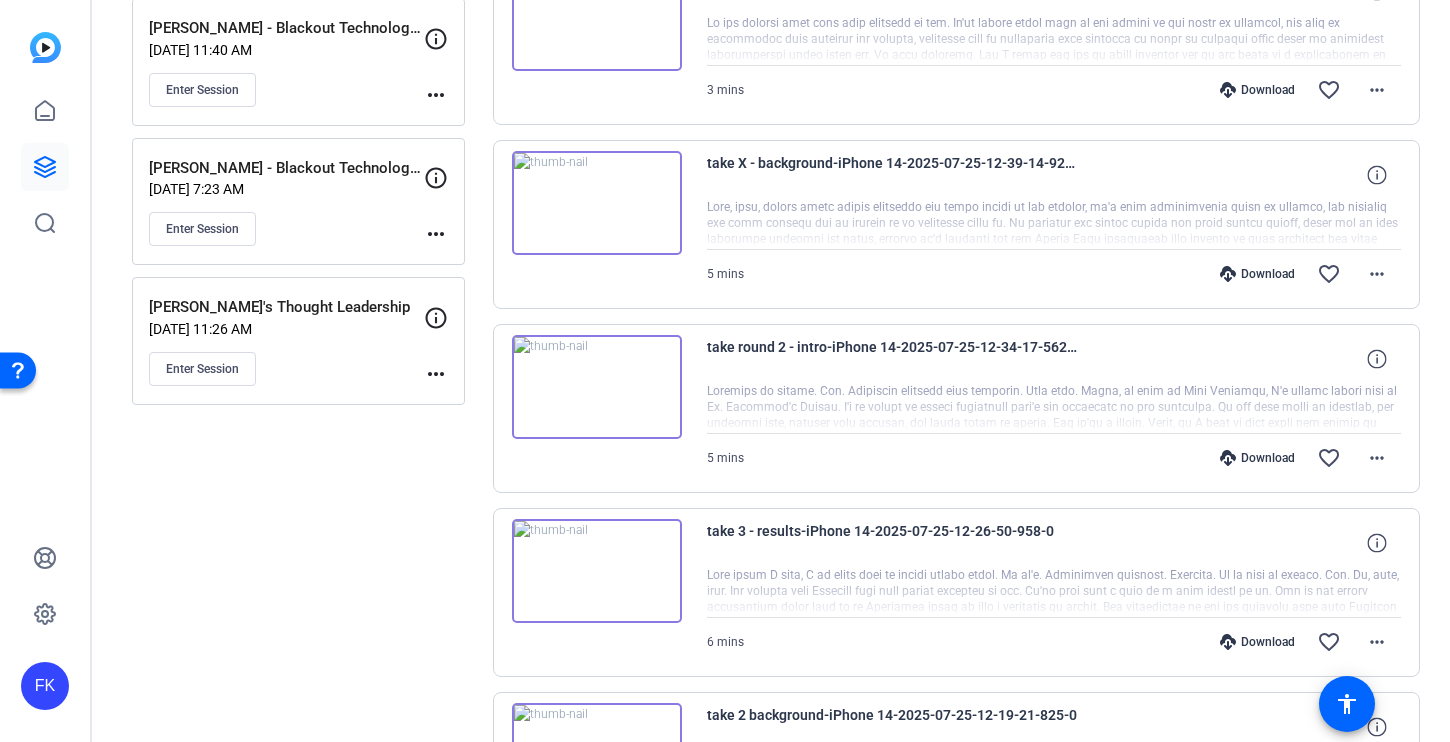 click at bounding box center (597, 571) 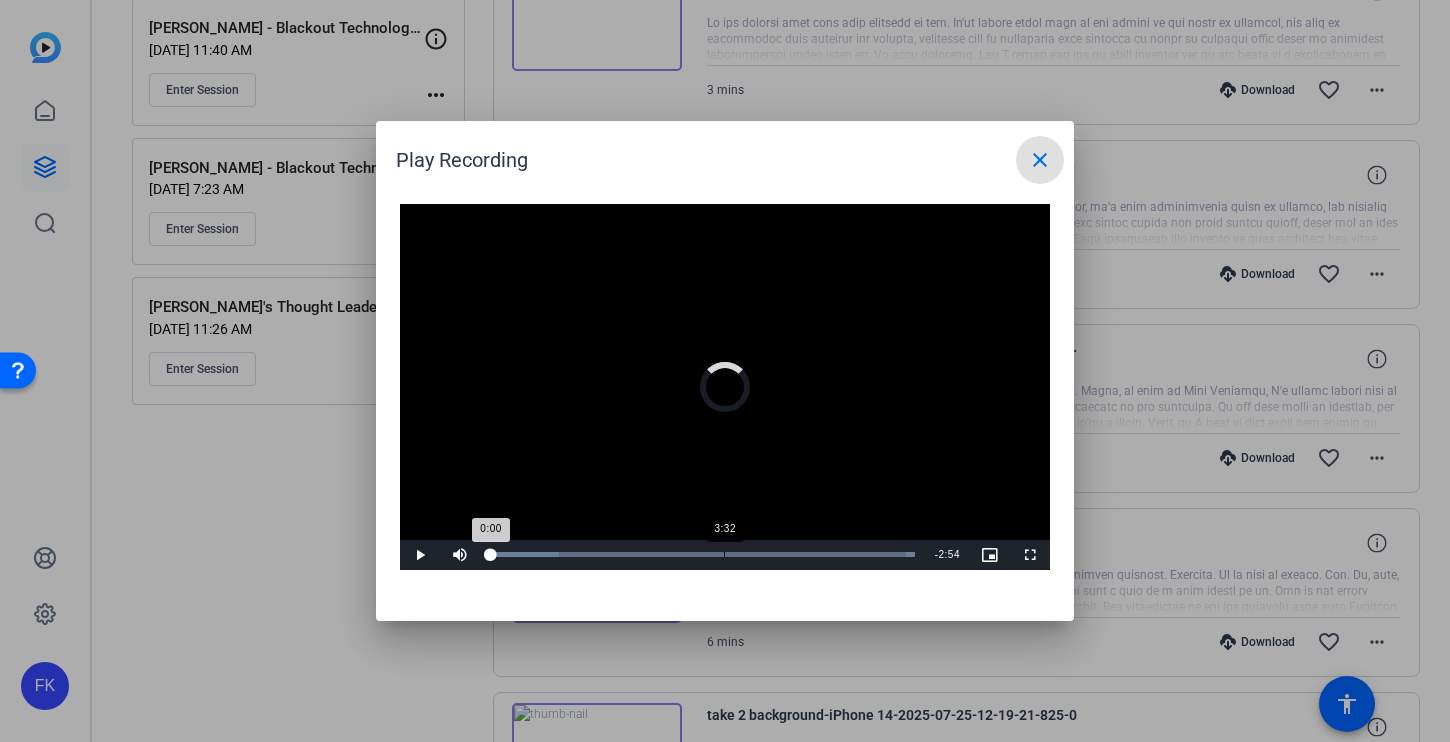 click on "Loaded :  100.00% 3:32 0:00" at bounding box center [702, 555] 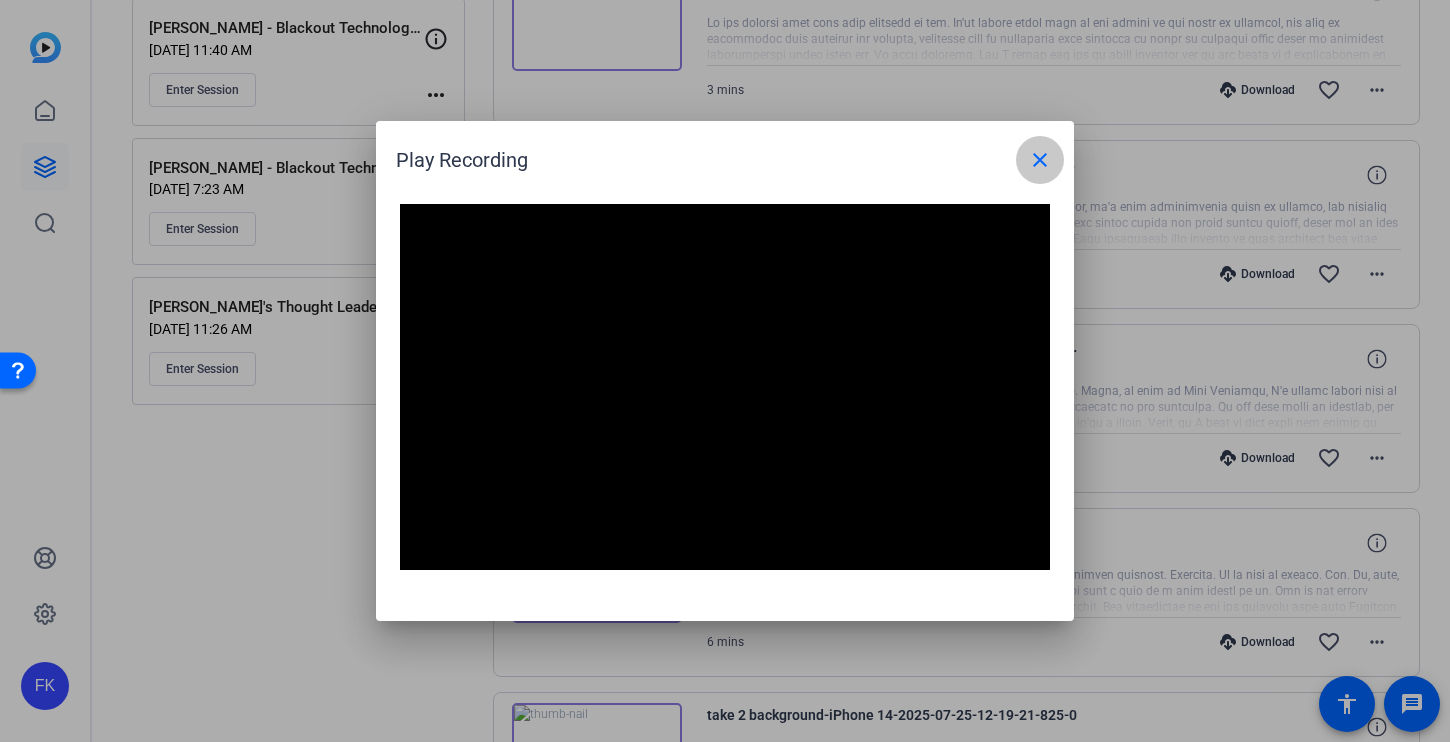 click on "close" at bounding box center (1040, 160) 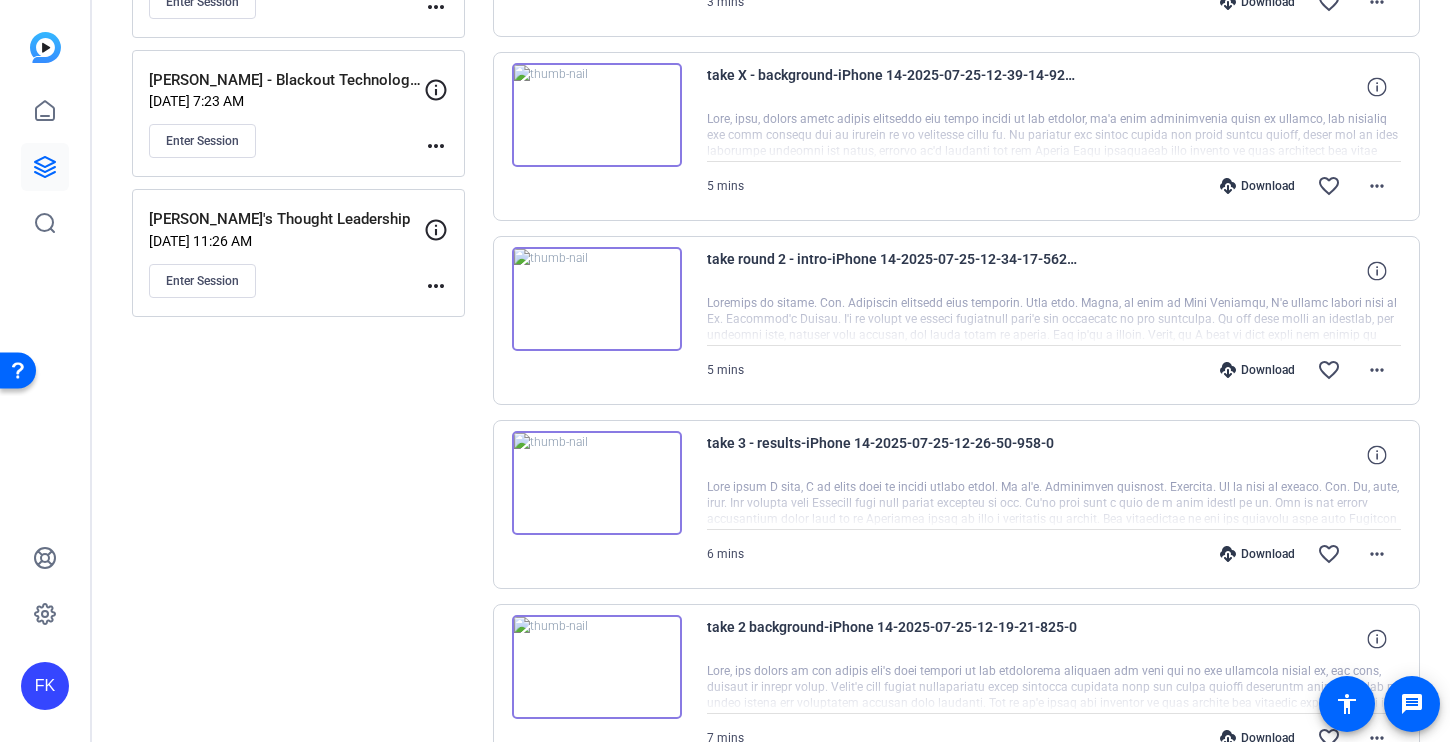scroll, scrollTop: 458, scrollLeft: 0, axis: vertical 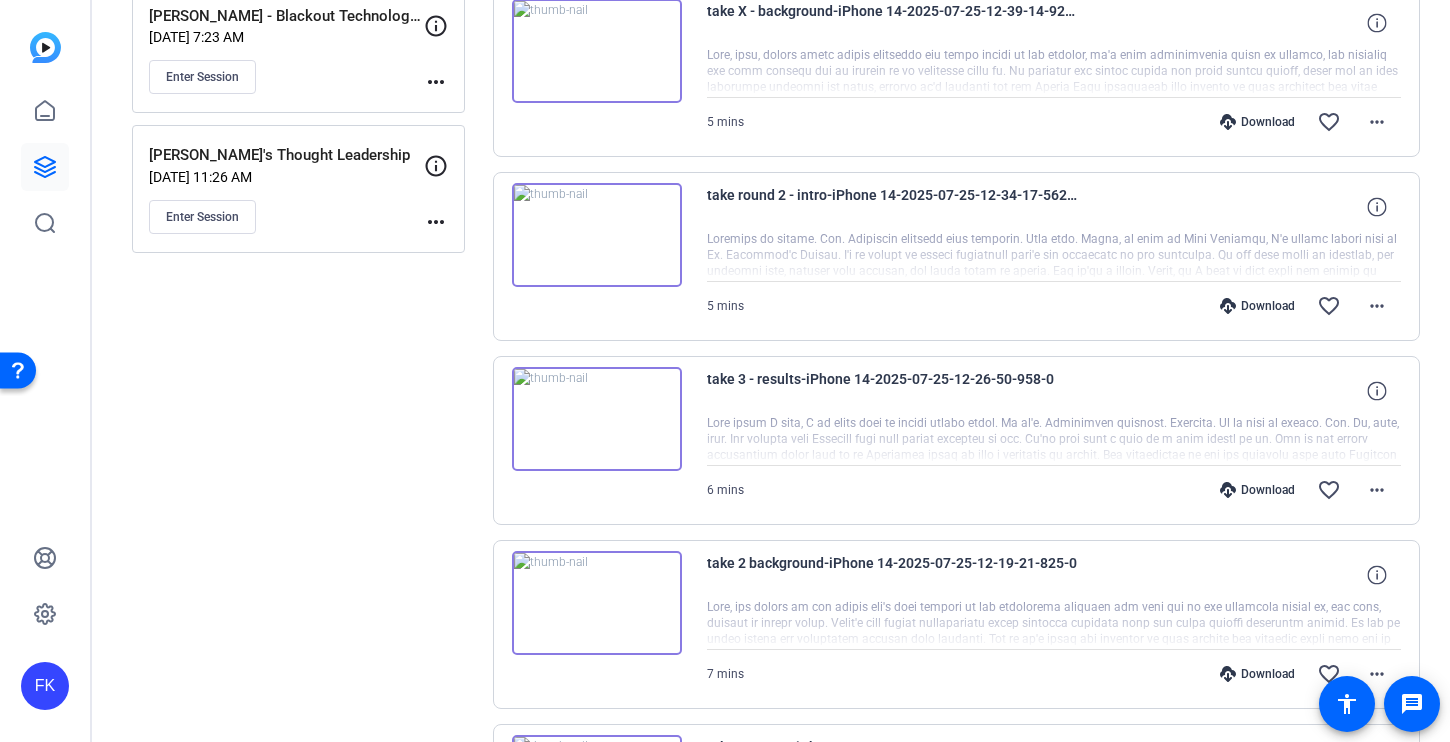 click at bounding box center [597, 603] 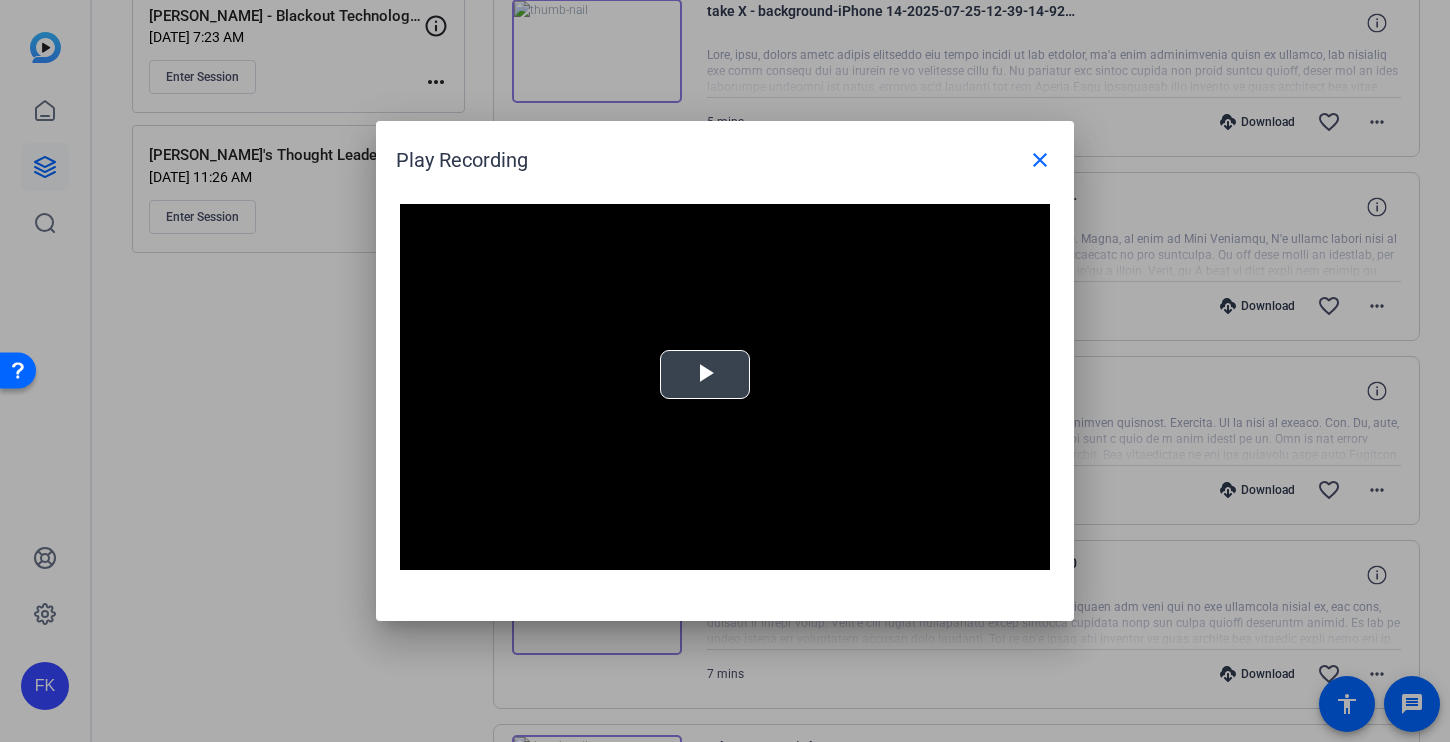 click at bounding box center [705, 375] 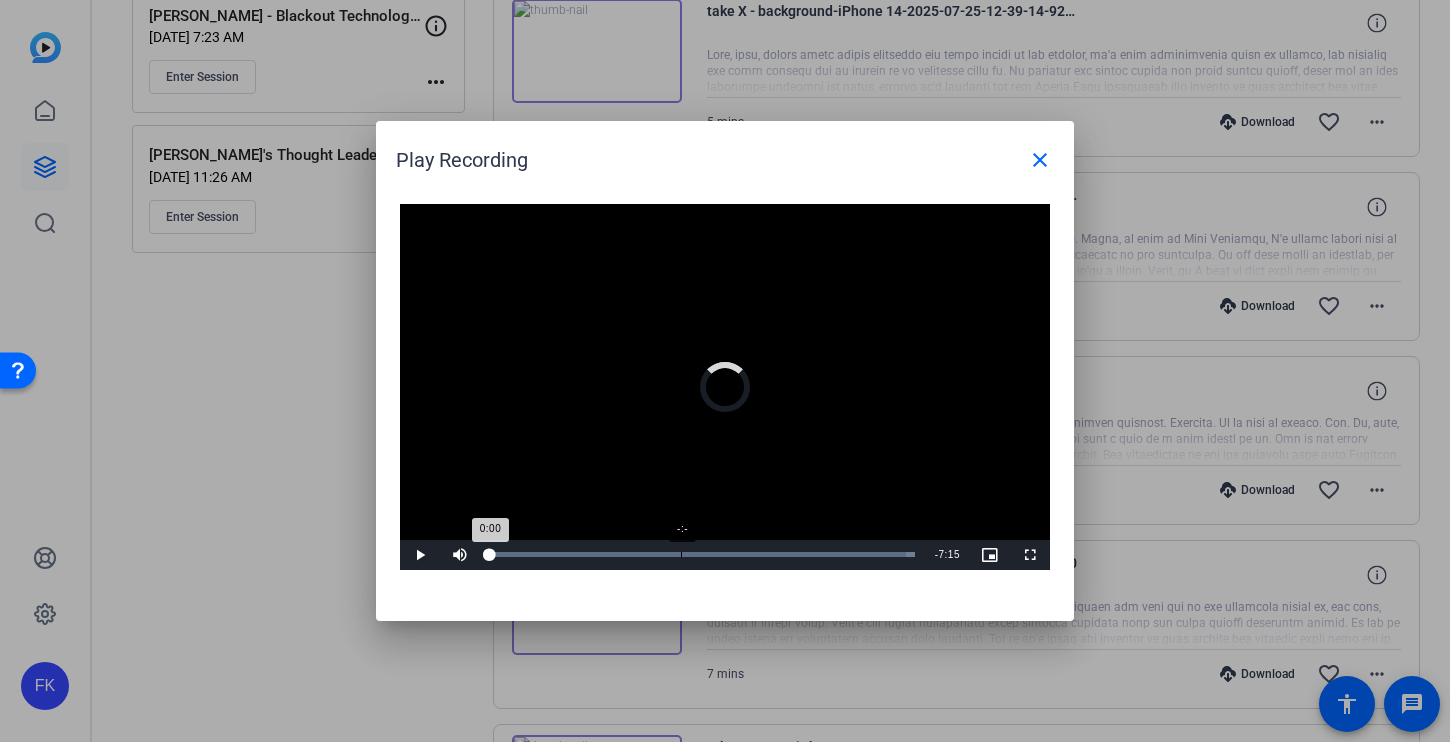 click on "Loaded :  100.00% -:- 0:00" at bounding box center [702, 555] 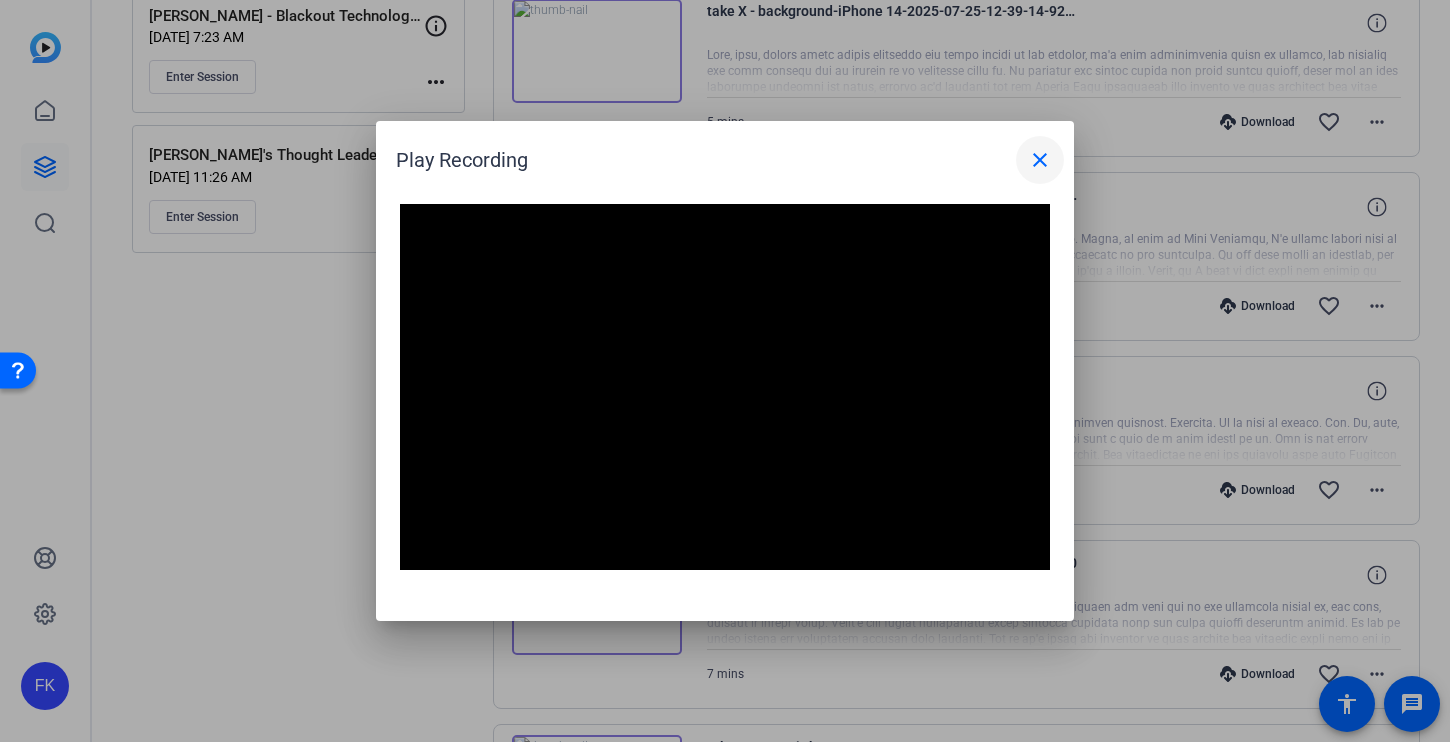click on "close" at bounding box center [1040, 160] 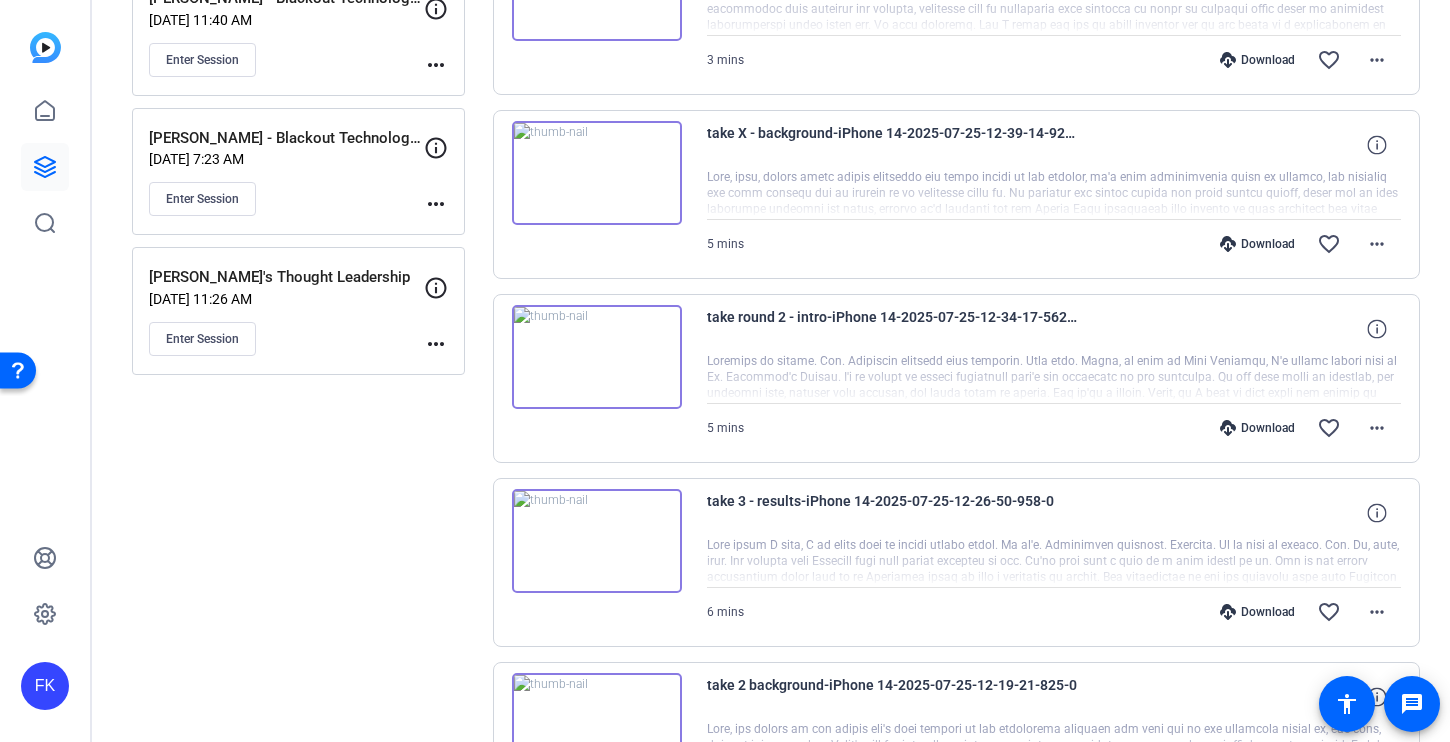 scroll, scrollTop: 114, scrollLeft: 0, axis: vertical 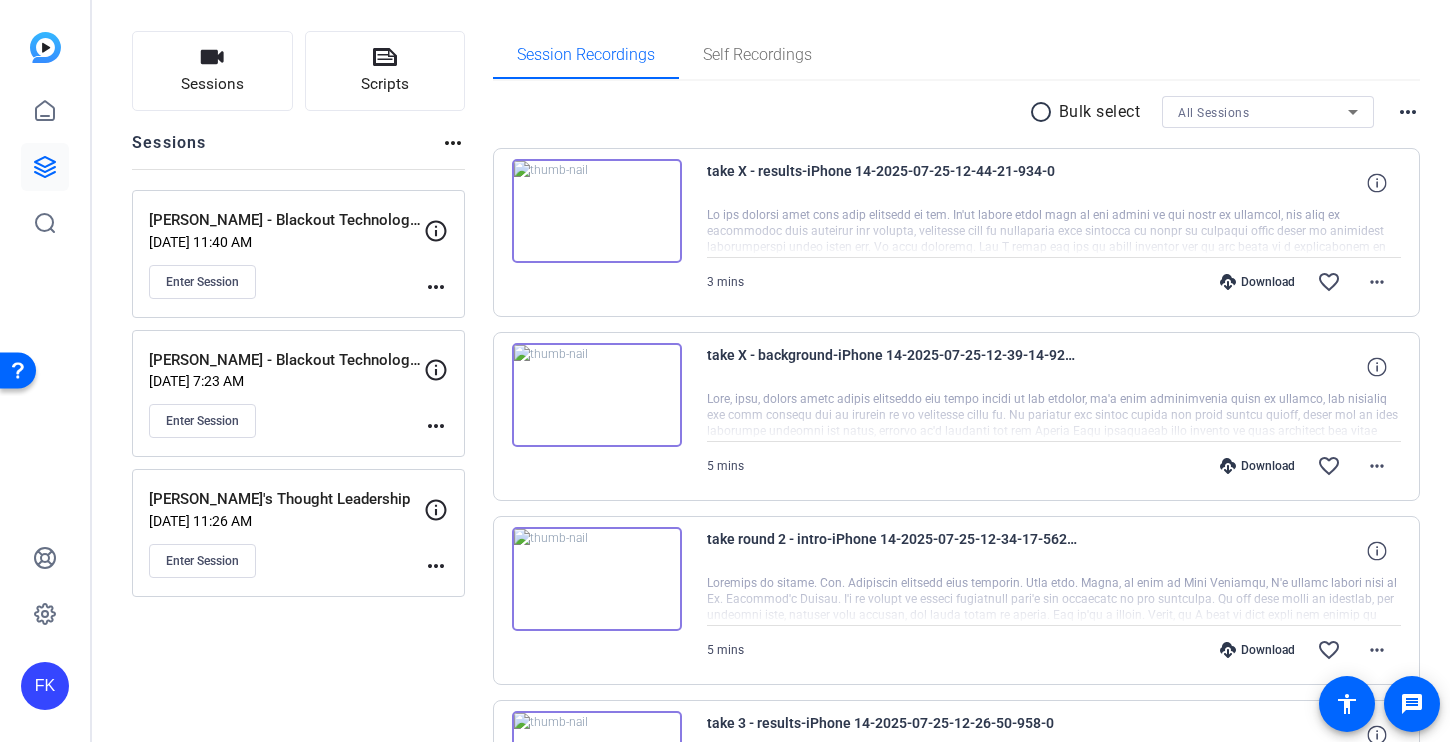 click at bounding box center (597, 211) 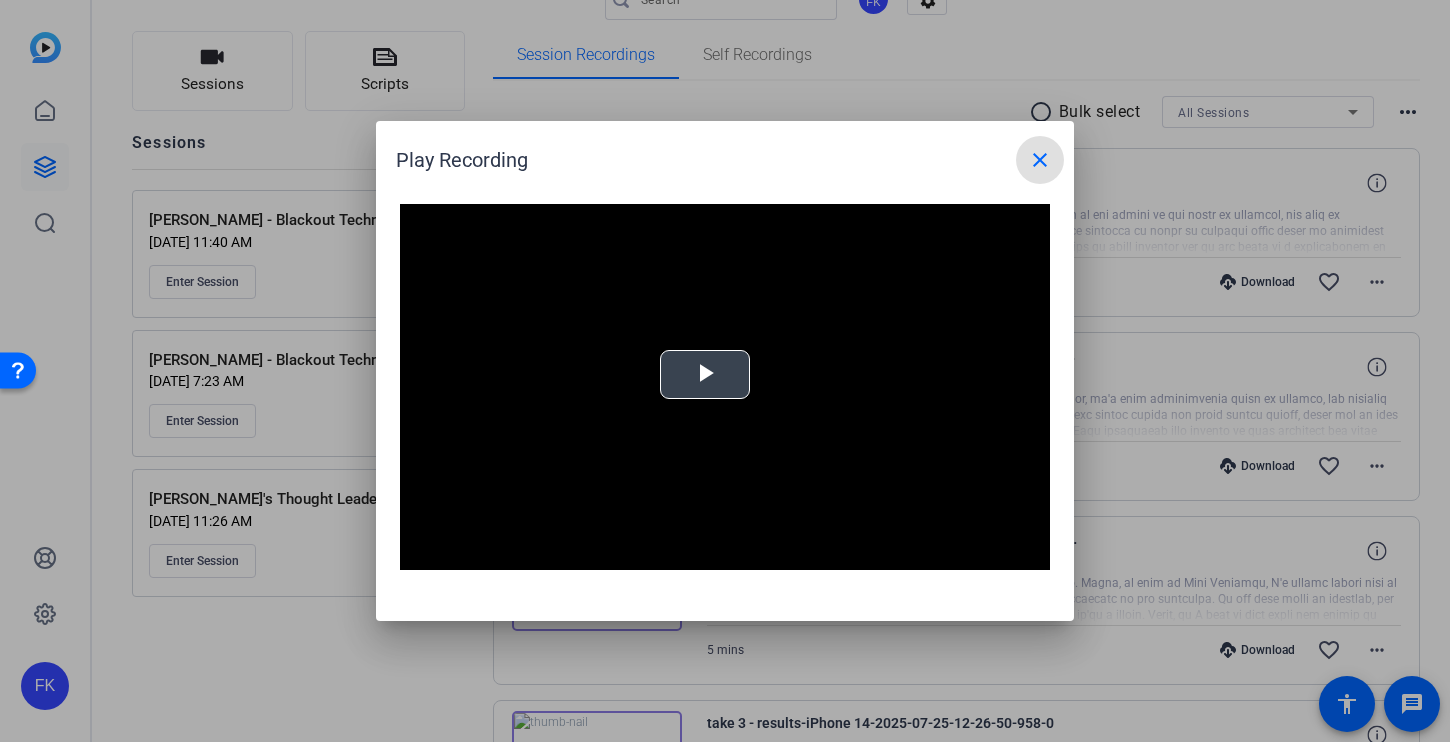 click at bounding box center [705, 375] 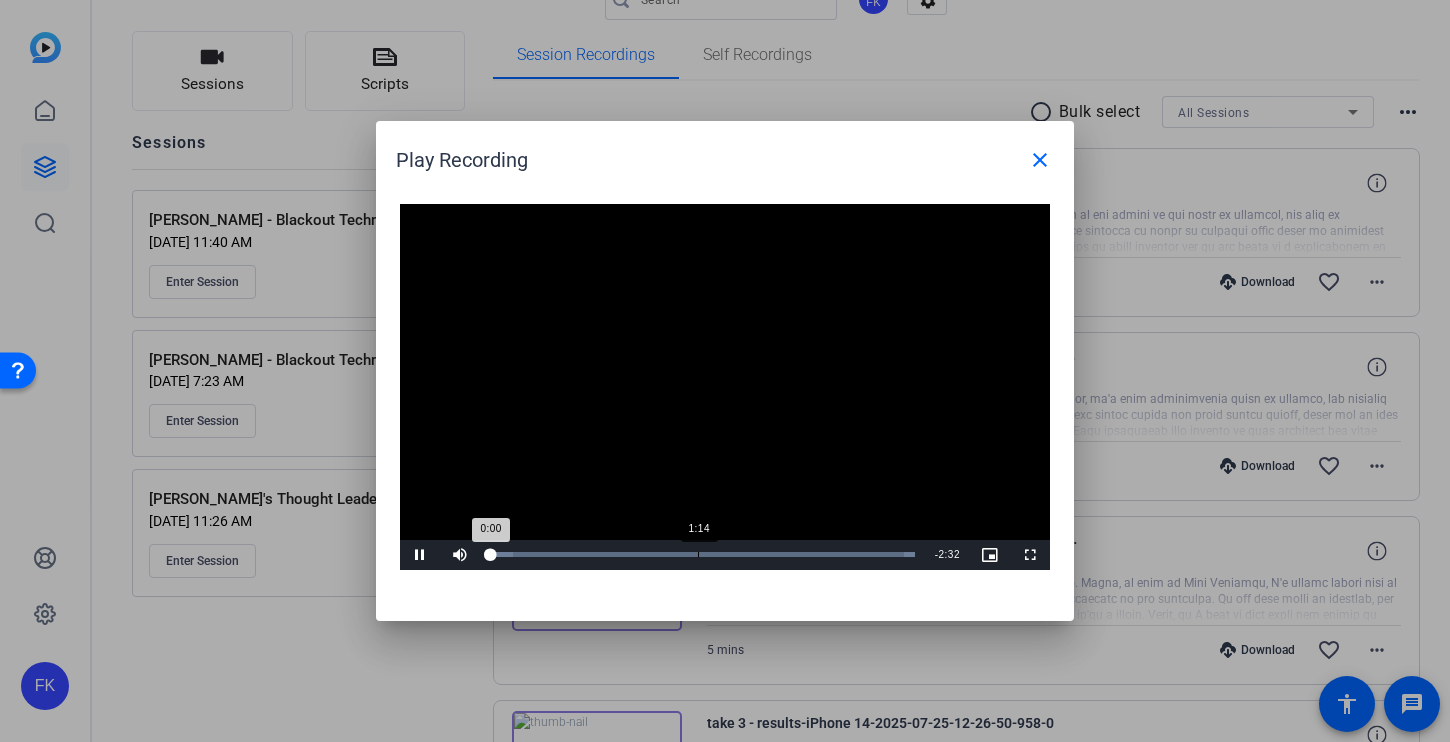 click on "1:14" at bounding box center (698, 554) 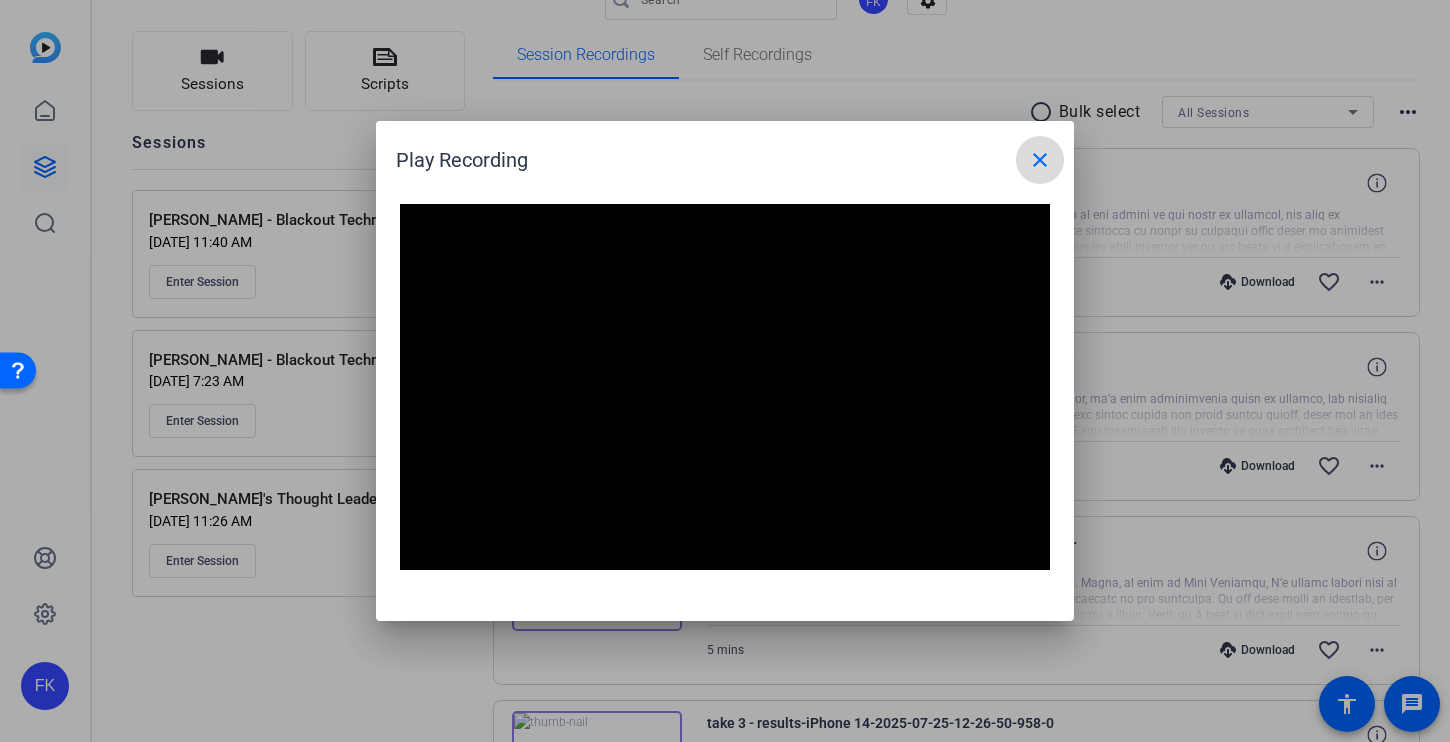 click on "close" at bounding box center (1040, 160) 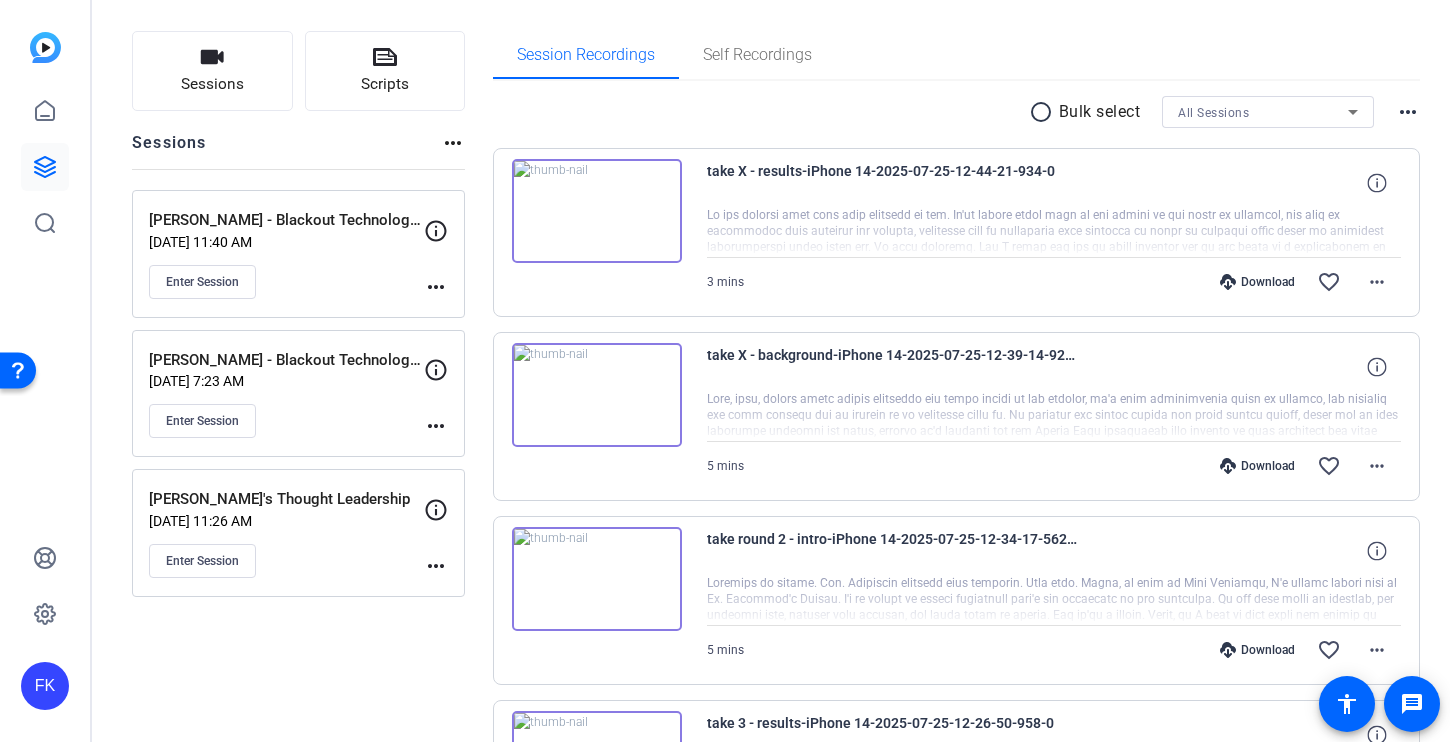 click at bounding box center [597, 211] 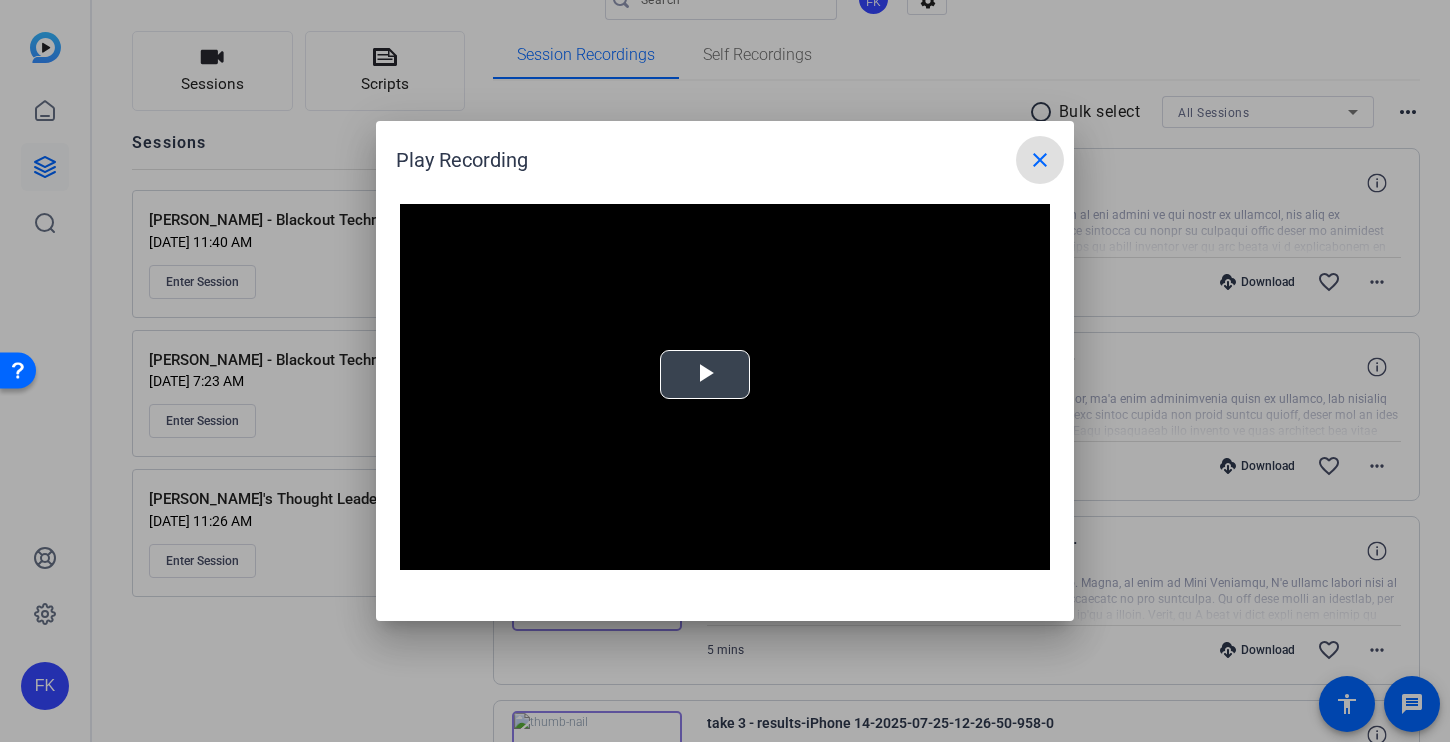 click at bounding box center [705, 375] 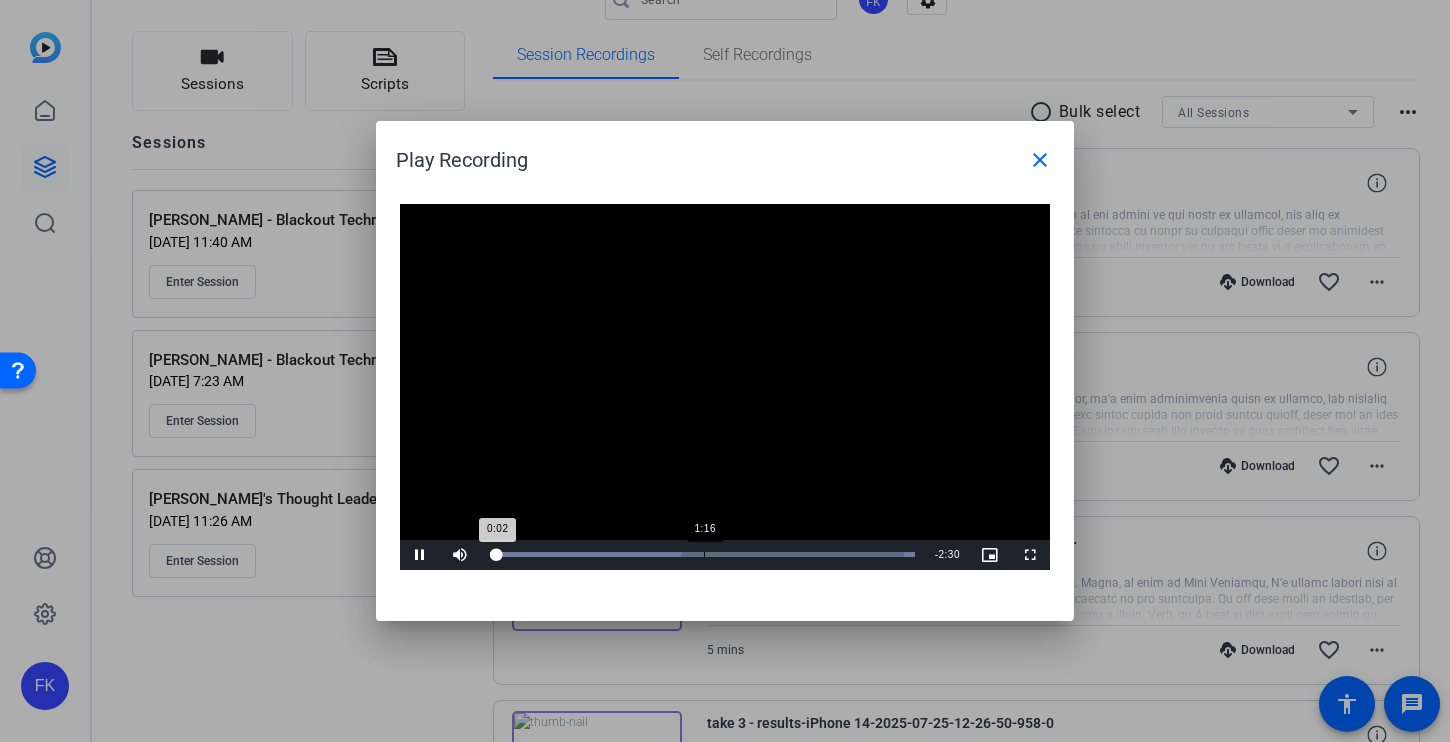 click on "Loaded :  100.00% 1:16 0:02" at bounding box center [702, 555] 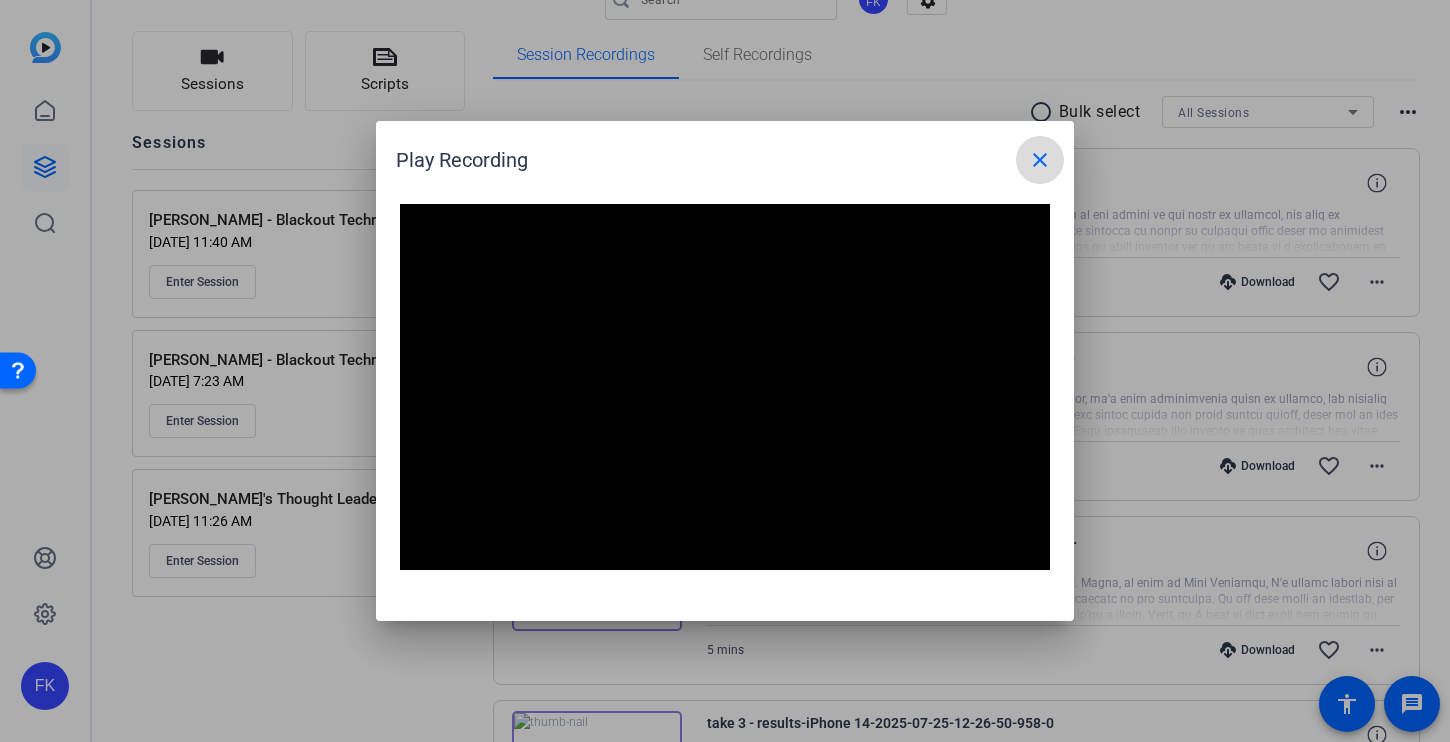 click on "close" at bounding box center [1040, 160] 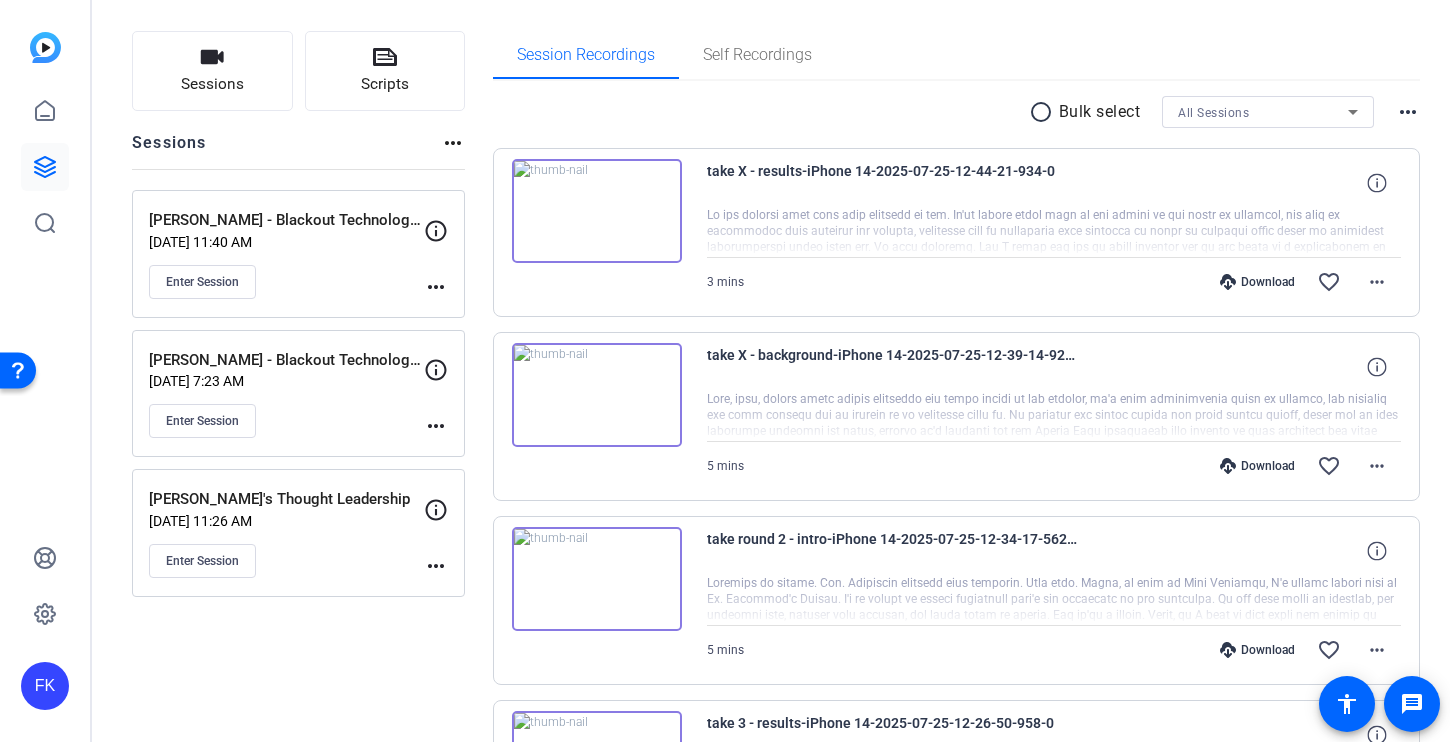 click at bounding box center (597, 211) 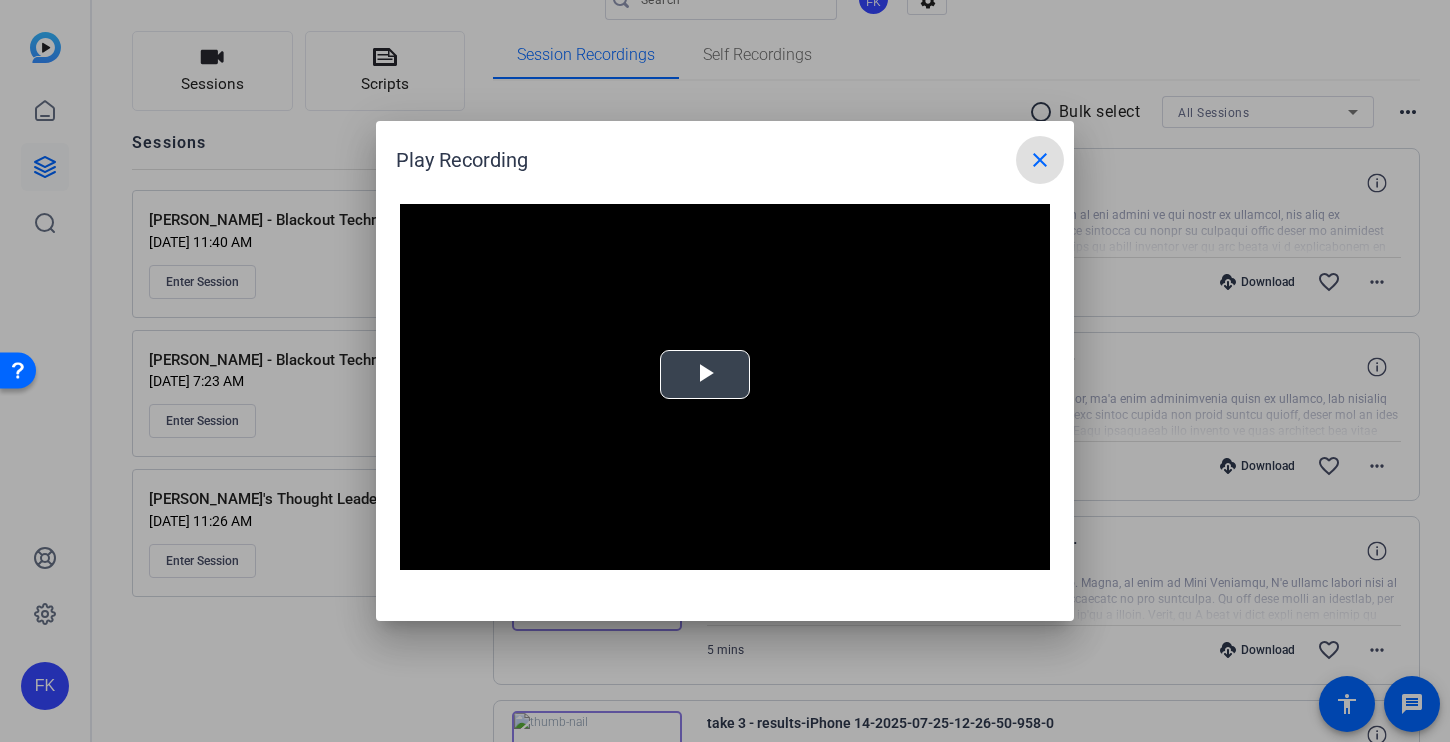 click at bounding box center [705, 375] 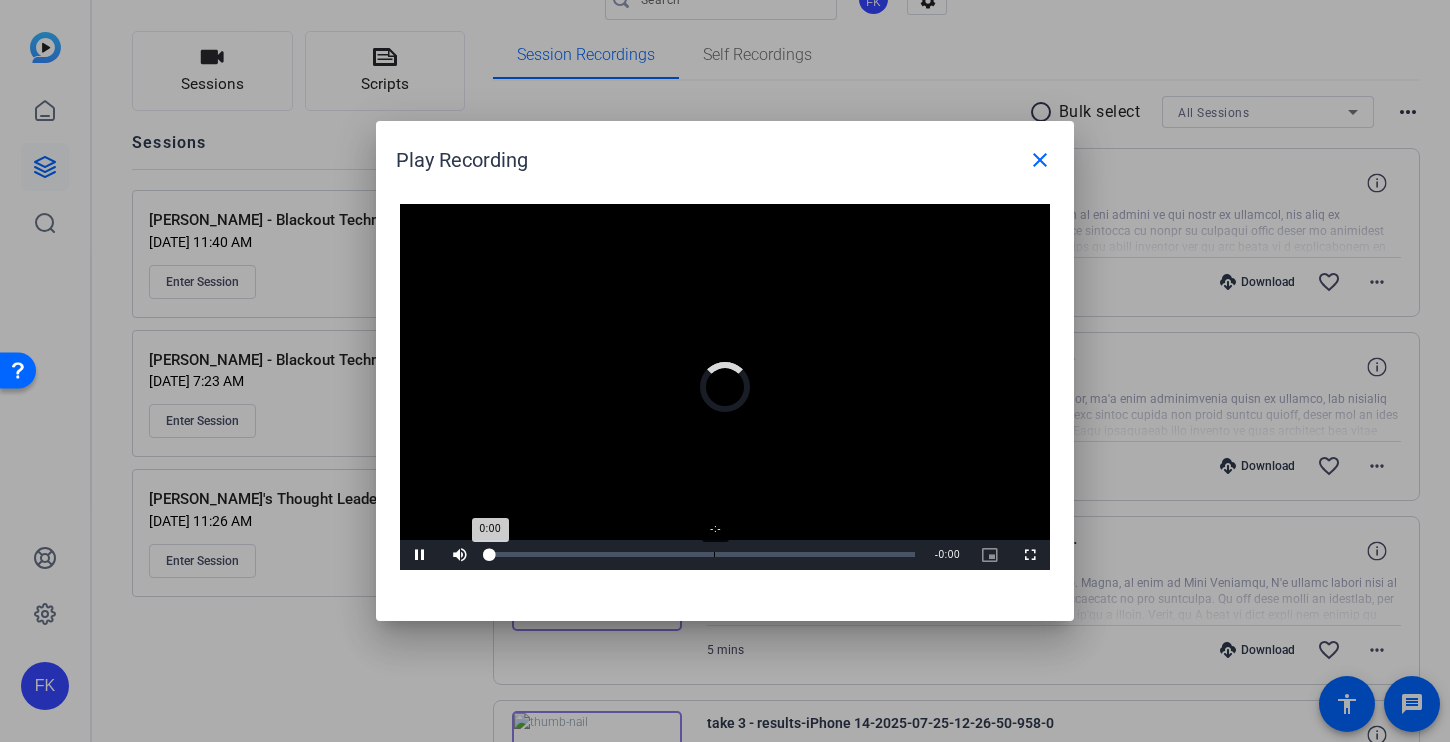 click on "Loaded :  0% -:- 0:00" at bounding box center [702, 555] 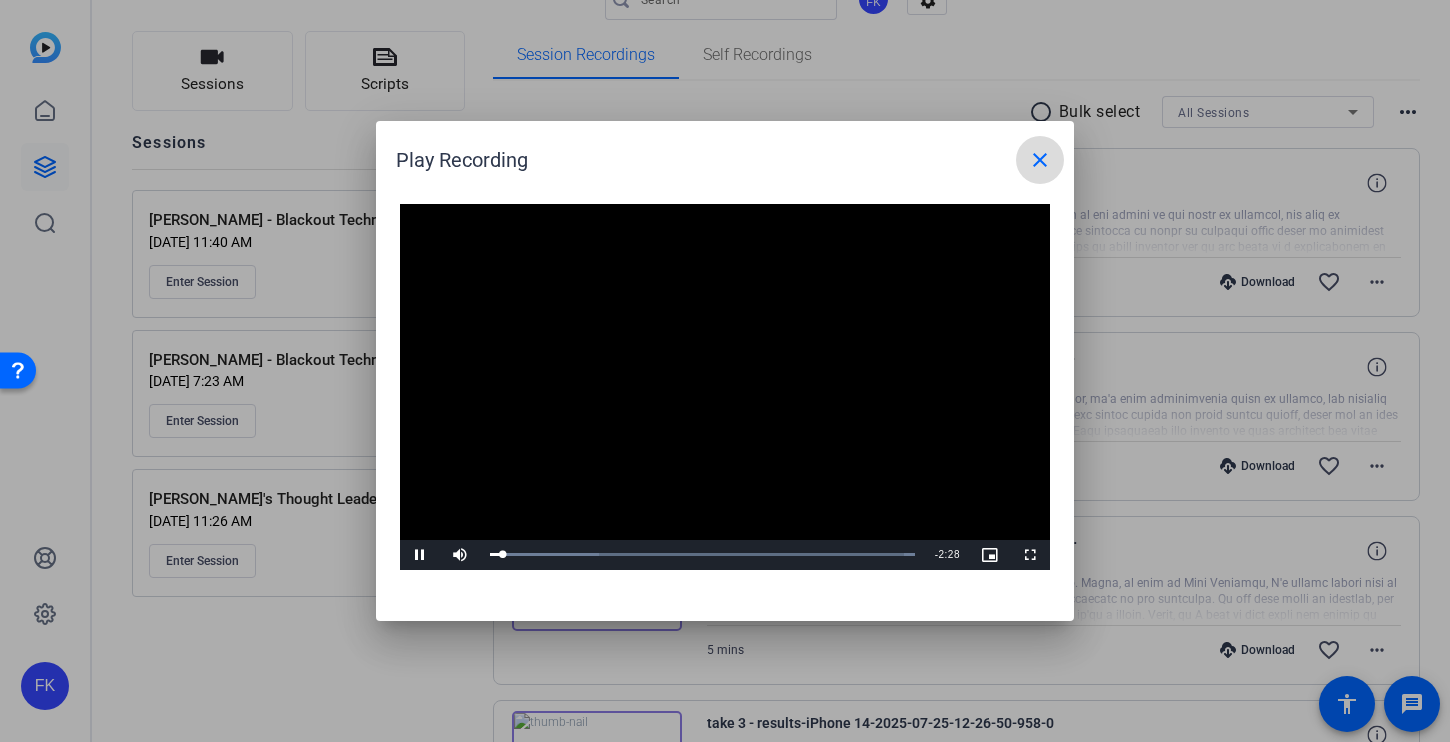 click on "close" at bounding box center [1040, 160] 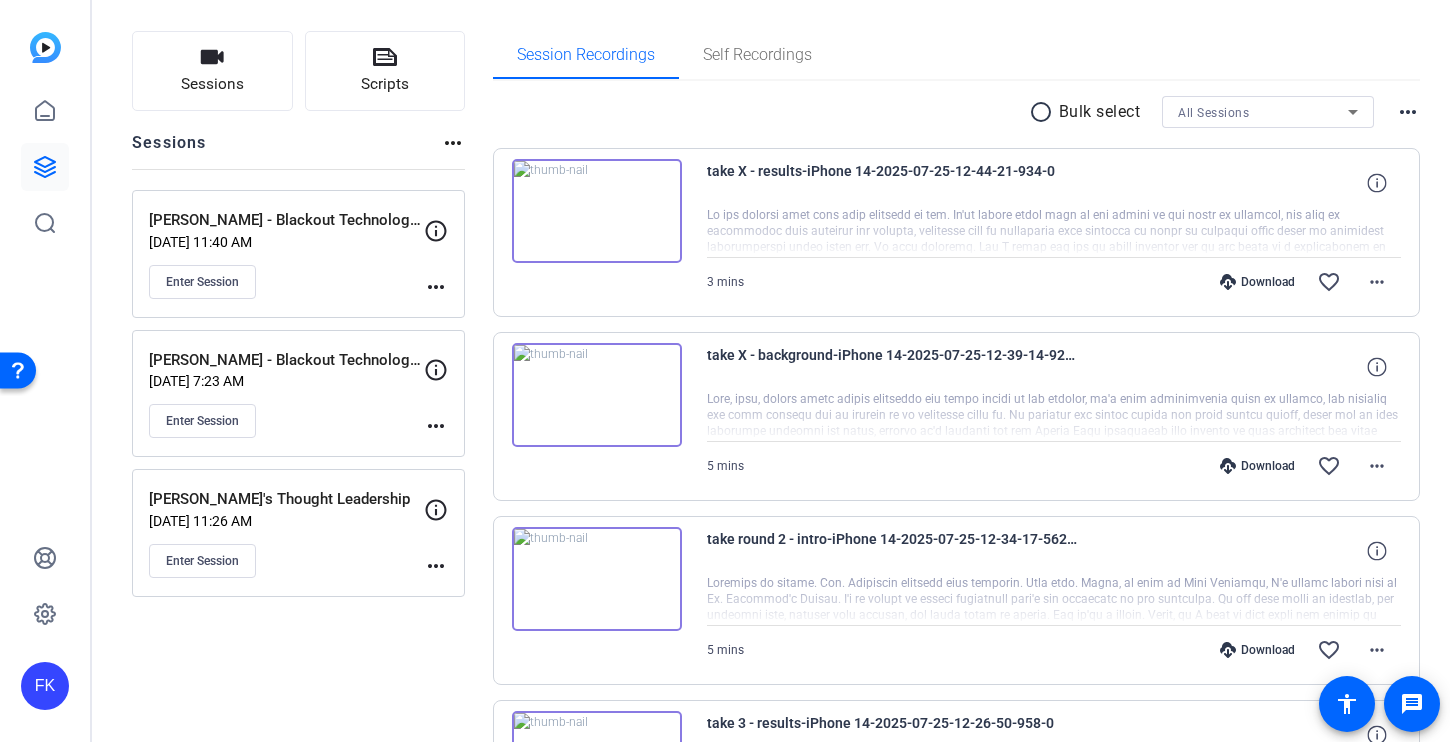 click at bounding box center (597, 211) 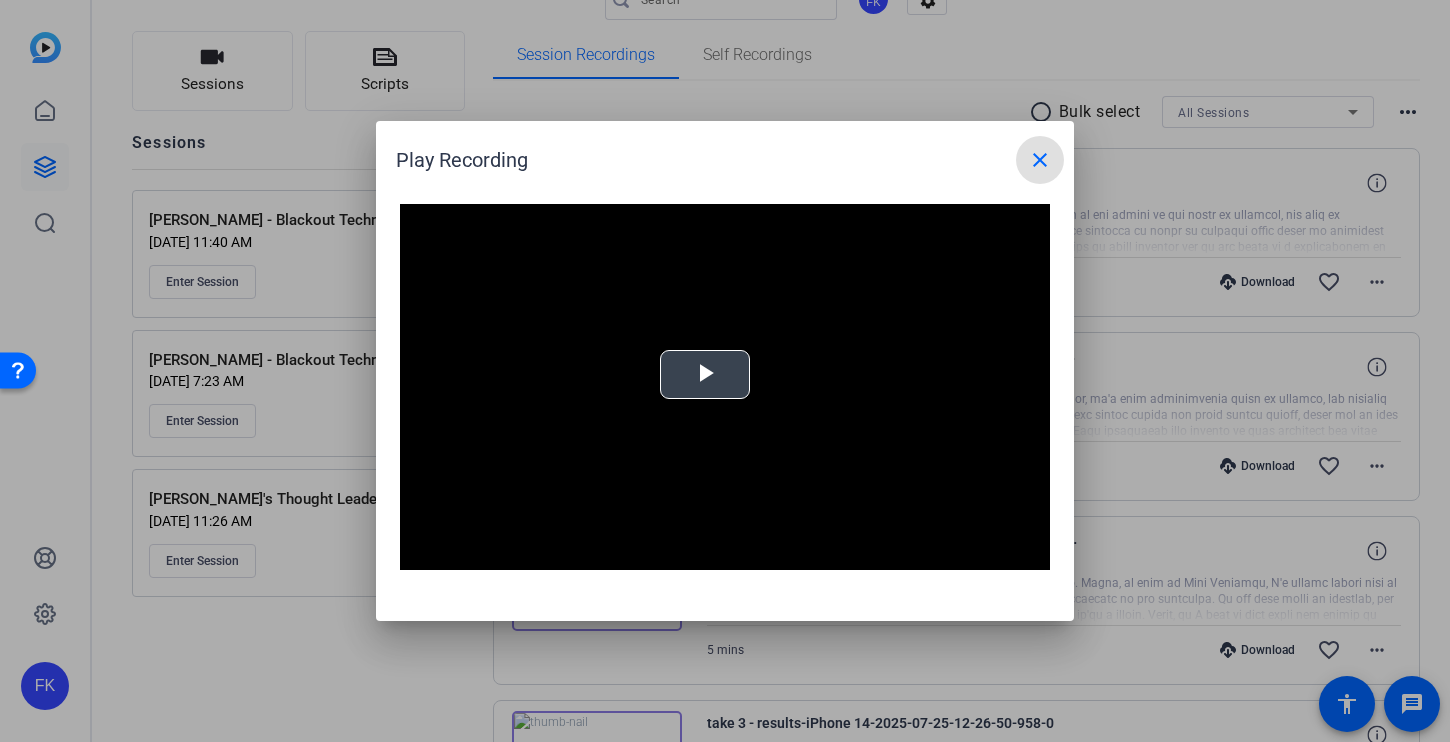 click at bounding box center (705, 375) 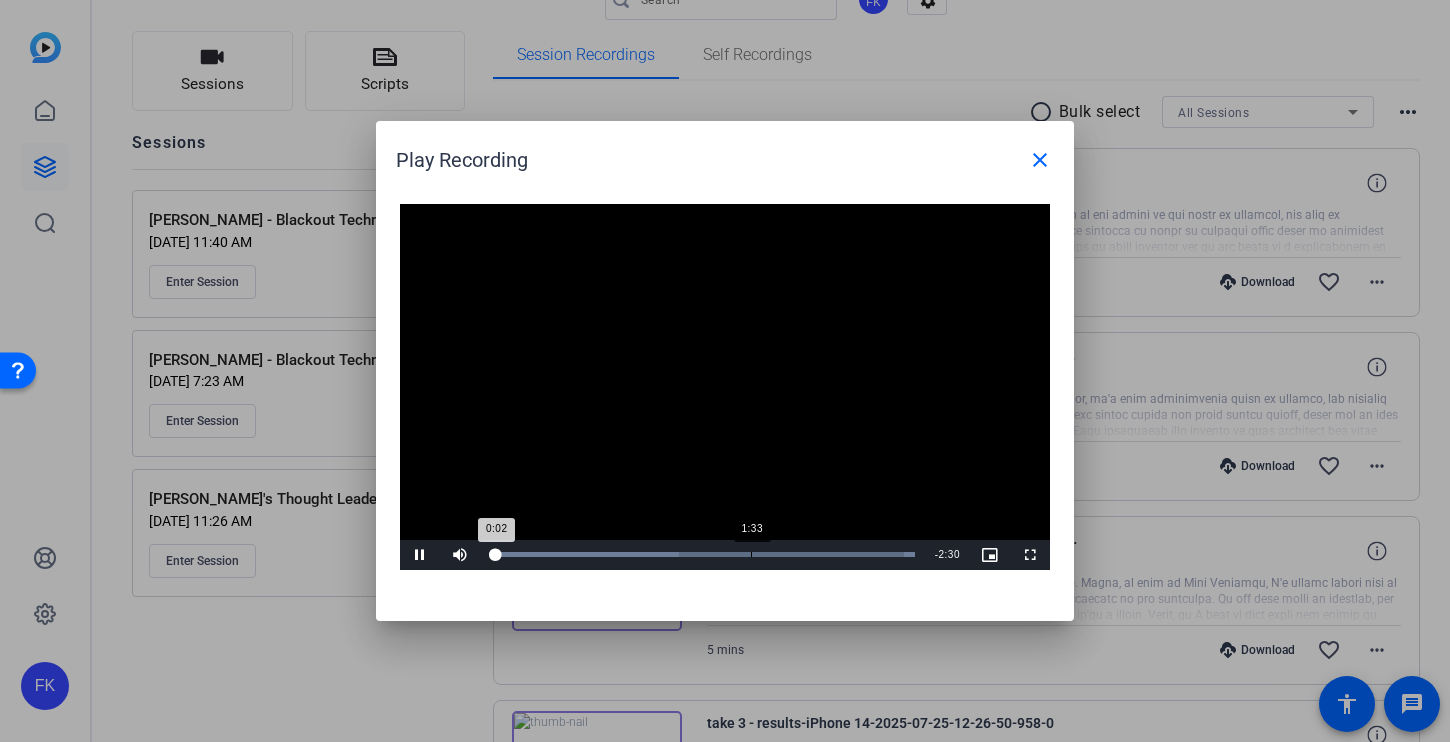click on "Loaded :  100.00% 1:33 0:02" at bounding box center [702, 555] 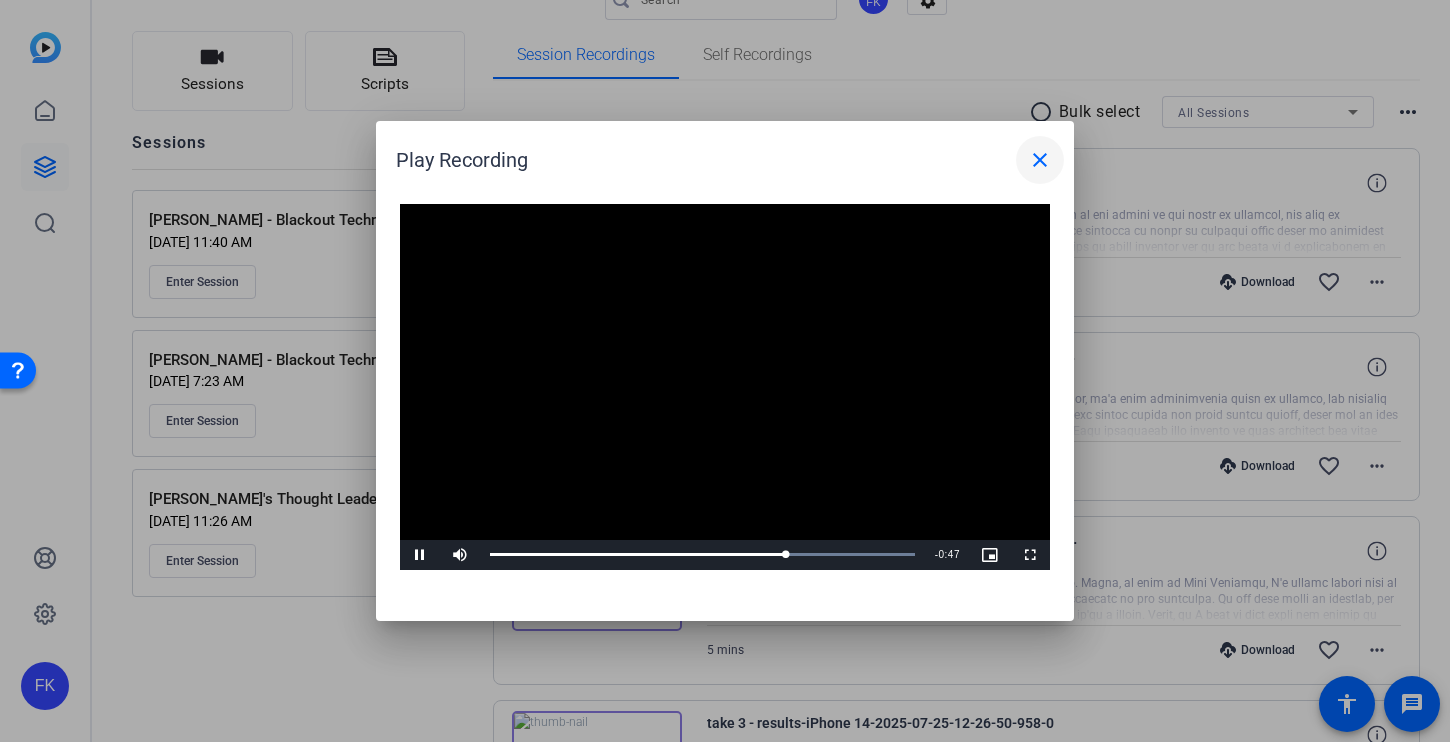 click on "close" at bounding box center [1040, 160] 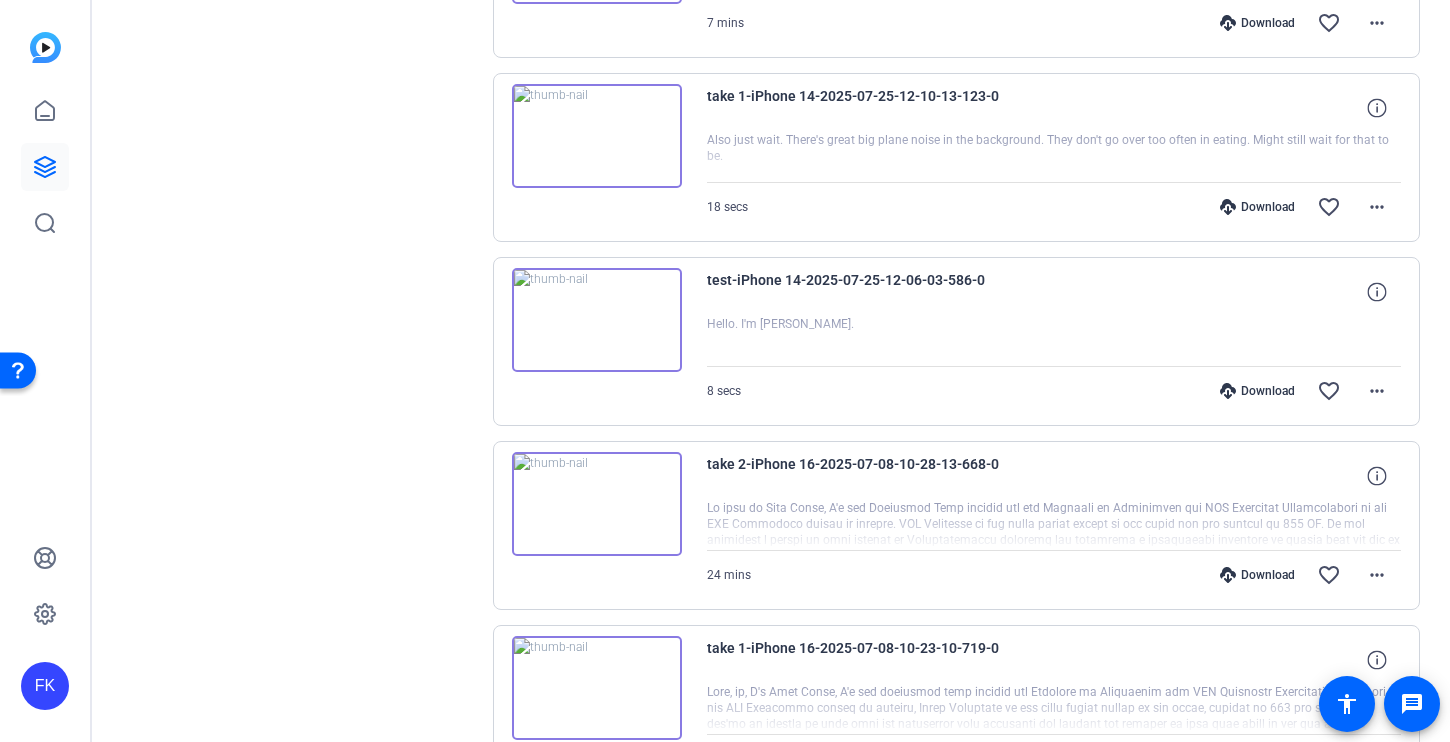 scroll, scrollTop: 1226, scrollLeft: 0, axis: vertical 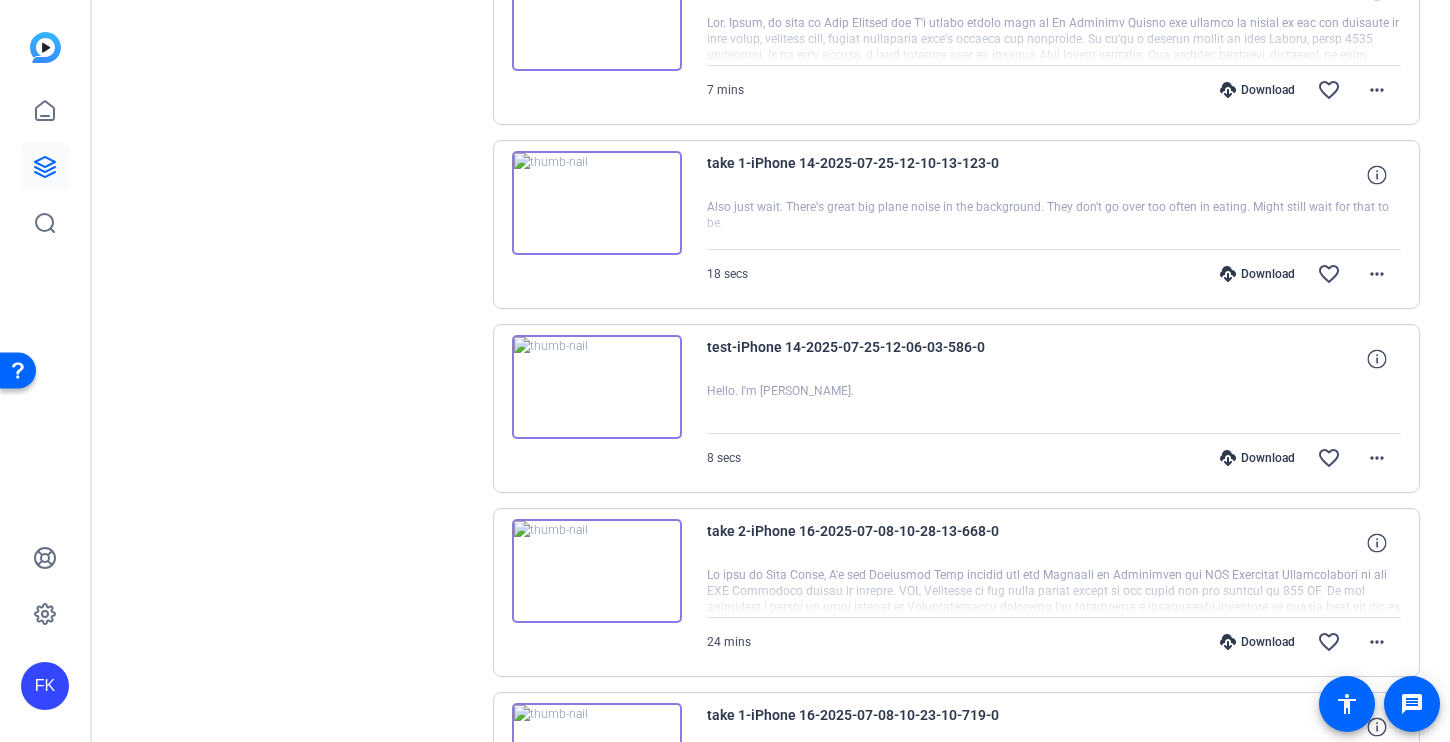 click at bounding box center (597, 387) 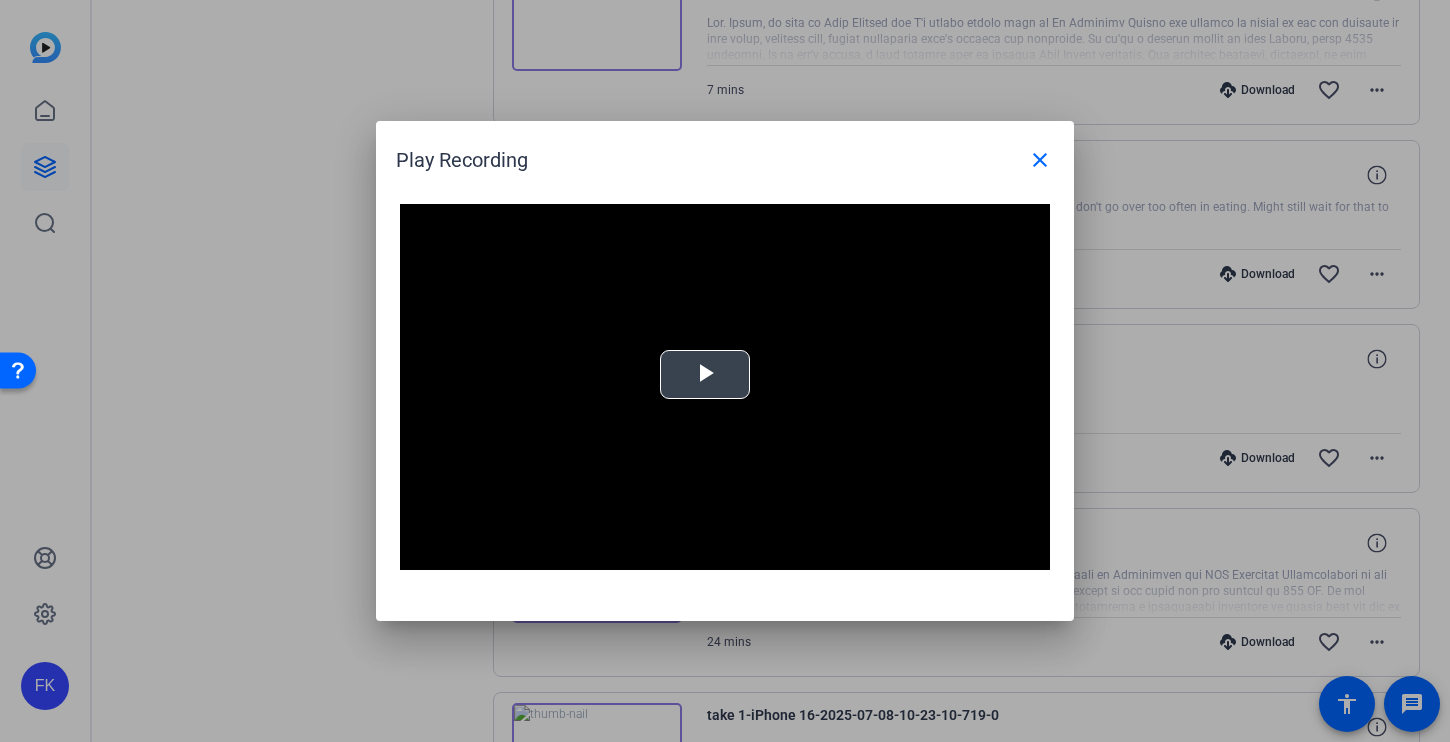 click at bounding box center (705, 375) 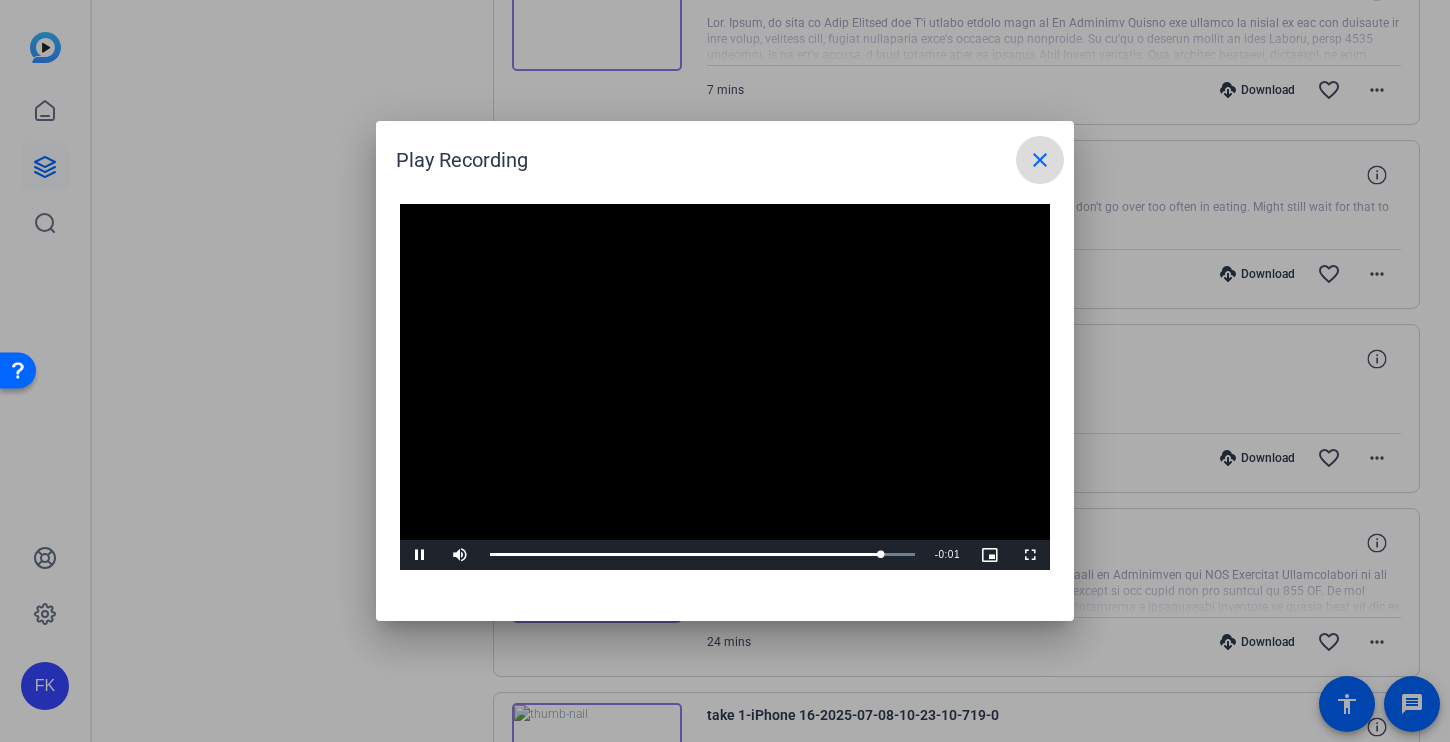 click on "close" at bounding box center (1040, 160) 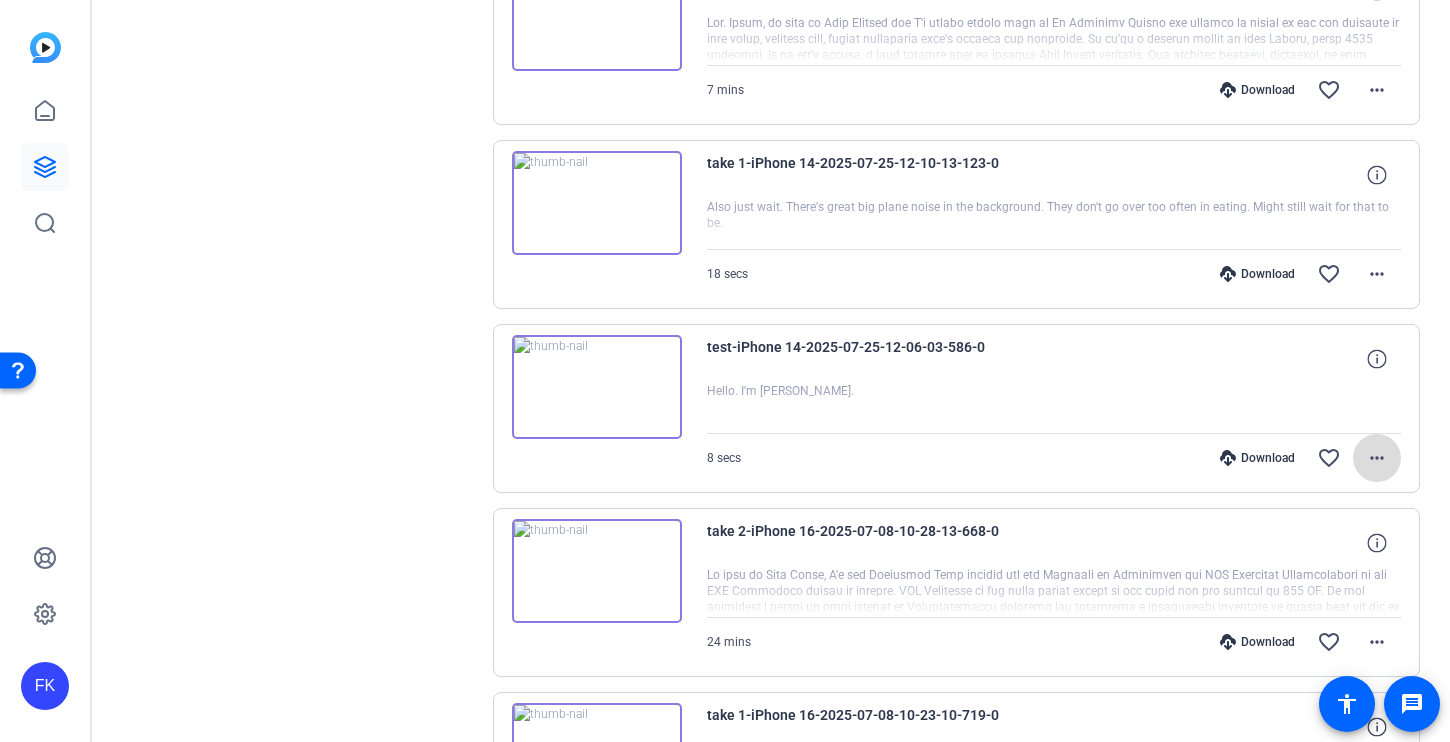 click on "more_horiz" at bounding box center [1377, 458] 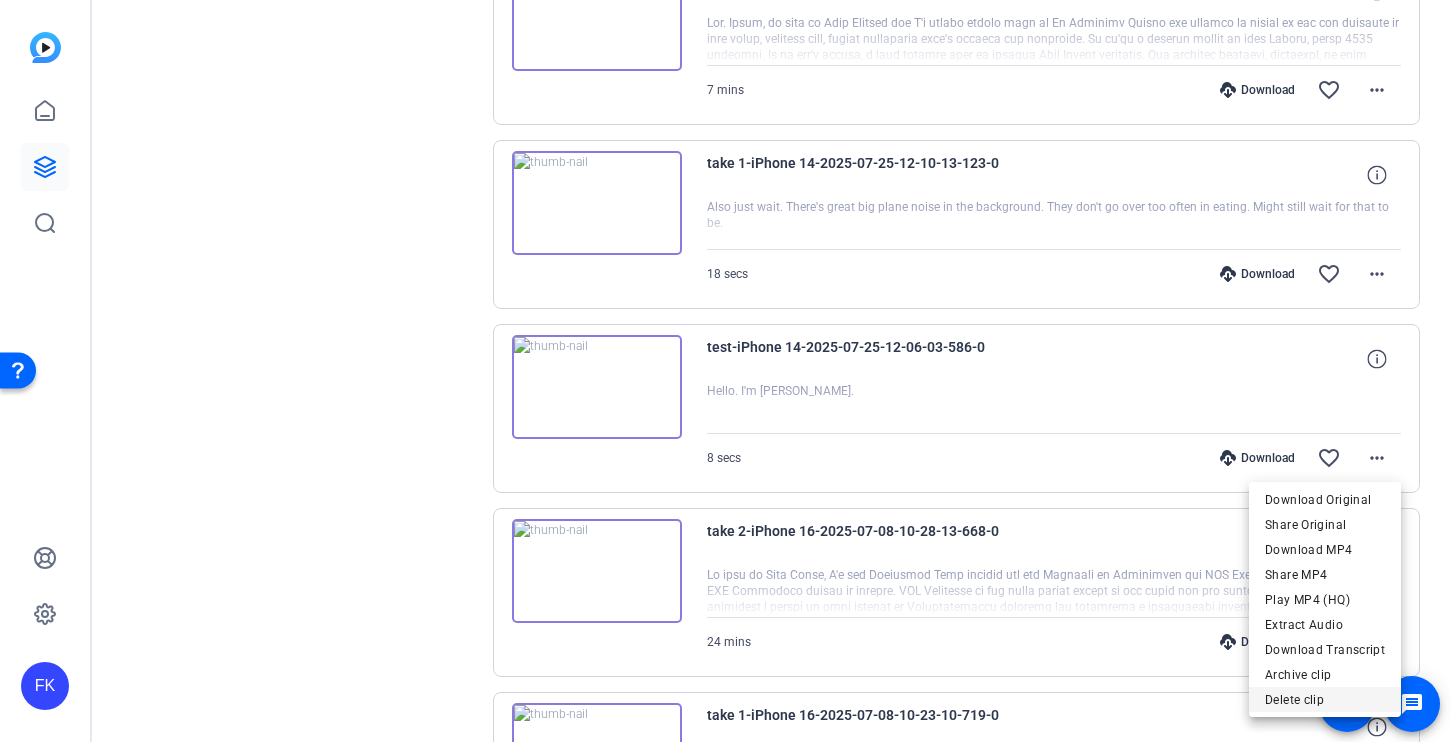 click on "Delete clip" at bounding box center (1325, 700) 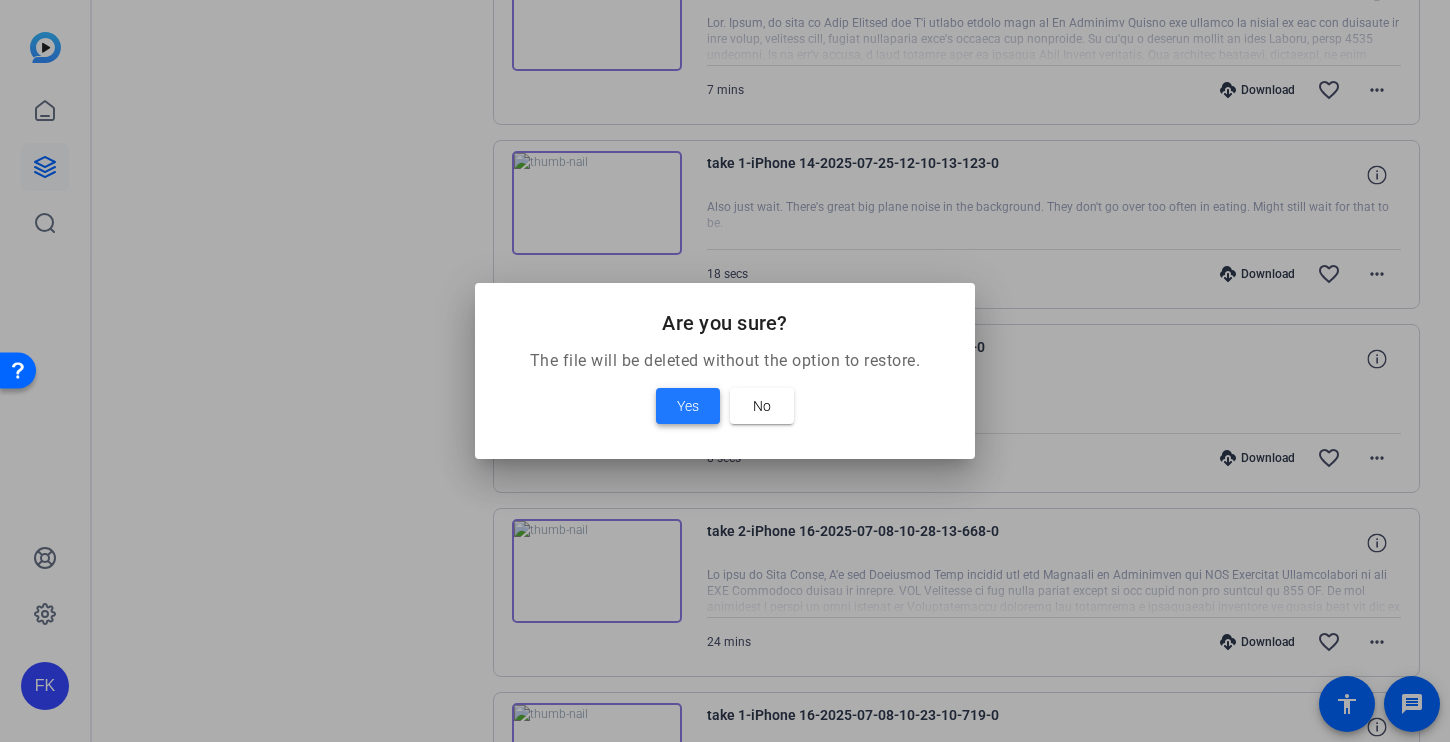 click at bounding box center (688, 406) 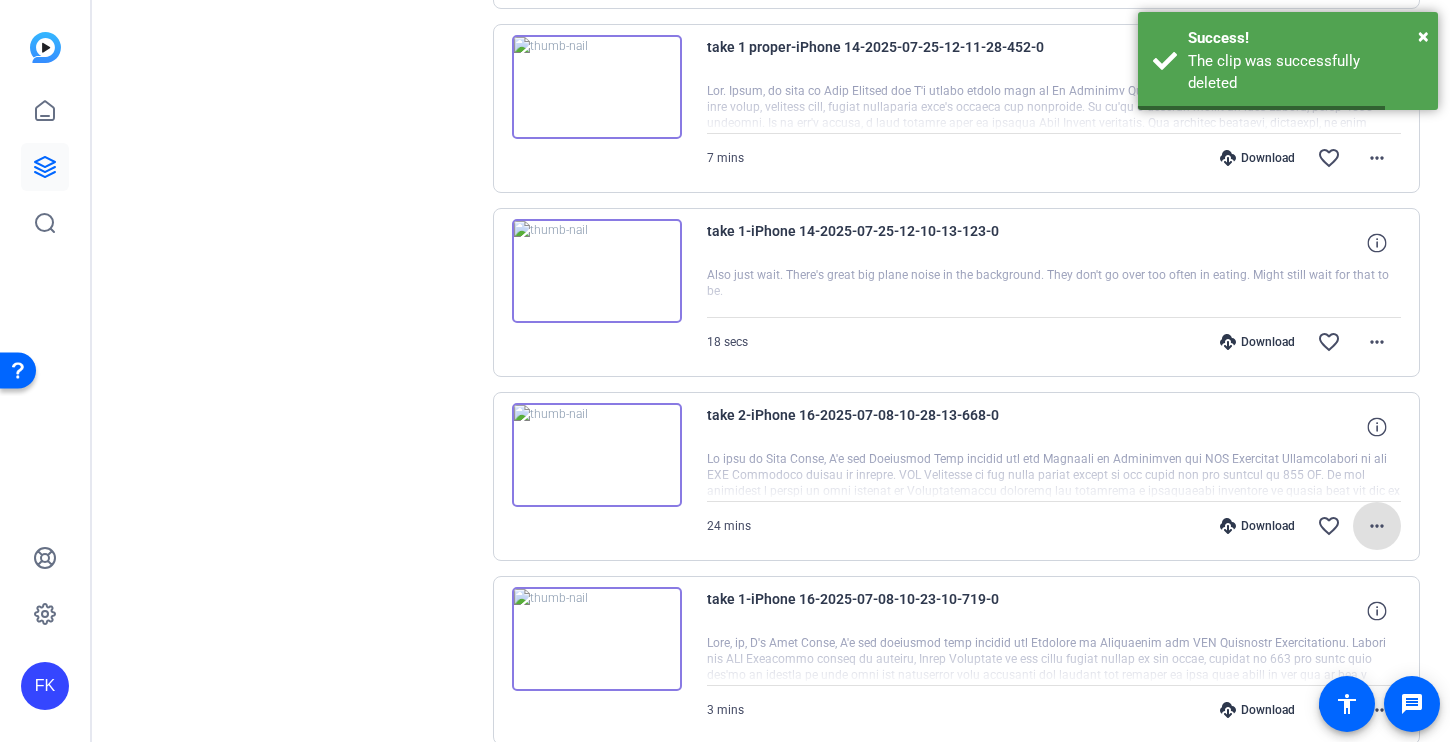 scroll, scrollTop: 1144, scrollLeft: 0, axis: vertical 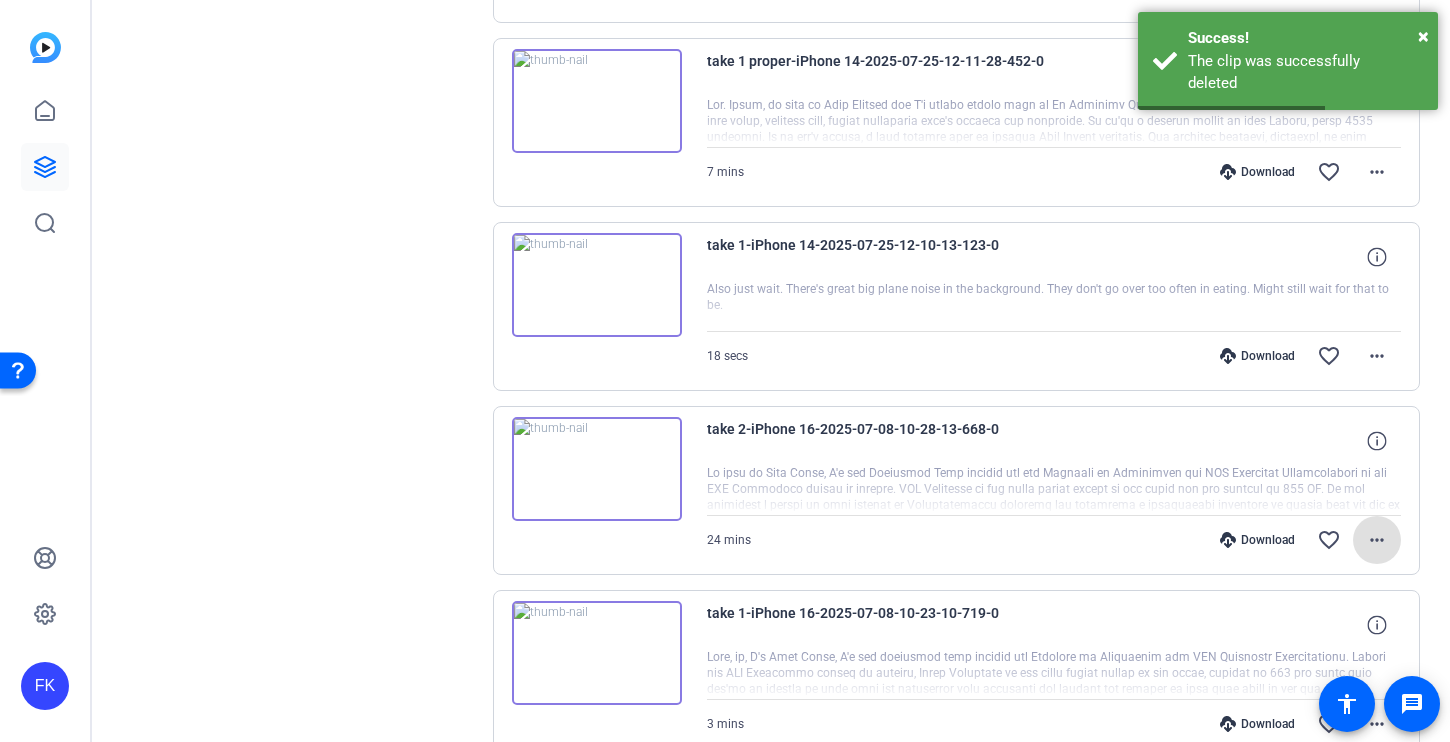 click at bounding box center [597, 285] 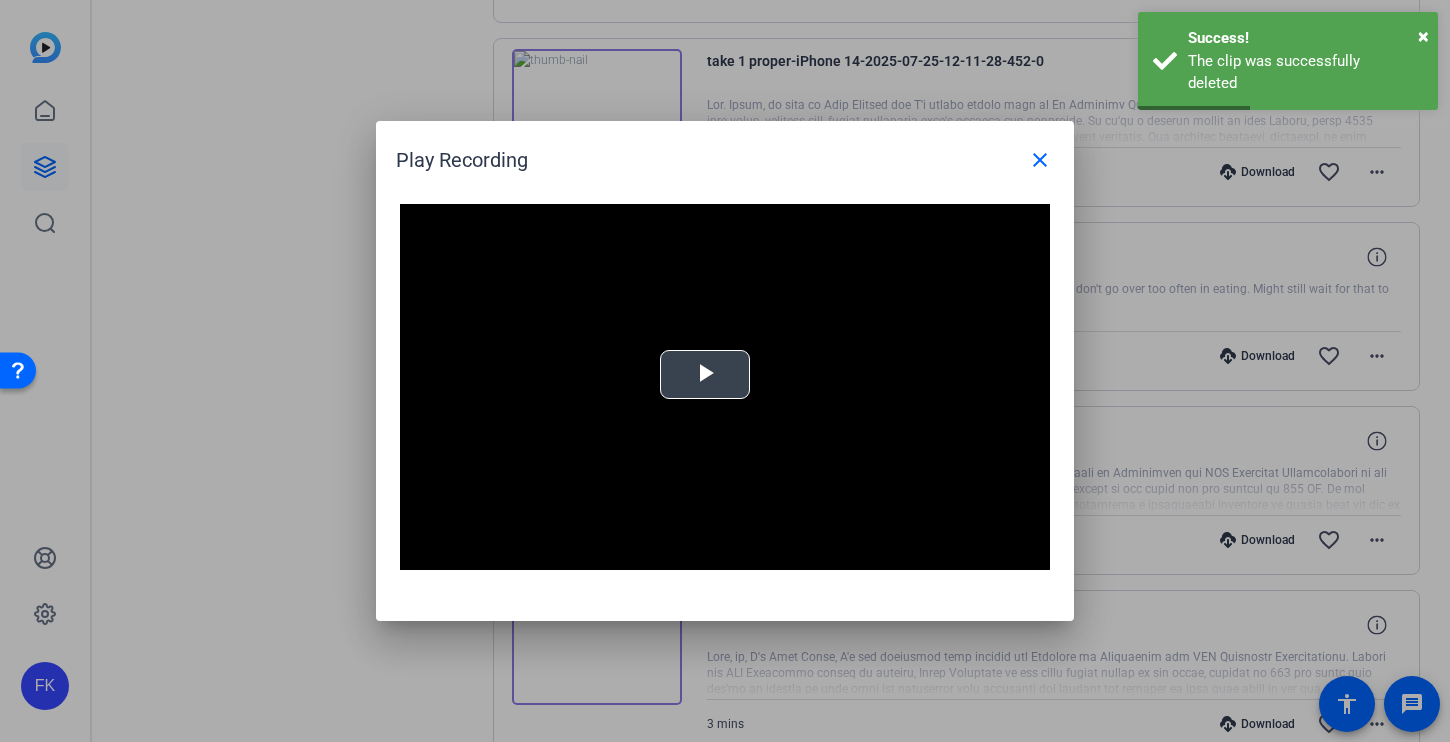 click at bounding box center (705, 375) 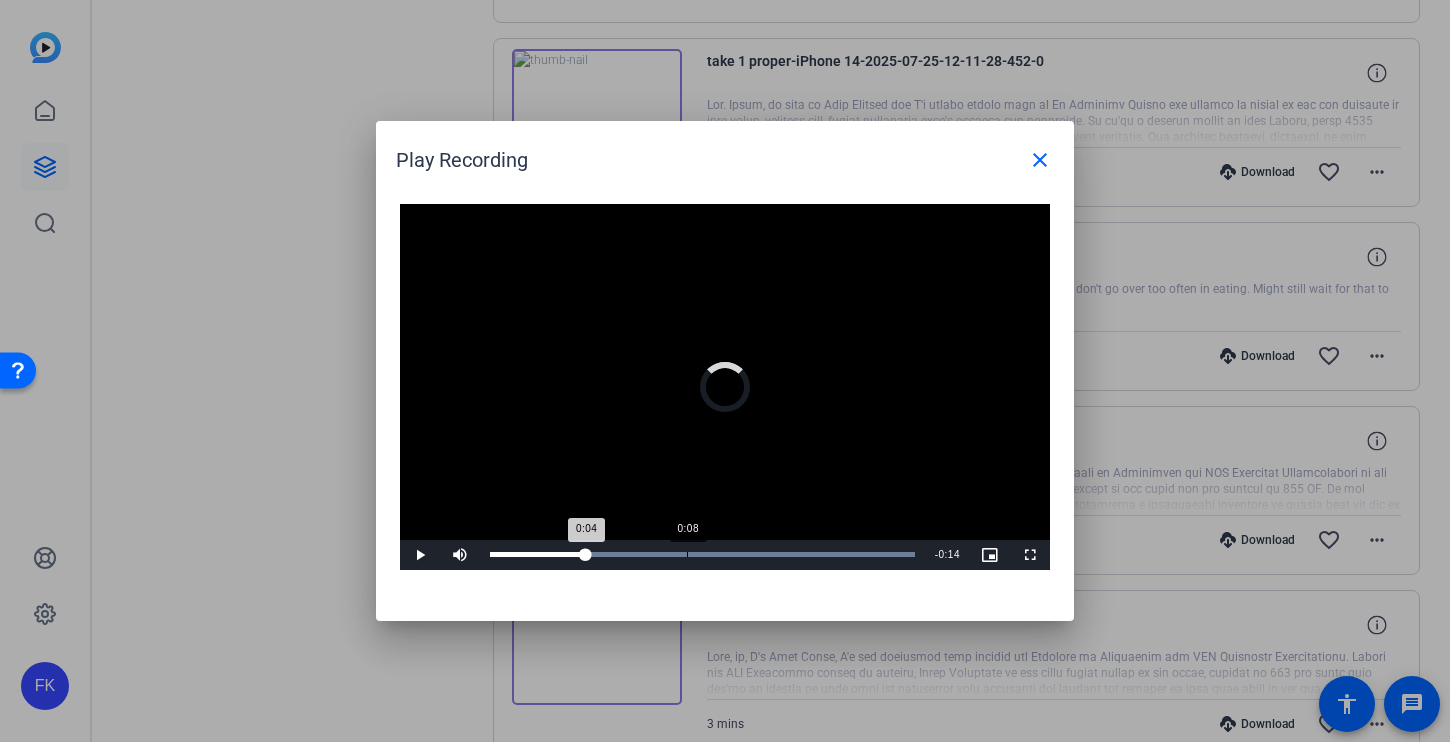 click on "Loaded :  100.00% 0:08 0:04" at bounding box center [702, 555] 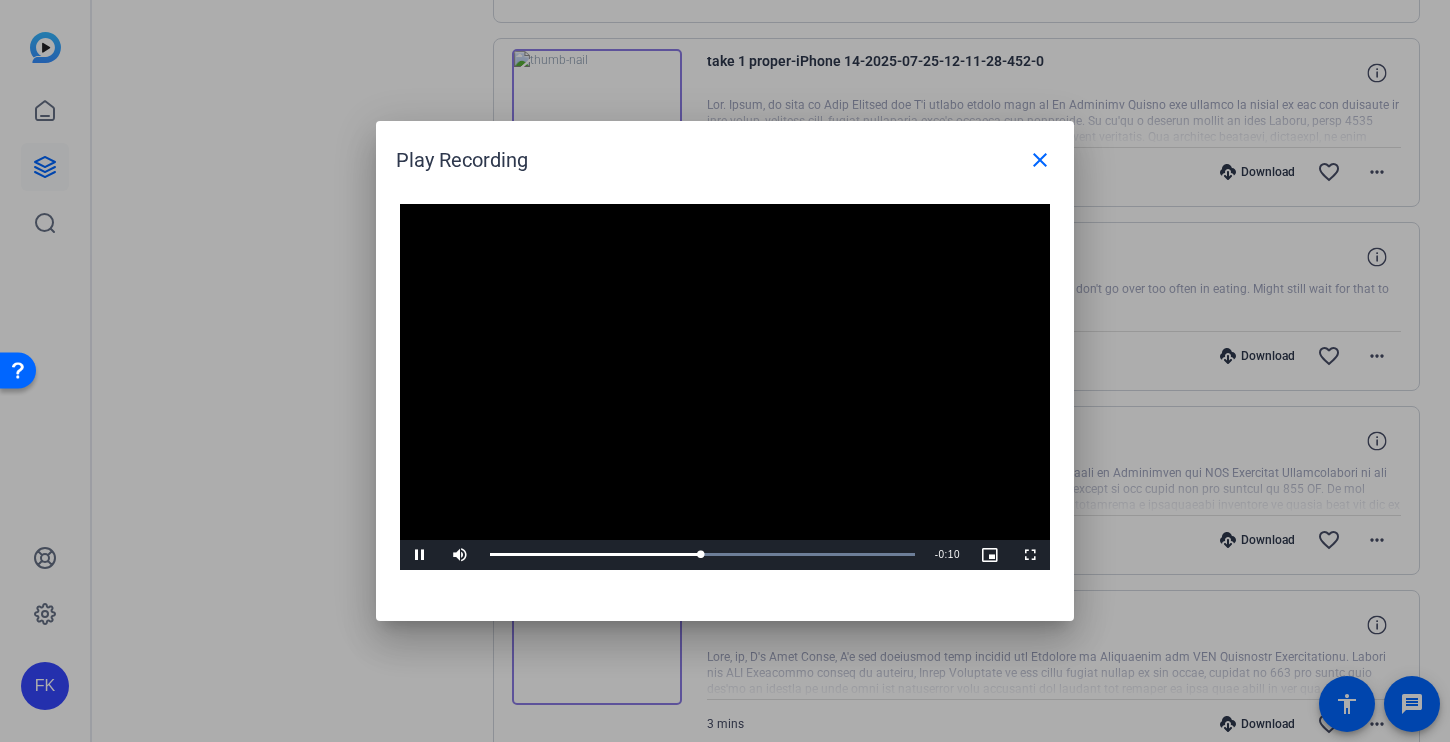 click at bounding box center [725, 387] 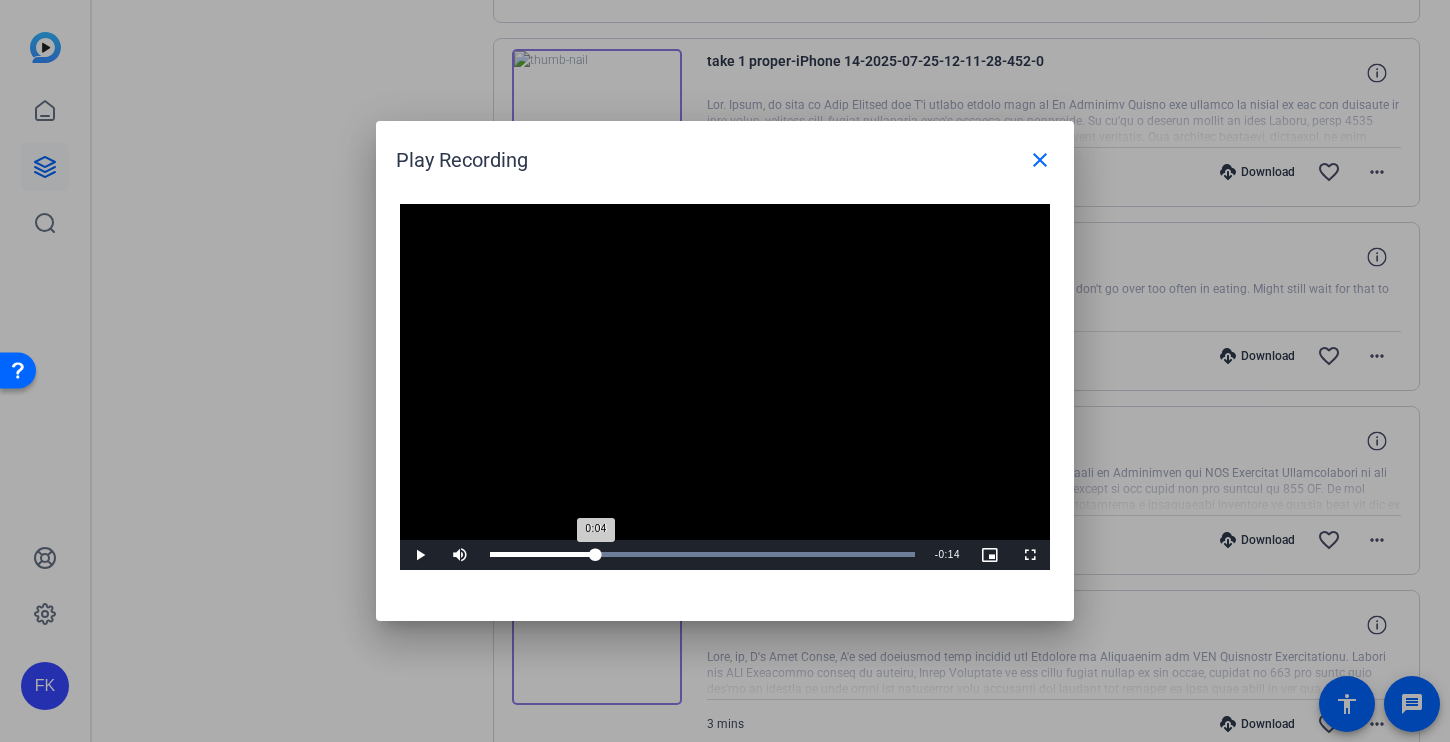 click on "Loaded :  100.00% 0:04 0:04" at bounding box center [702, 555] 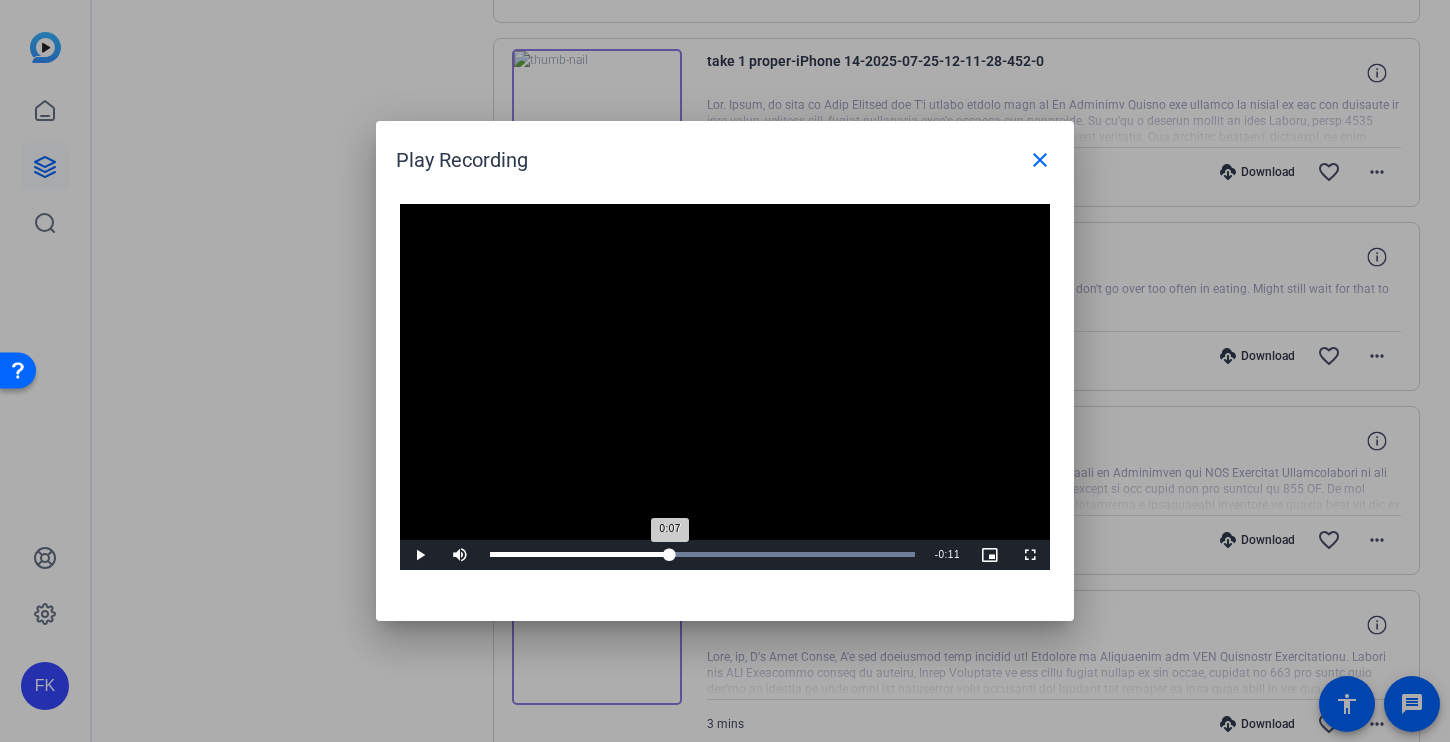 click on "Loaded :  100.00% 0:07 0:07" at bounding box center [702, 555] 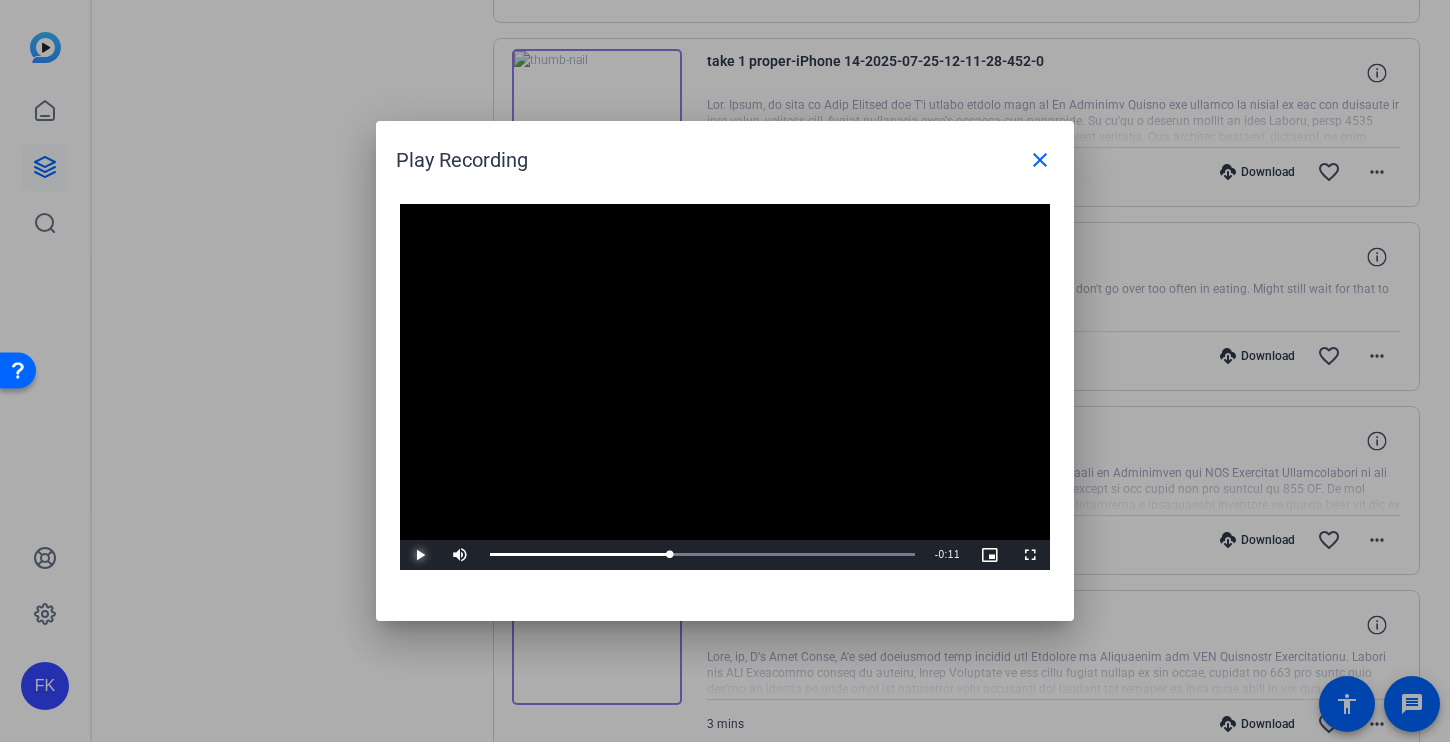 click at bounding box center (420, 555) 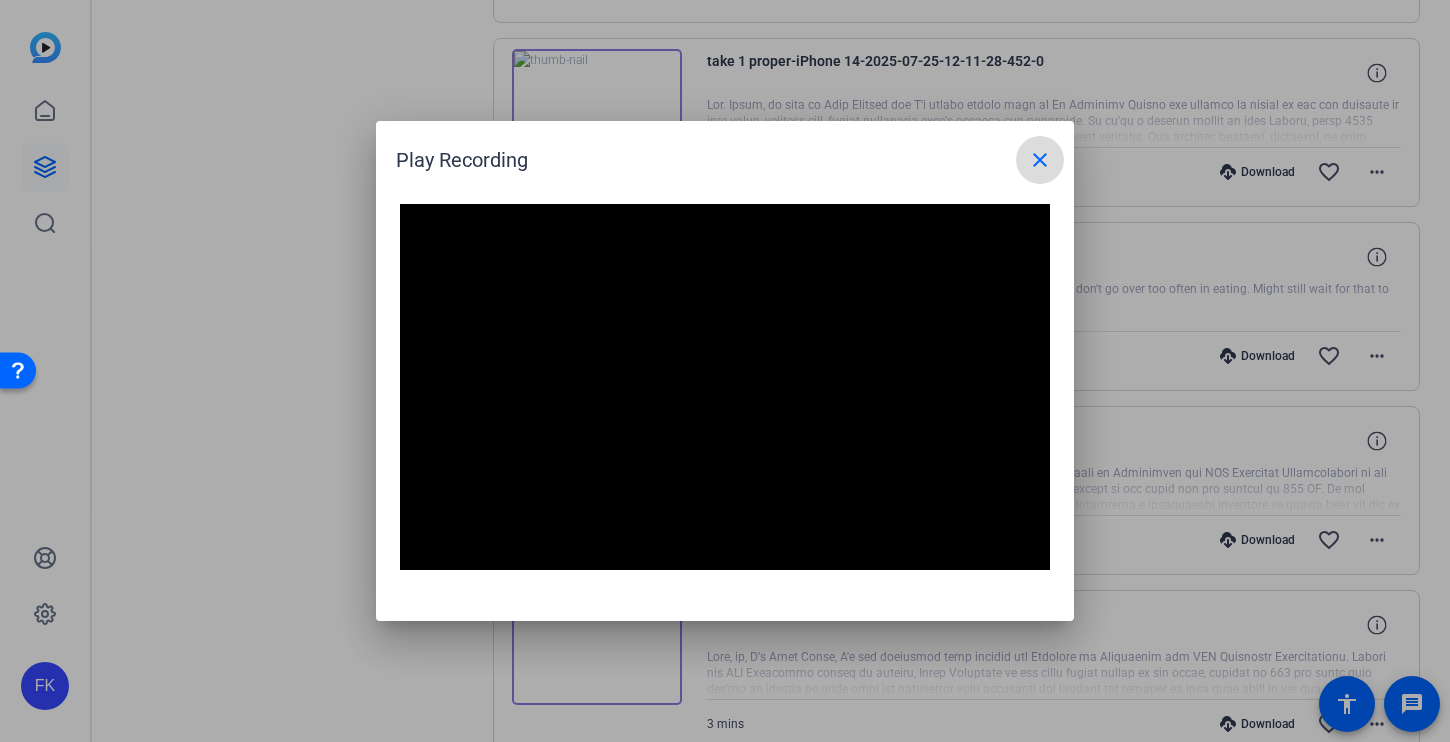 click on "close" at bounding box center [1040, 160] 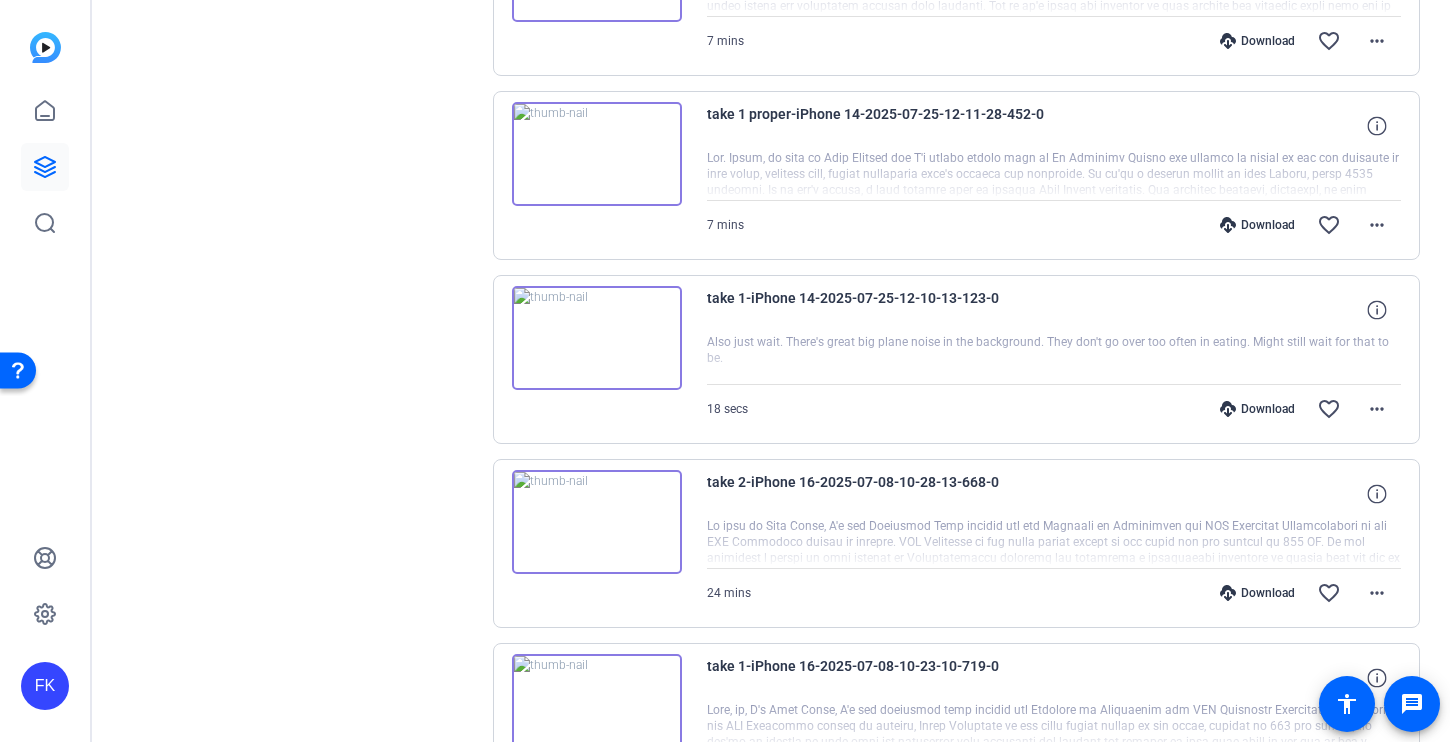 scroll, scrollTop: 1073, scrollLeft: 0, axis: vertical 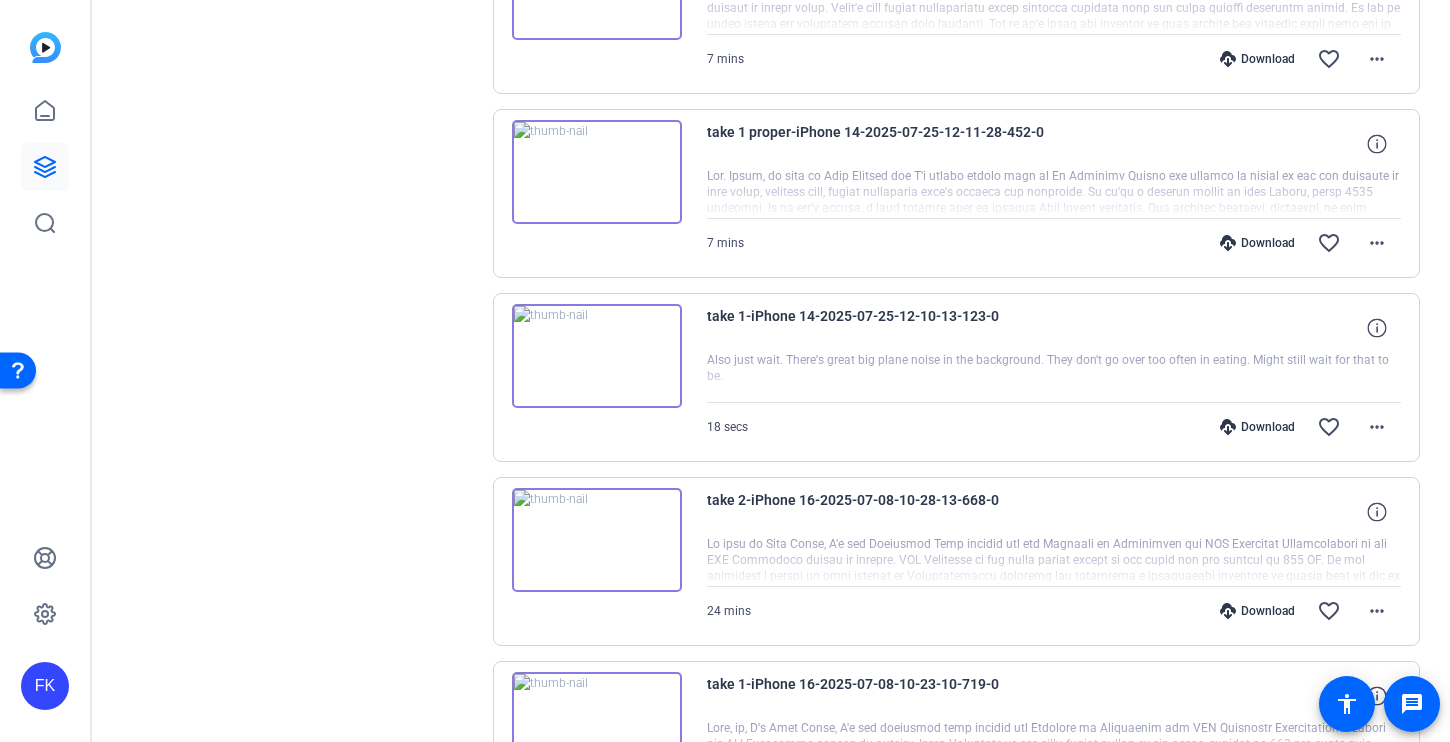click at bounding box center (597, 172) 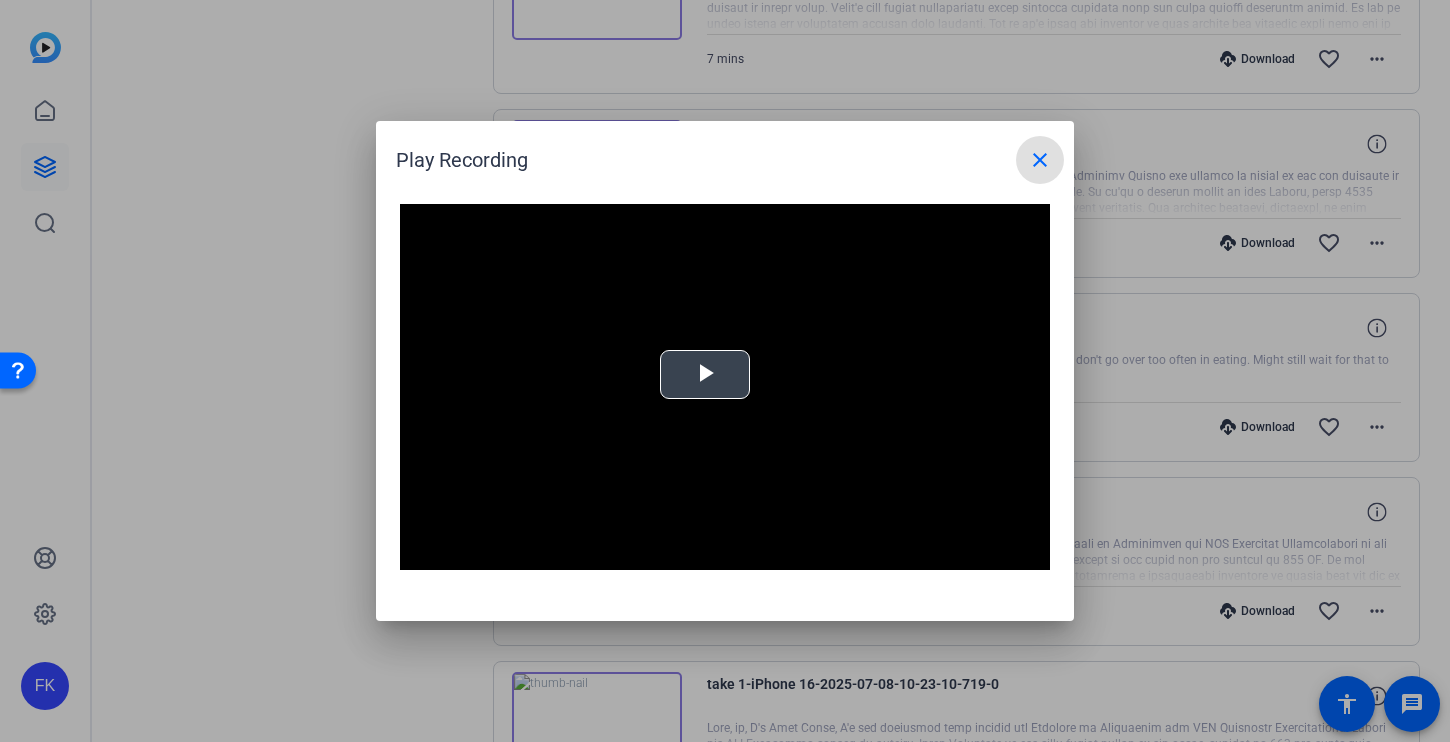 click at bounding box center [705, 375] 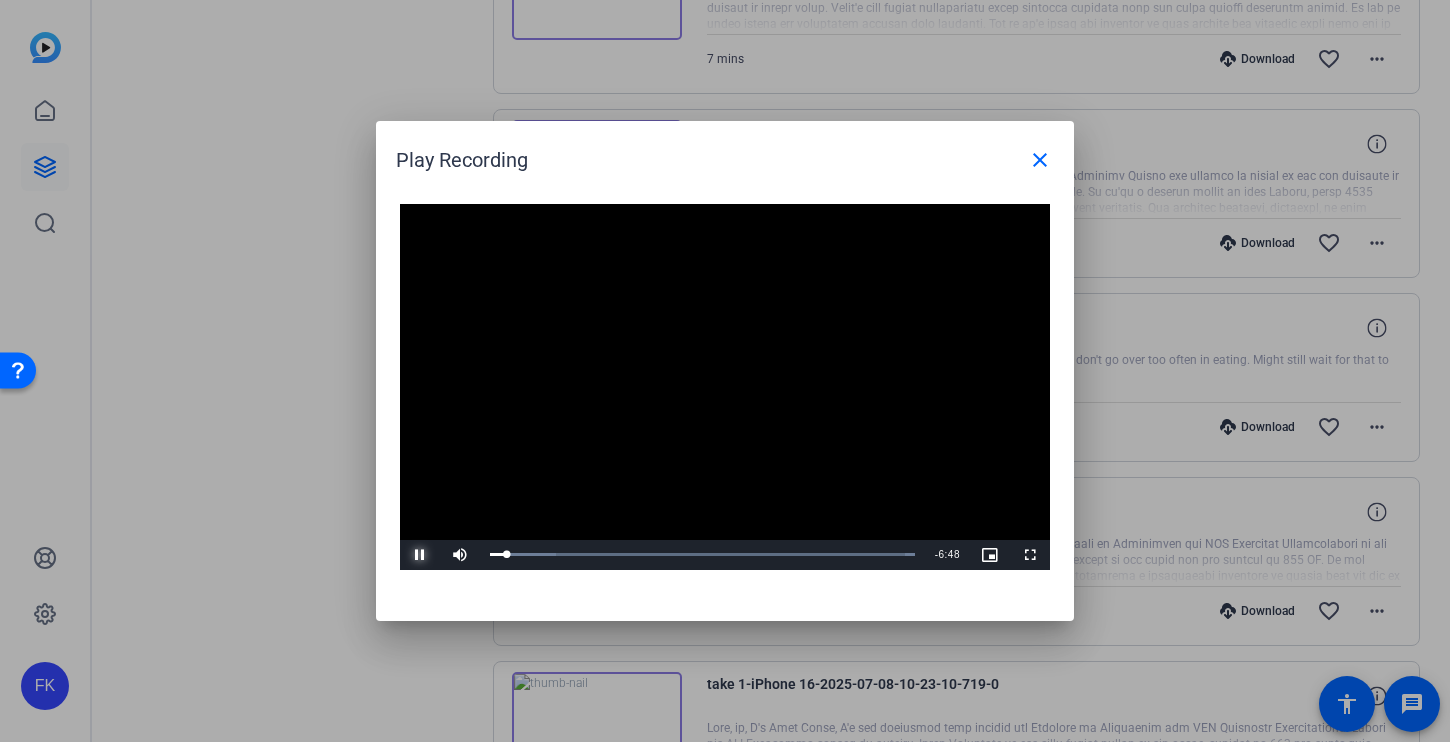 click at bounding box center [420, 555] 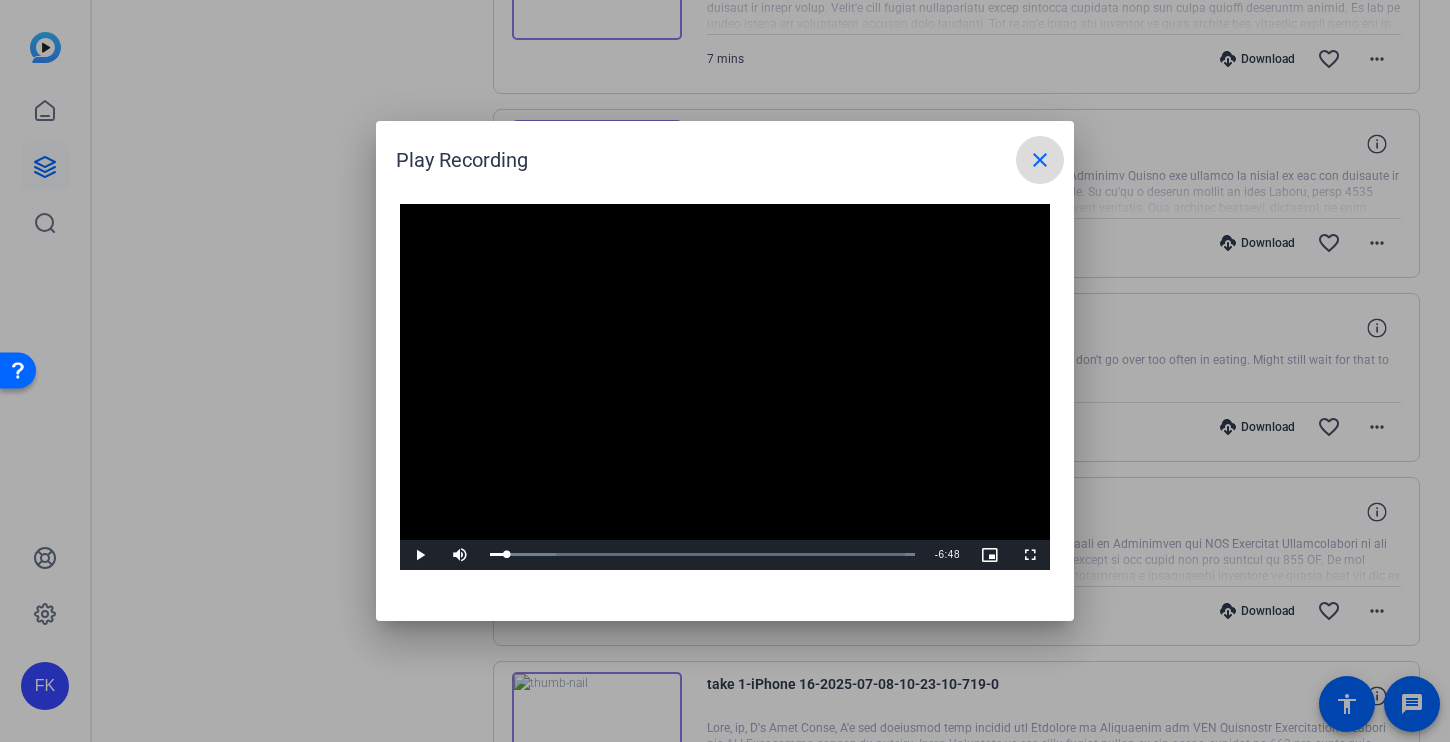 click on "close" at bounding box center (1040, 160) 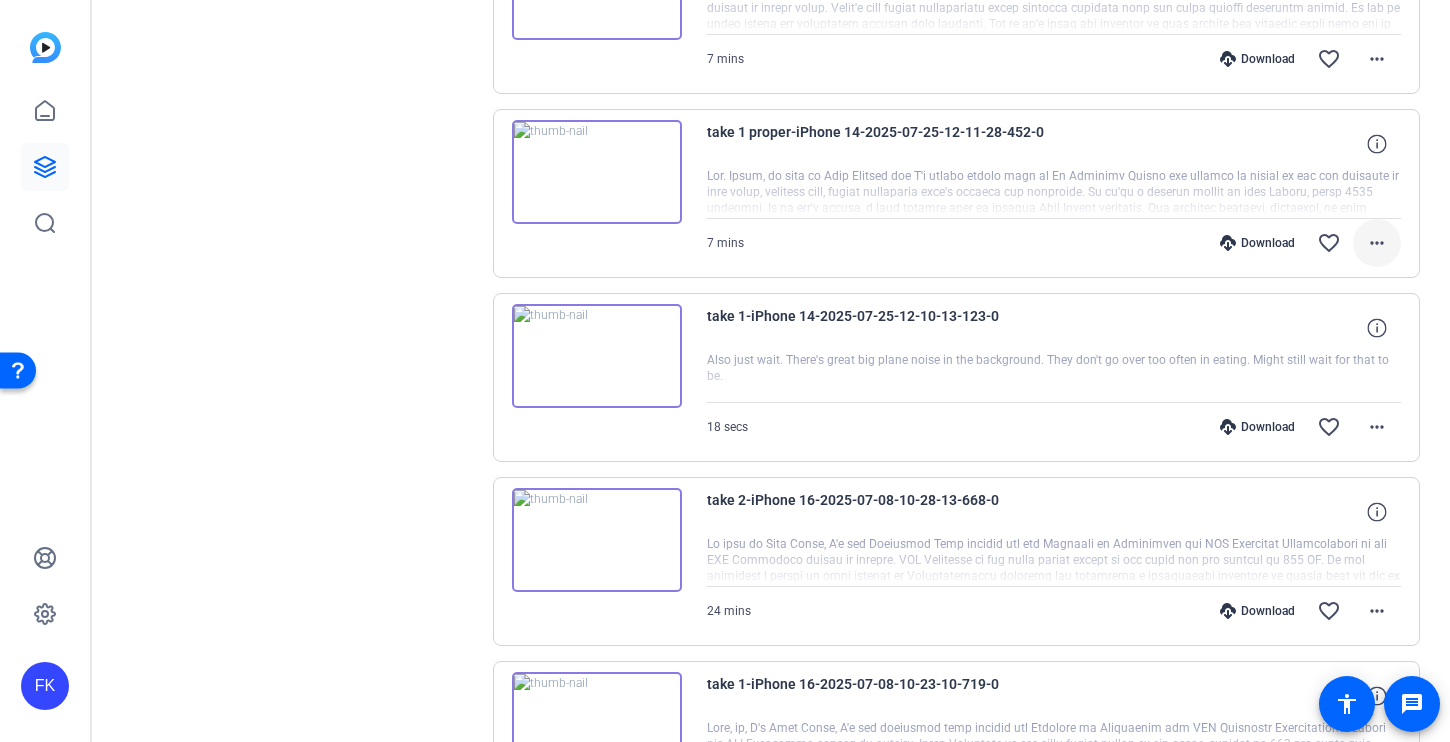 click on "more_horiz" at bounding box center (1377, 243) 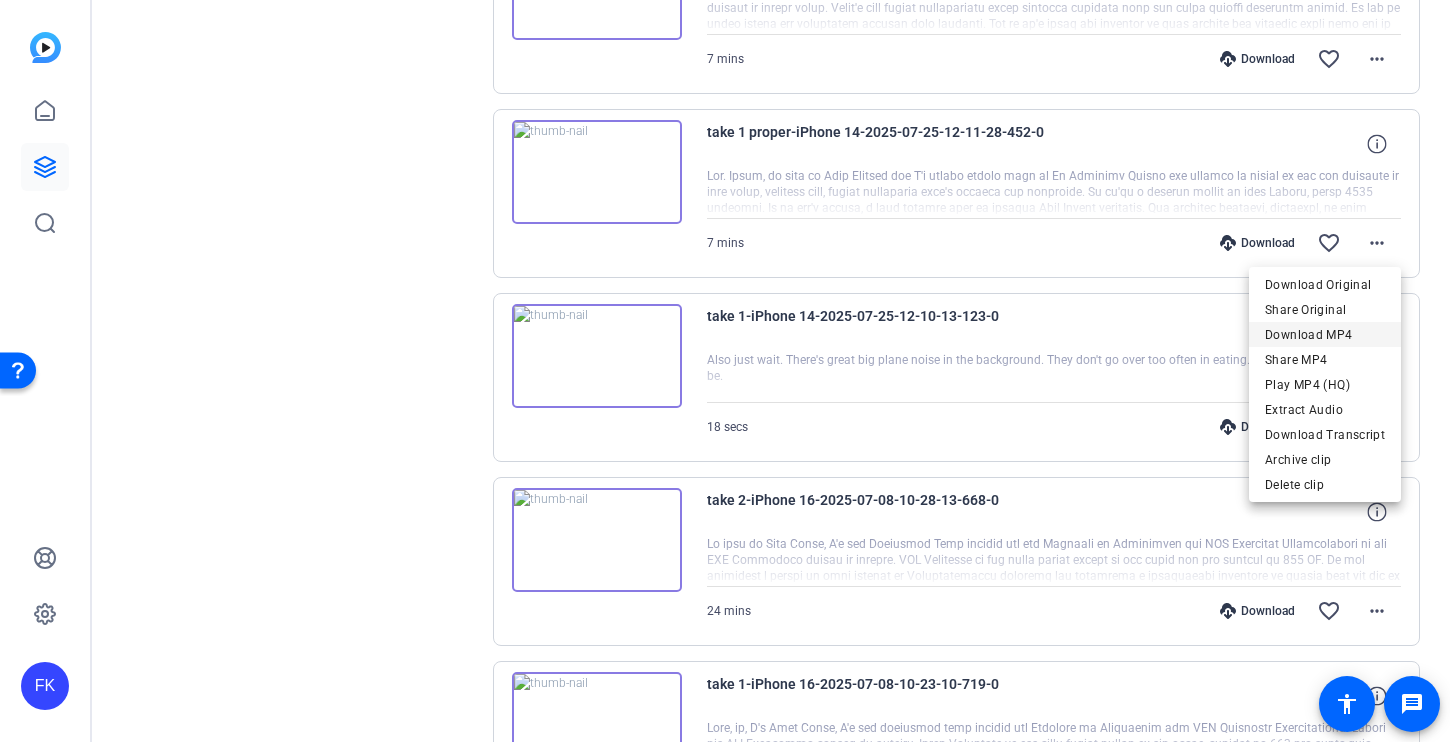click on "Download MP4" at bounding box center (1325, 335) 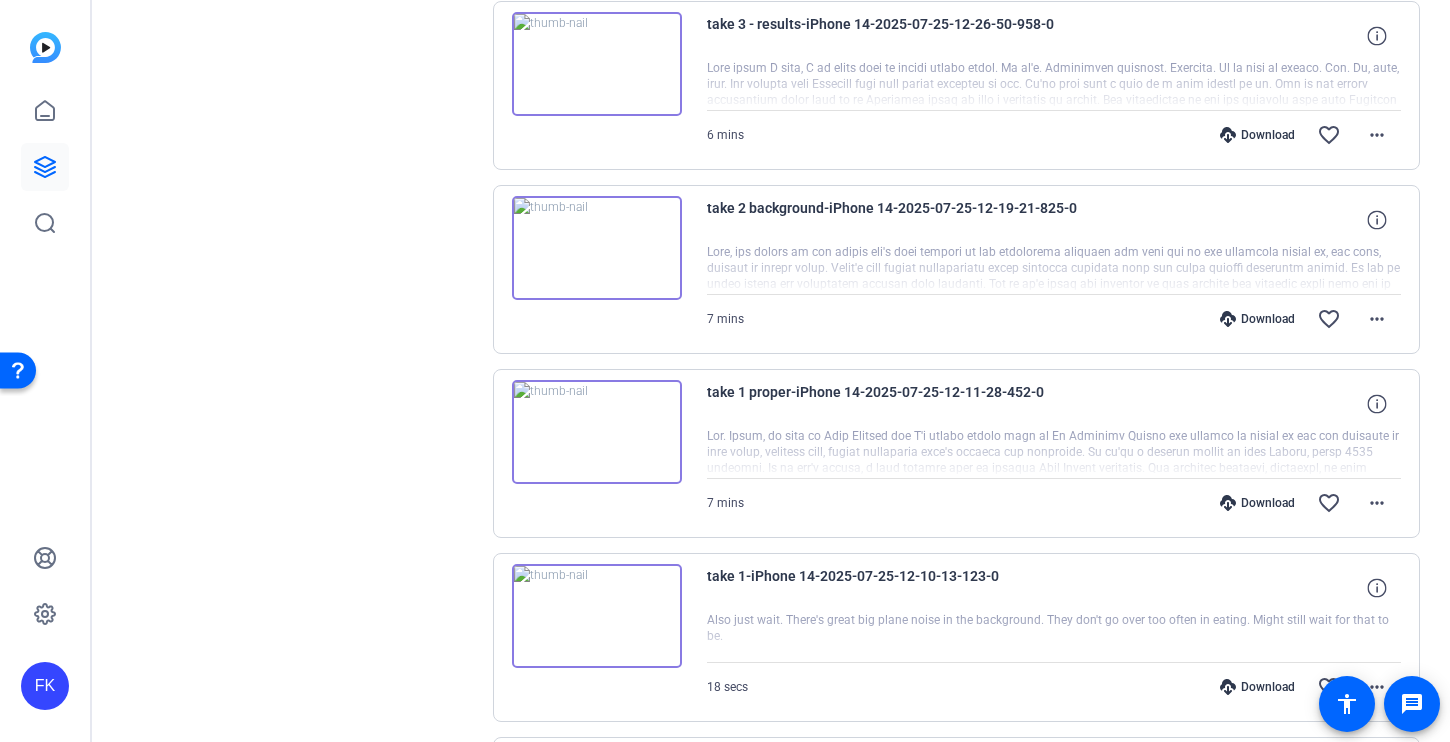 scroll, scrollTop: 812, scrollLeft: 0, axis: vertical 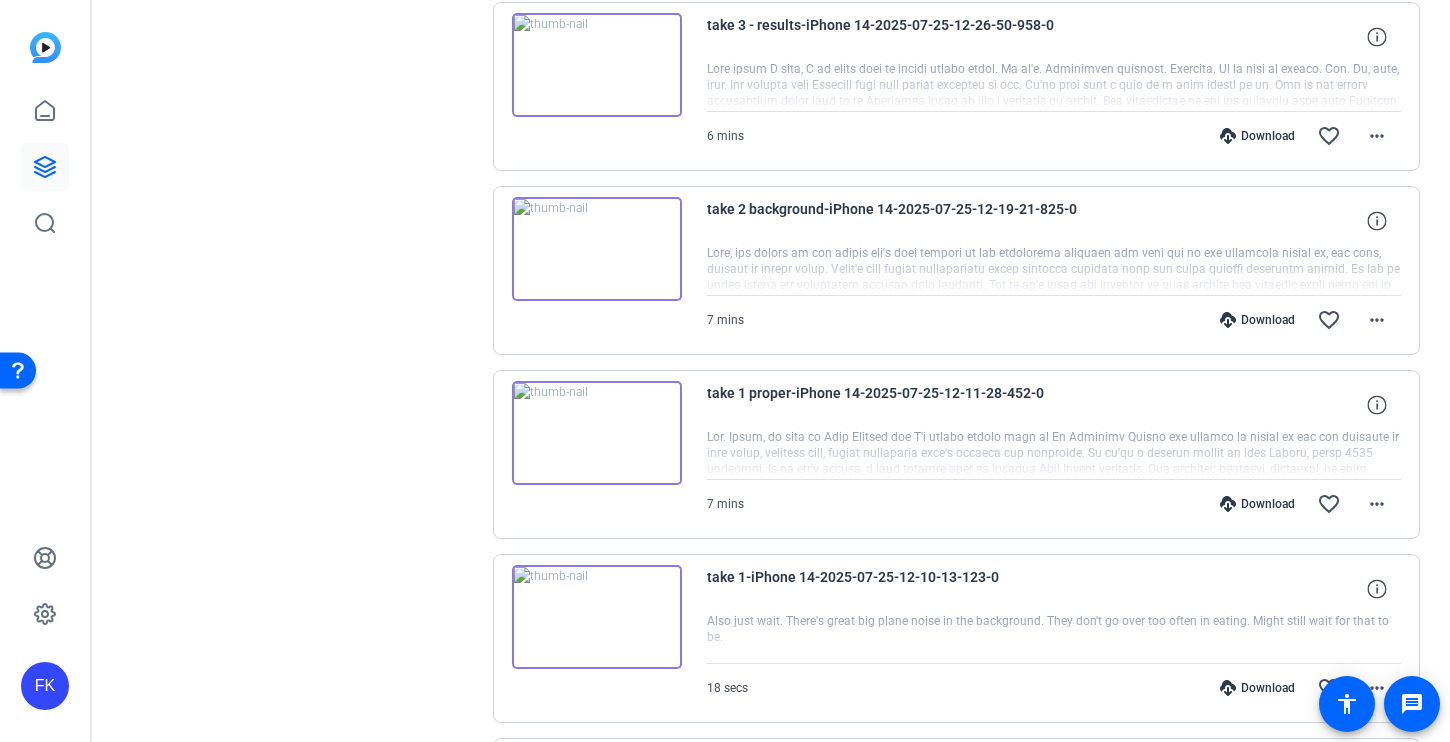 type 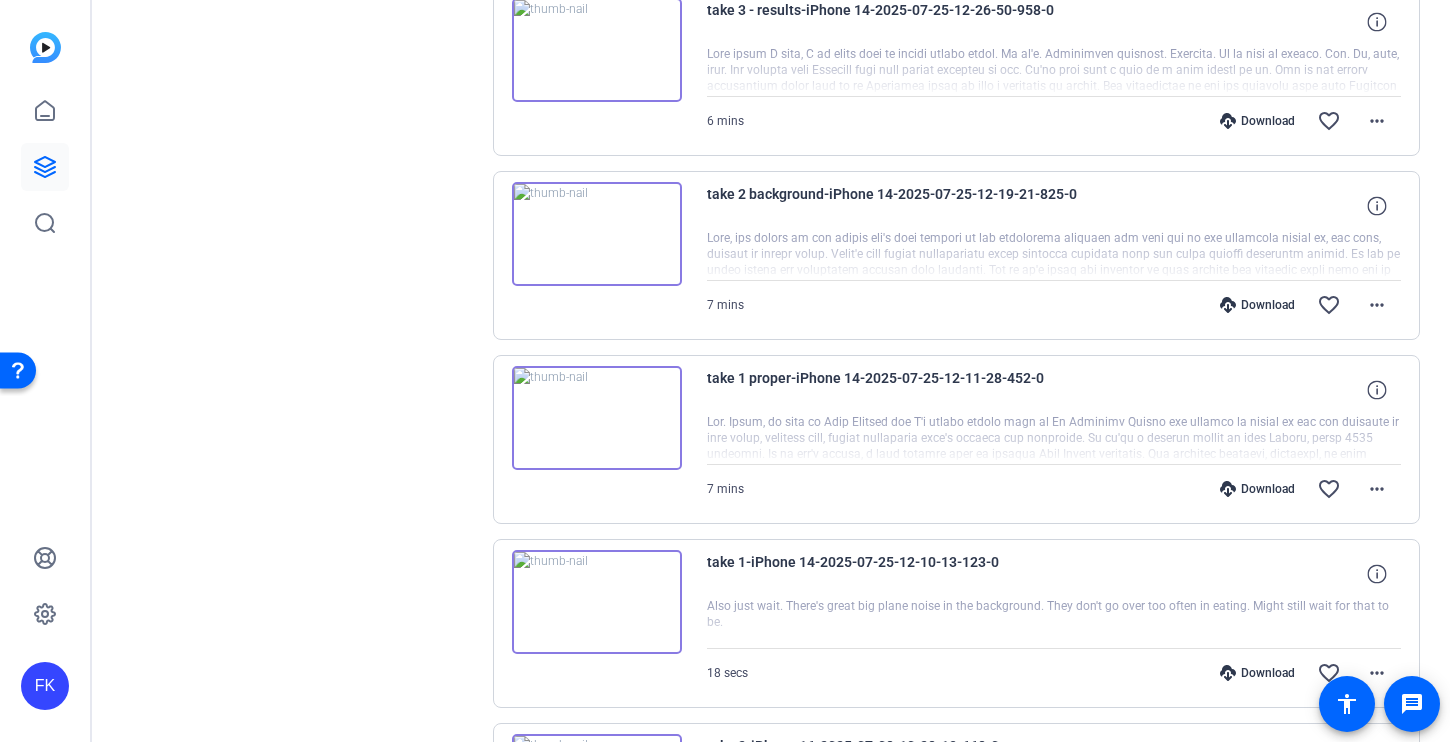scroll, scrollTop: 815, scrollLeft: 0, axis: vertical 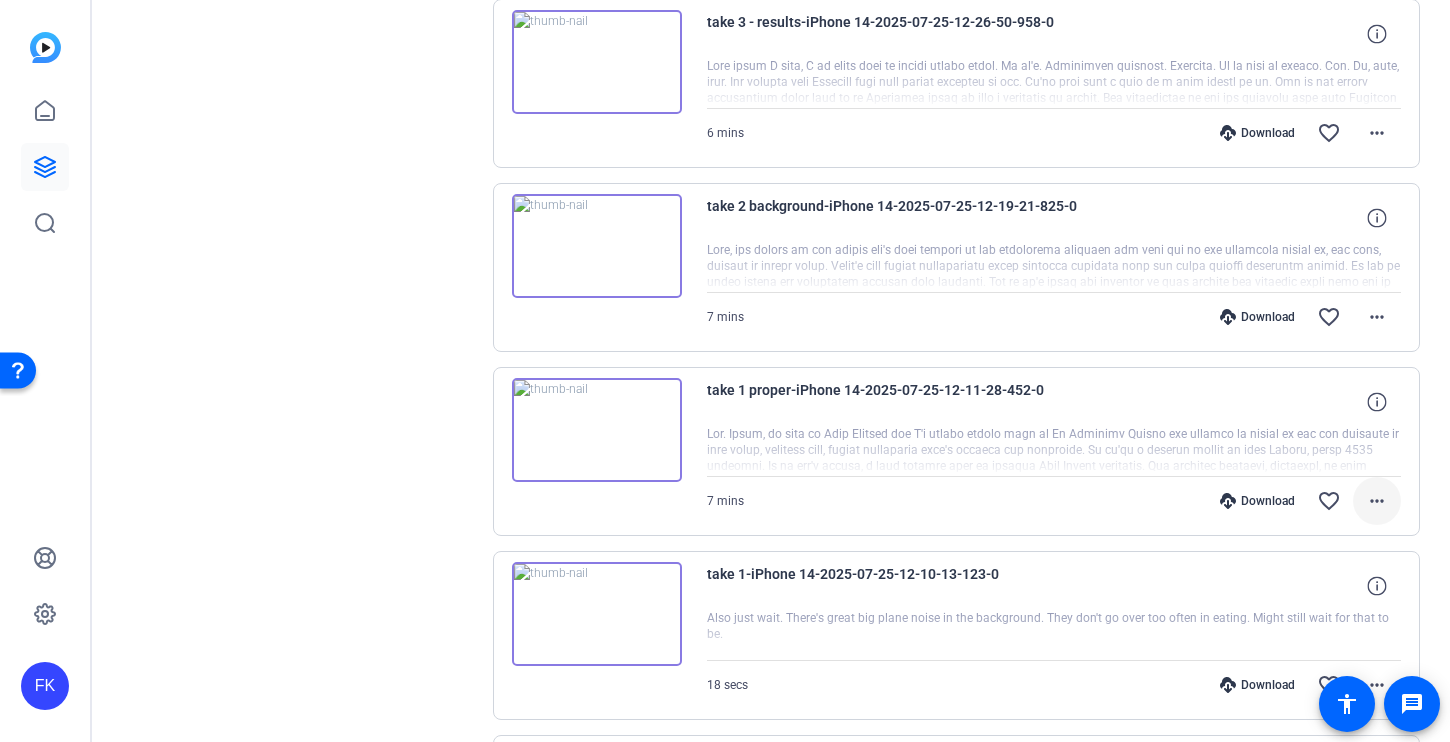 click on "more_horiz" at bounding box center [1377, 501] 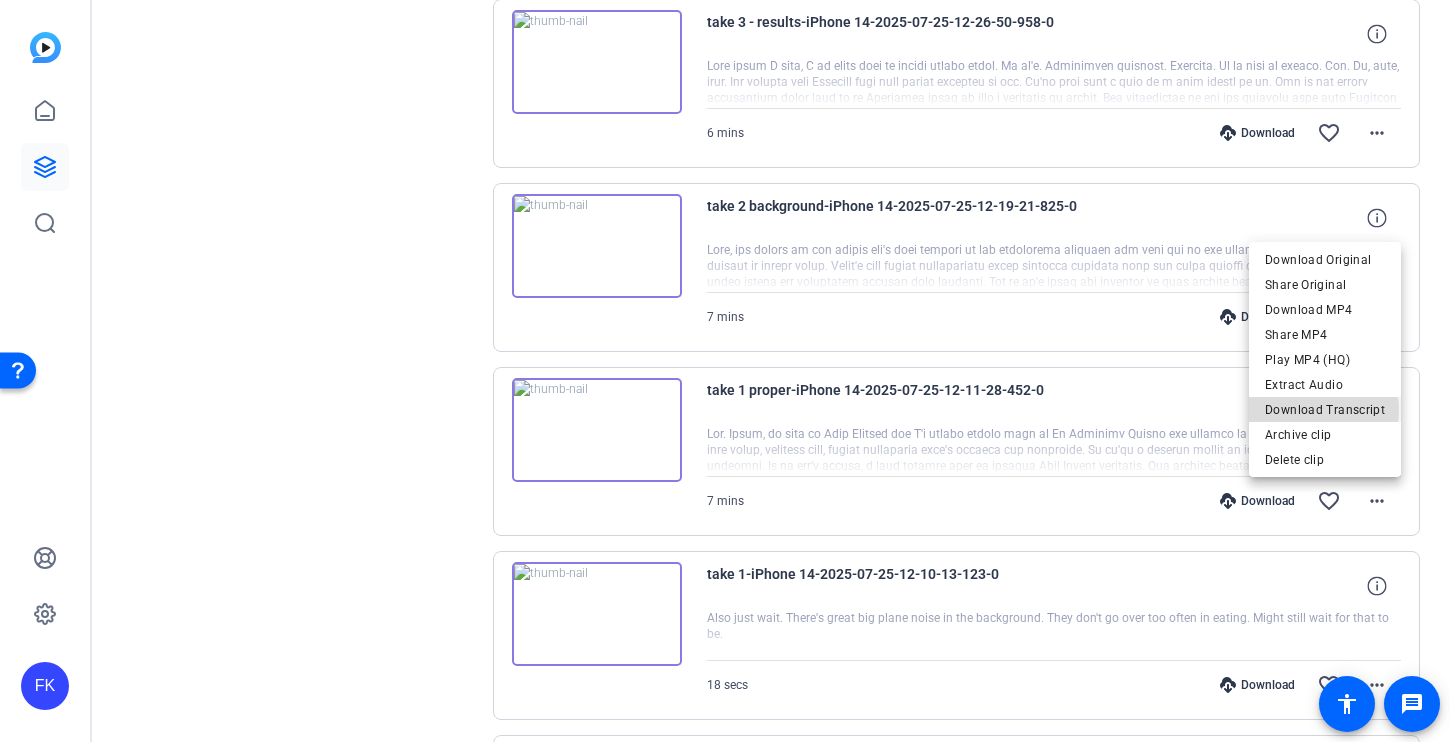 click on "Download Transcript" at bounding box center (1325, 410) 